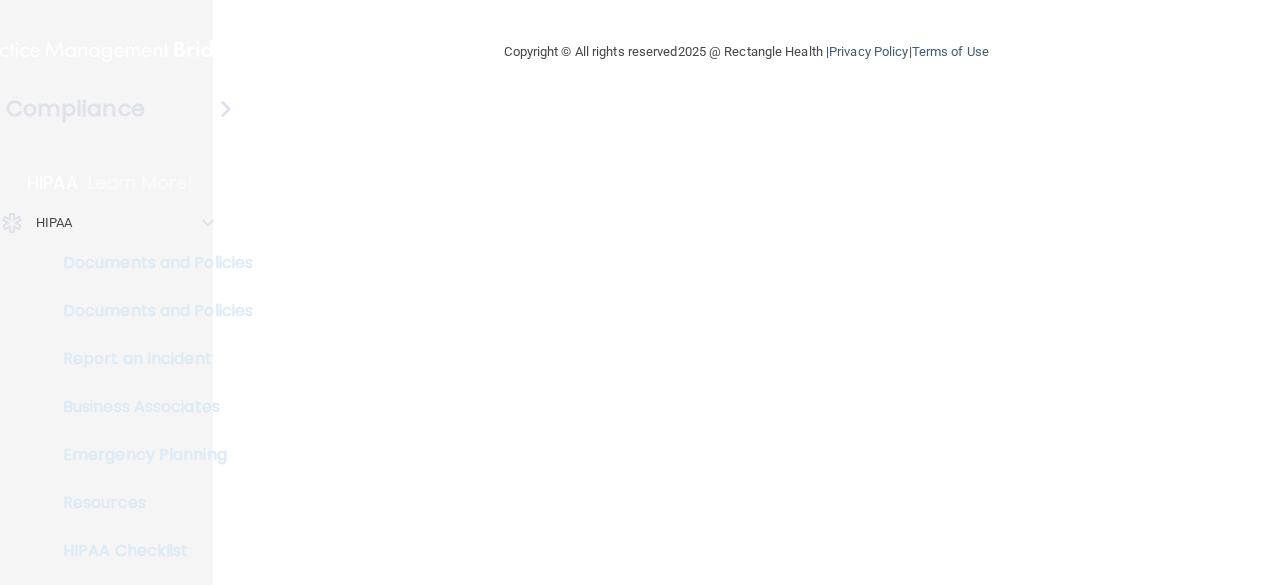 scroll, scrollTop: 0, scrollLeft: 0, axis: both 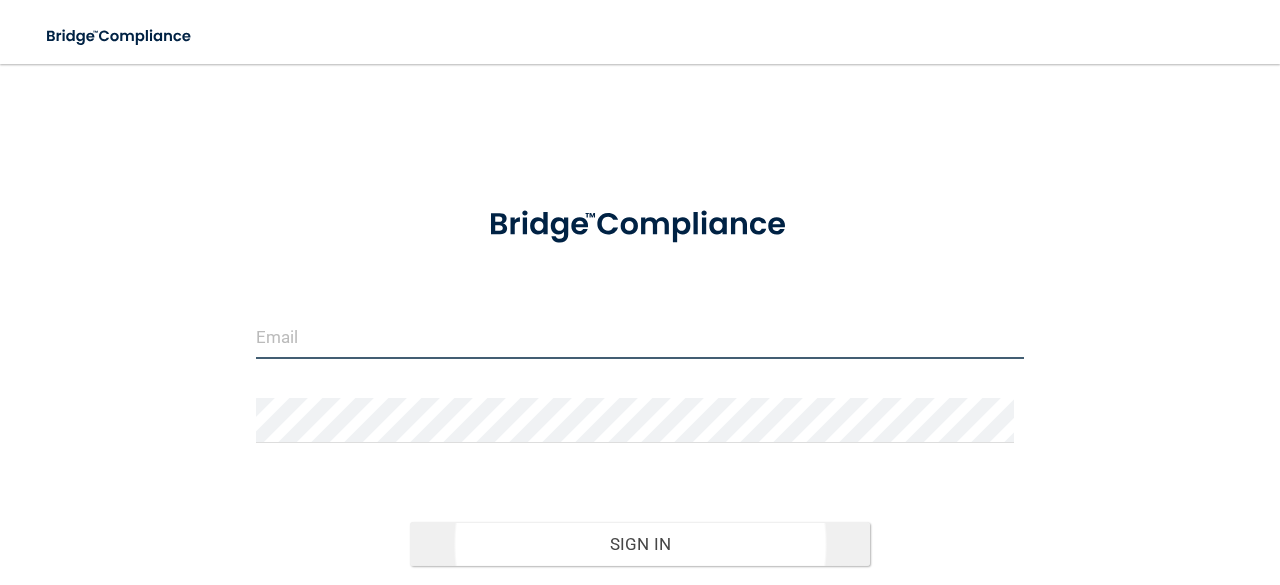 type on "[EMAIL_ADDRESS][DOMAIN_NAME]" 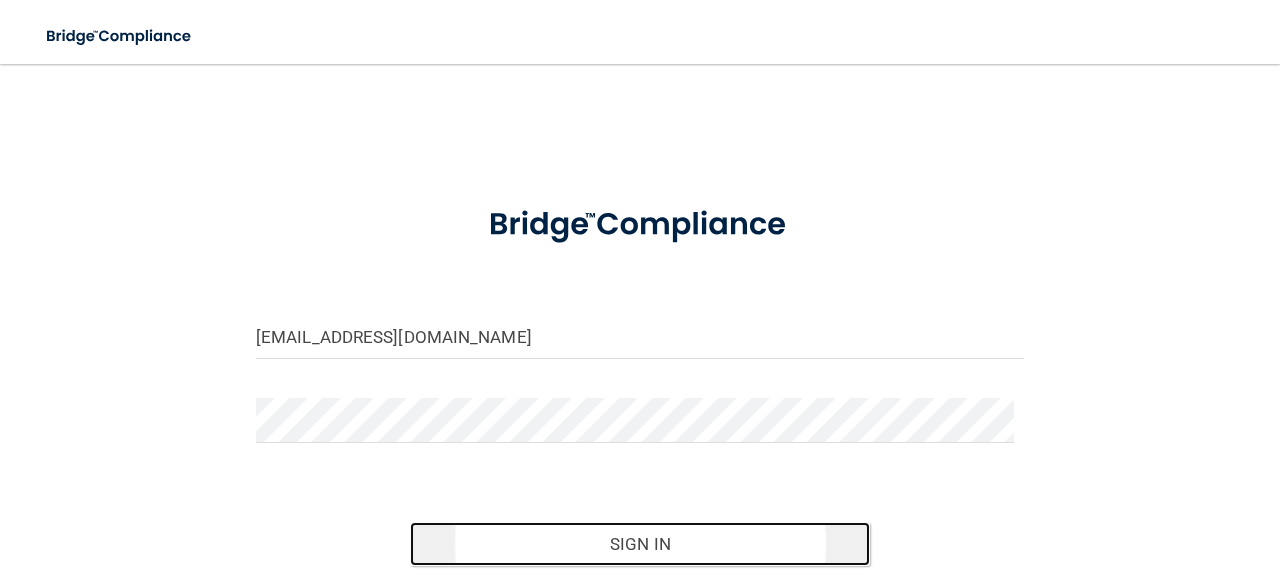 click on "Sign In" at bounding box center [640, 544] 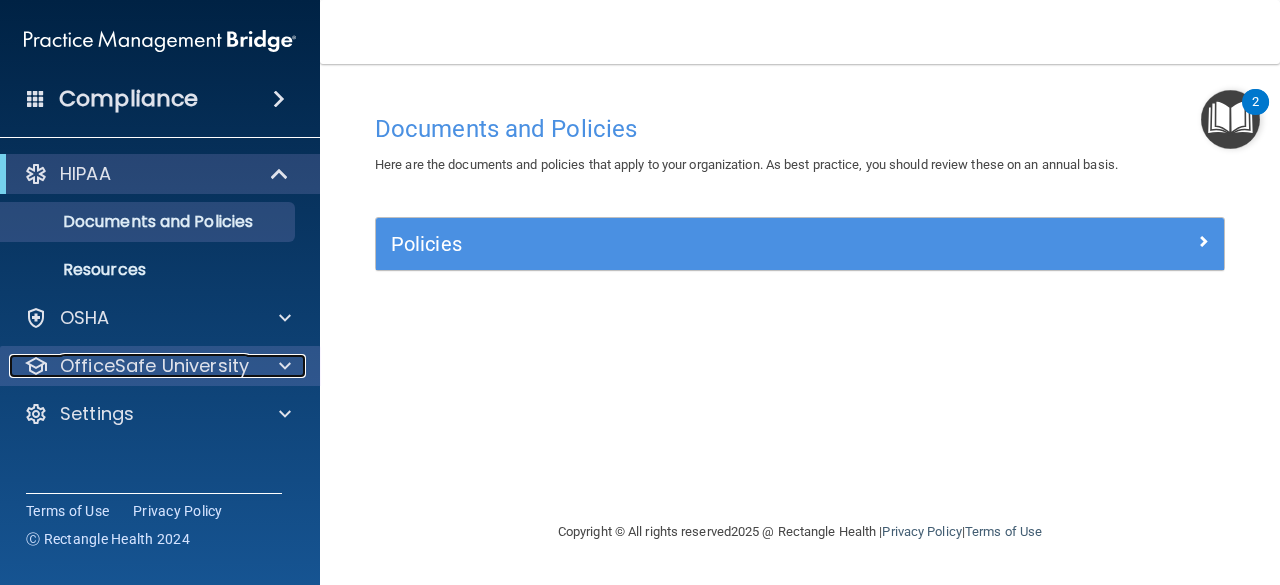 click on "OfficeSafe University" at bounding box center [154, 366] 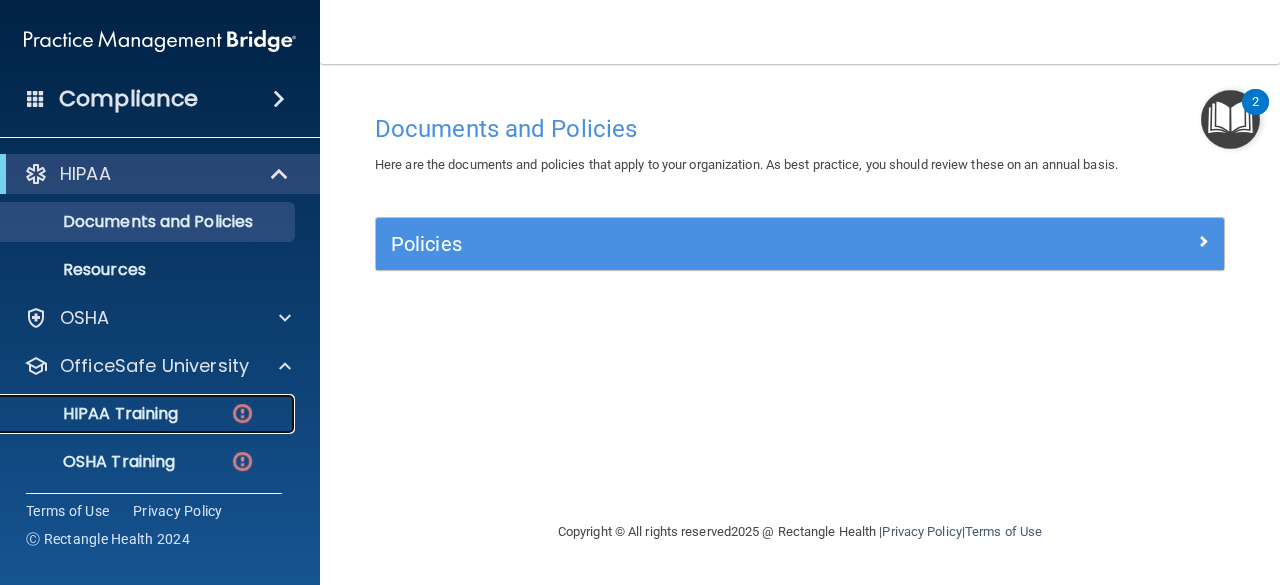 click on "HIPAA Training" at bounding box center [95, 414] 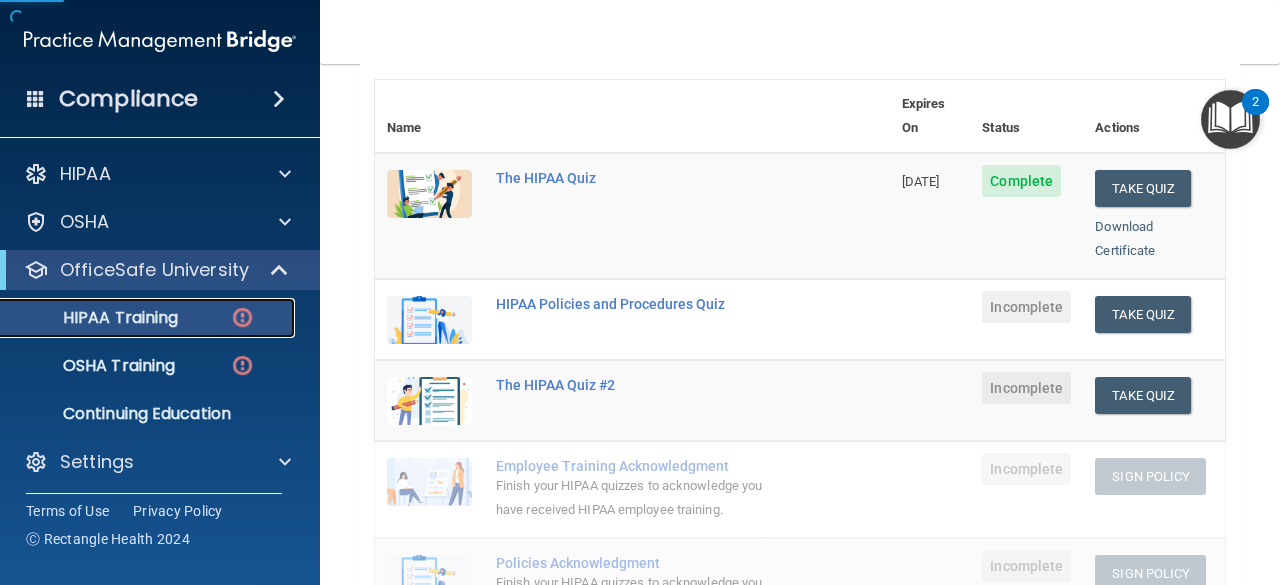 scroll, scrollTop: 224, scrollLeft: 0, axis: vertical 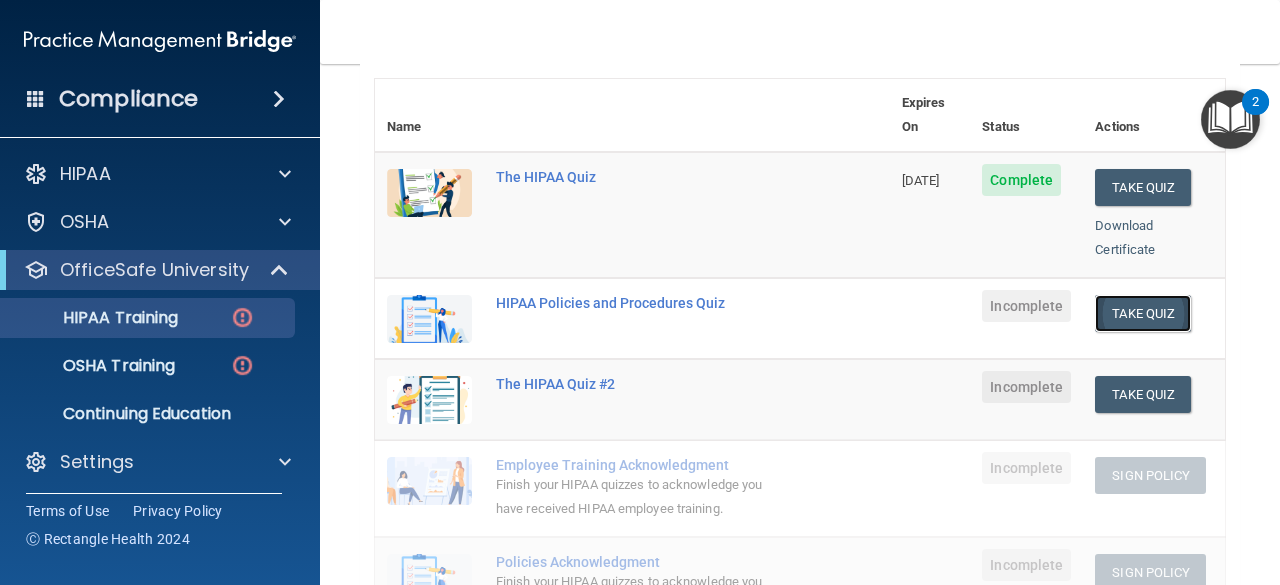 click on "Take Quiz" at bounding box center [1143, 313] 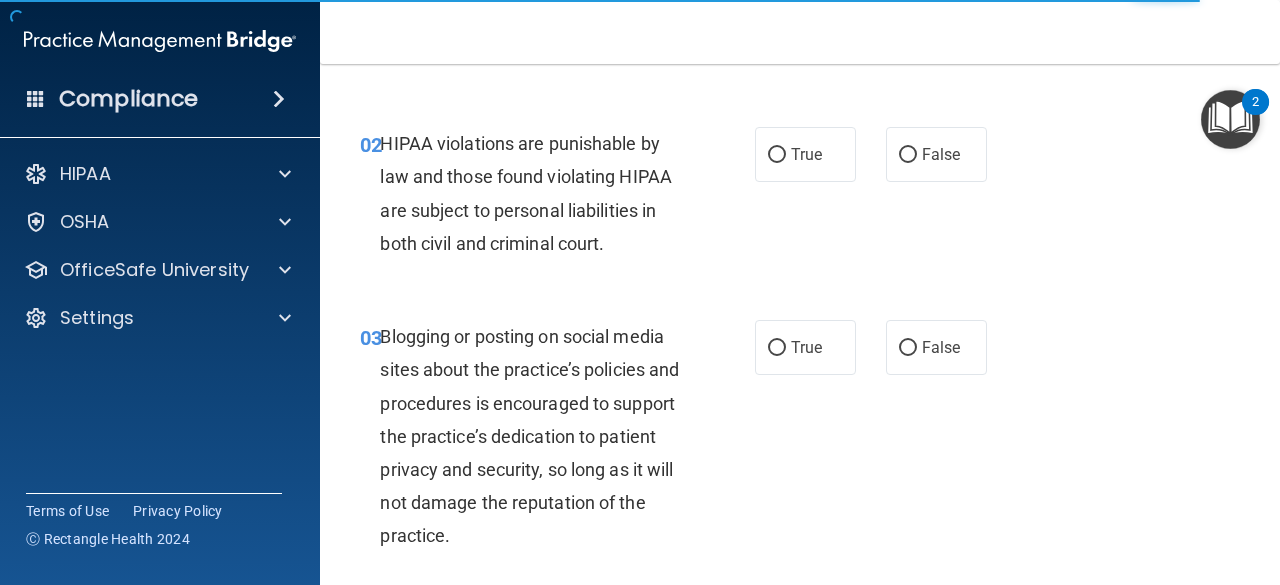 scroll, scrollTop: 0, scrollLeft: 0, axis: both 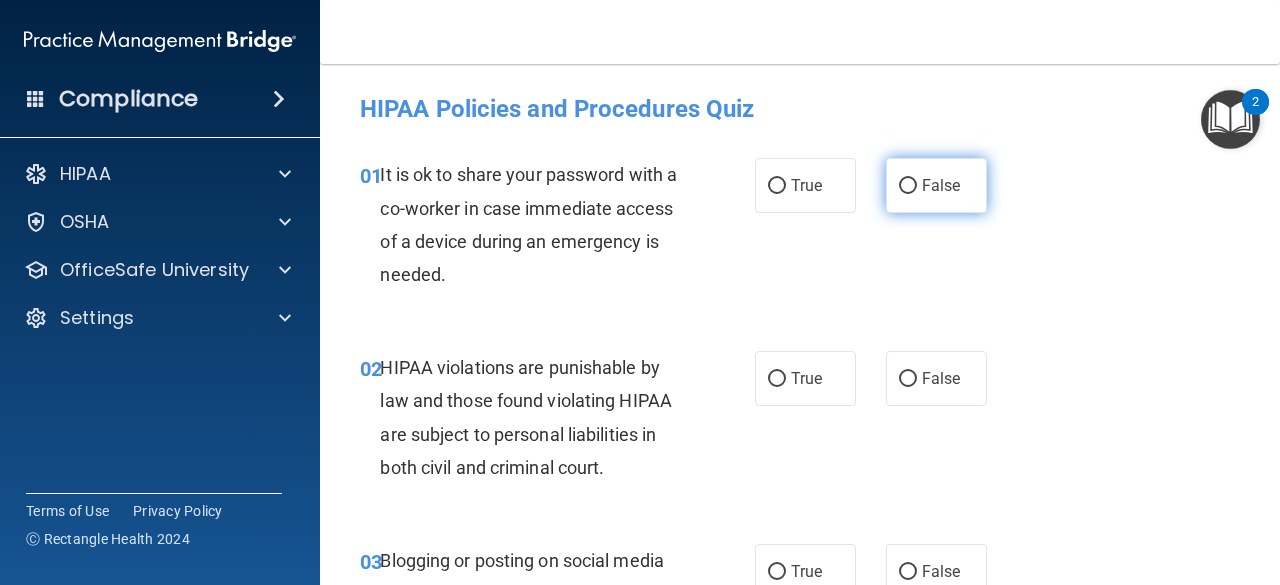 click on "False" at bounding box center [936, 185] 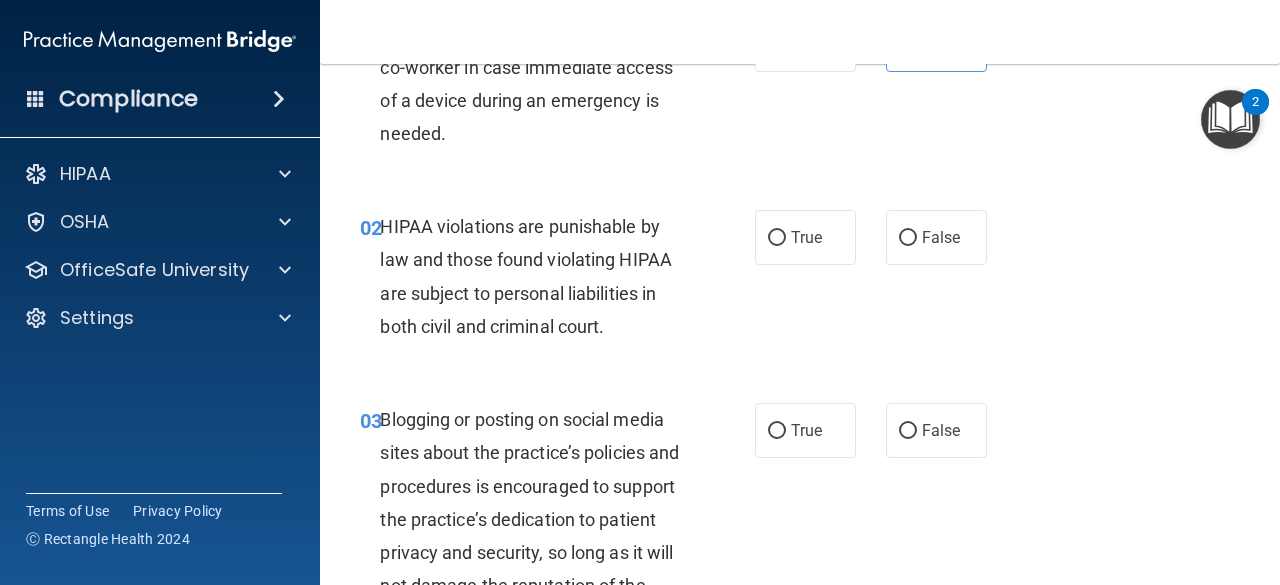 scroll, scrollTop: 142, scrollLeft: 0, axis: vertical 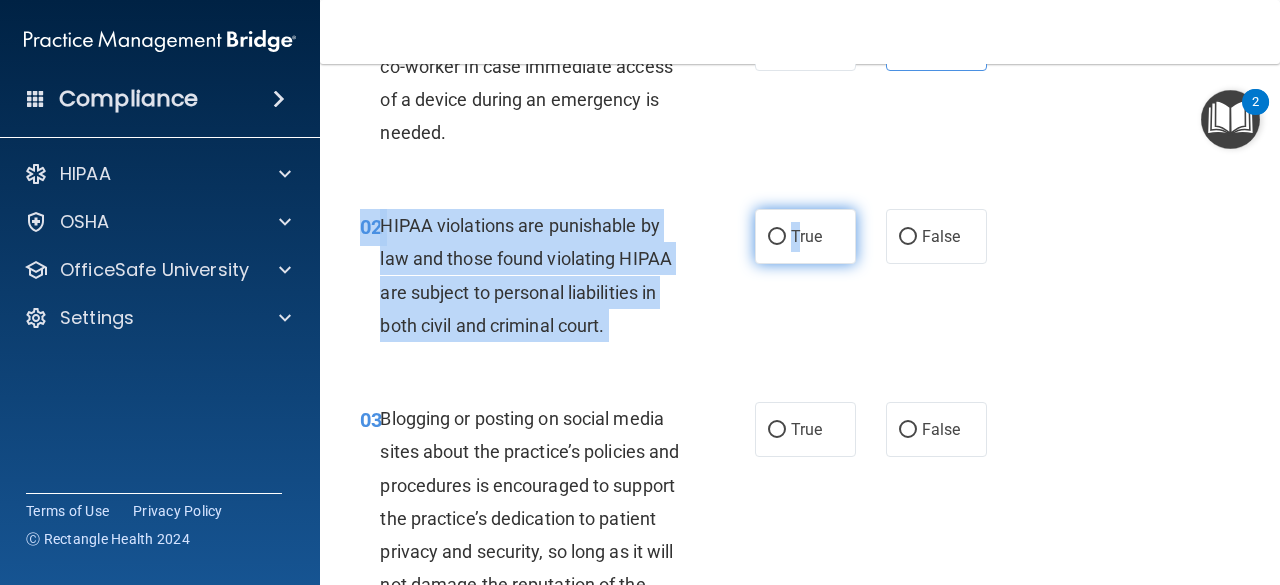 drag, startPoint x: 787, startPoint y: 204, endPoint x: 788, endPoint y: 216, distance: 12.0415945 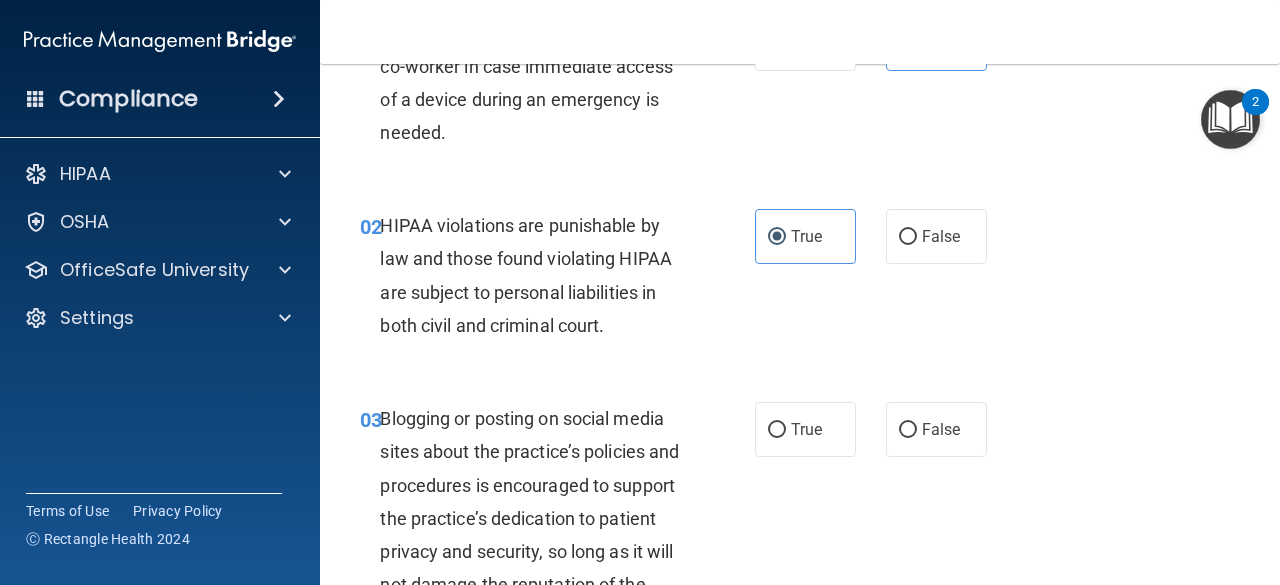 click on "02       HIPAA violations are punishable by law and those found violating HIPAA are subject to personal liabilities in both civil and criminal court." at bounding box center [557, 280] 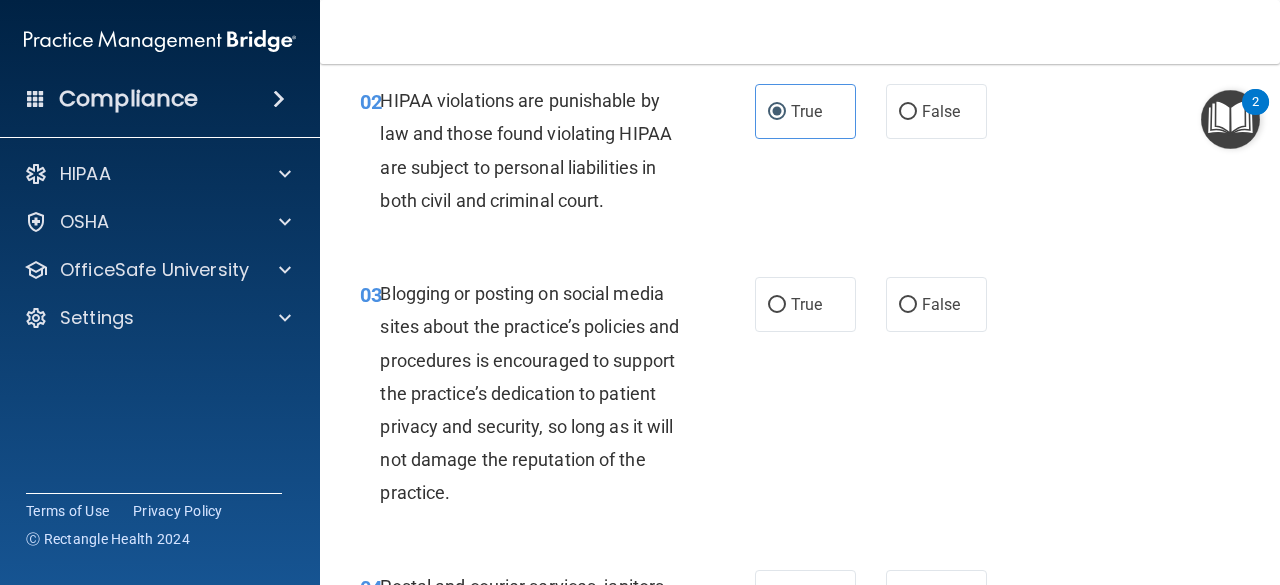 scroll, scrollTop: 268, scrollLeft: 0, axis: vertical 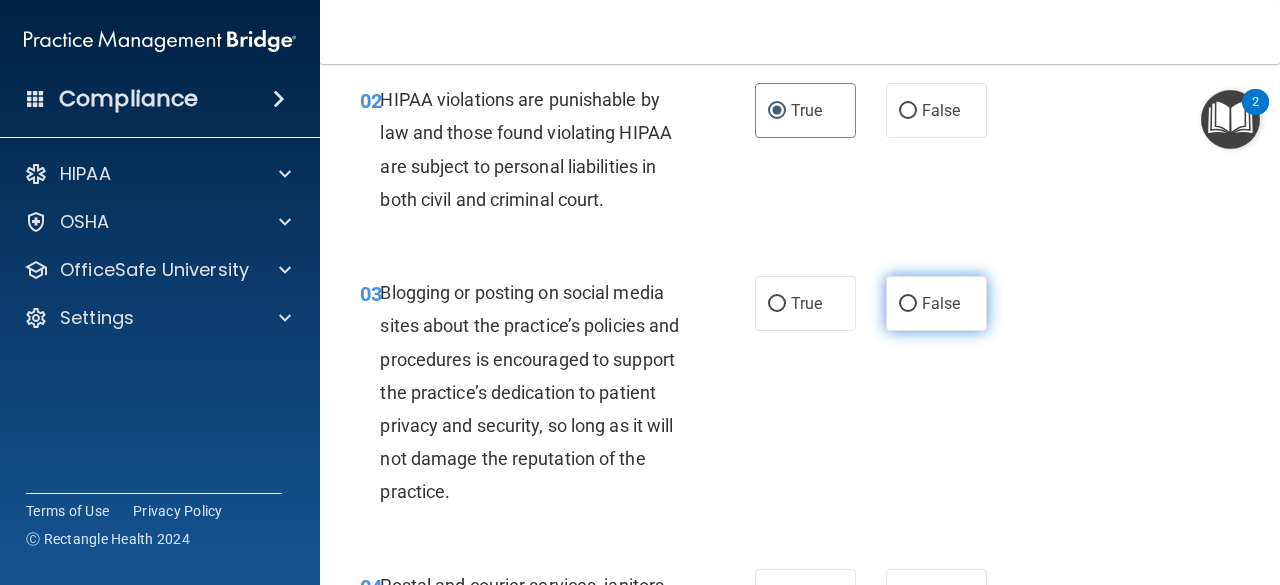 click on "False" at bounding box center (936, 303) 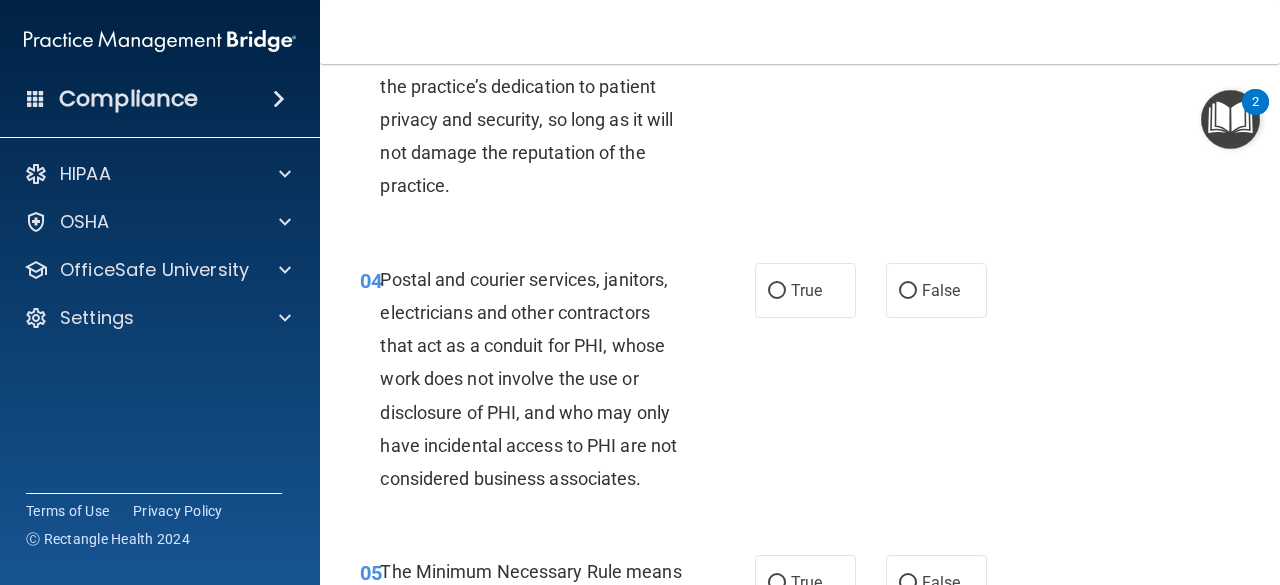 scroll, scrollTop: 591, scrollLeft: 0, axis: vertical 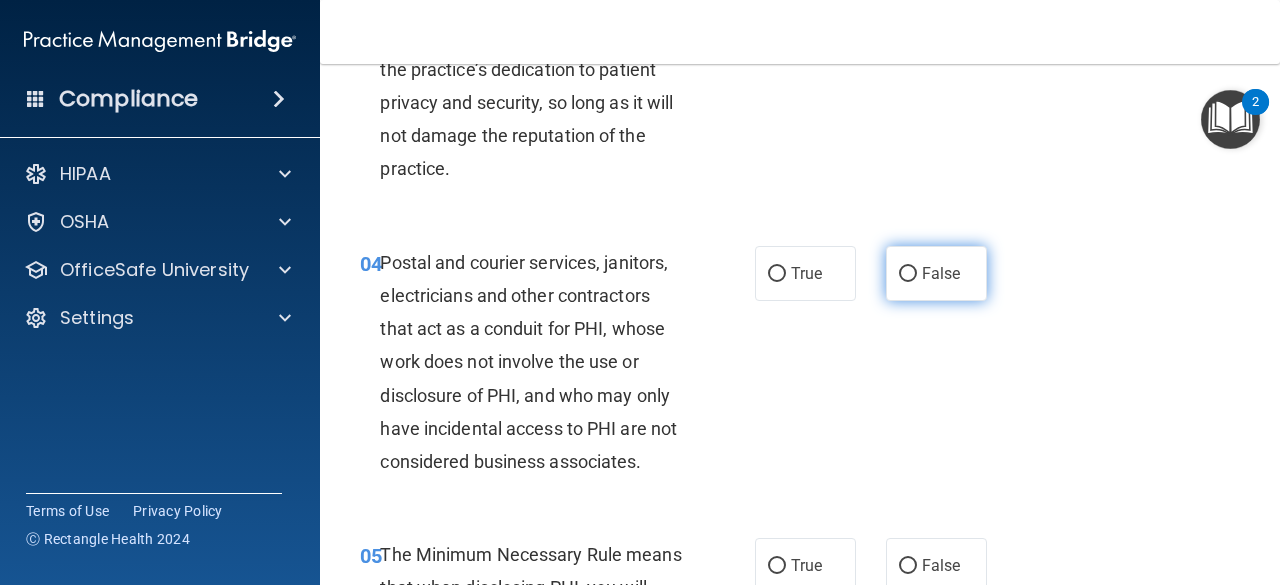 click on "False" at bounding box center (936, 273) 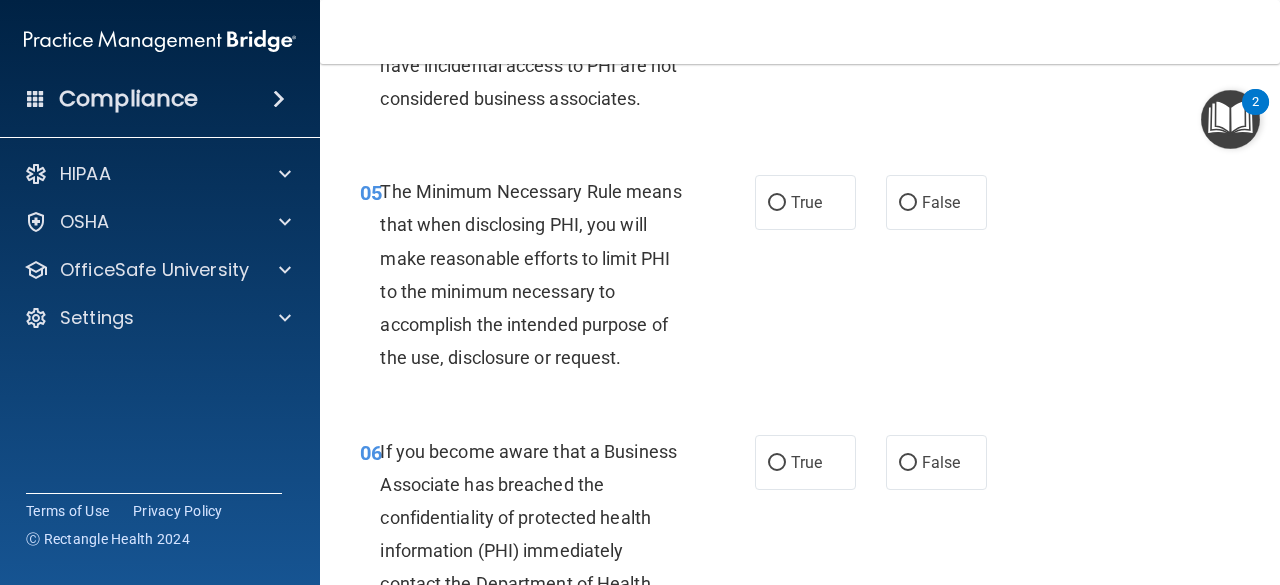 scroll, scrollTop: 956, scrollLeft: 0, axis: vertical 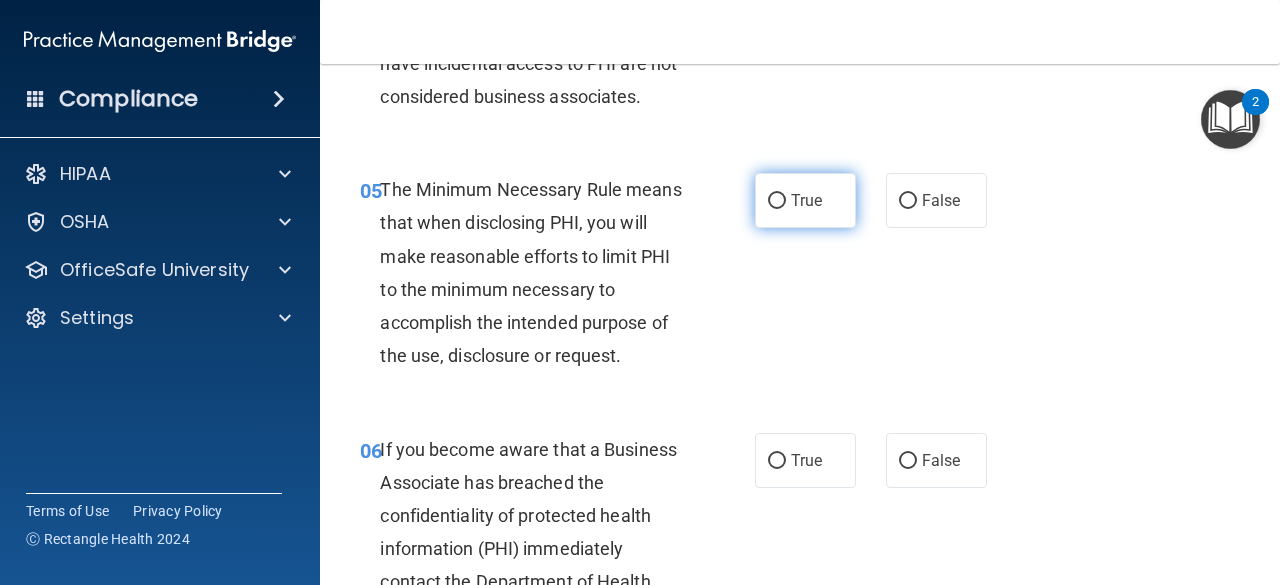 click on "True" at bounding box center (805, 200) 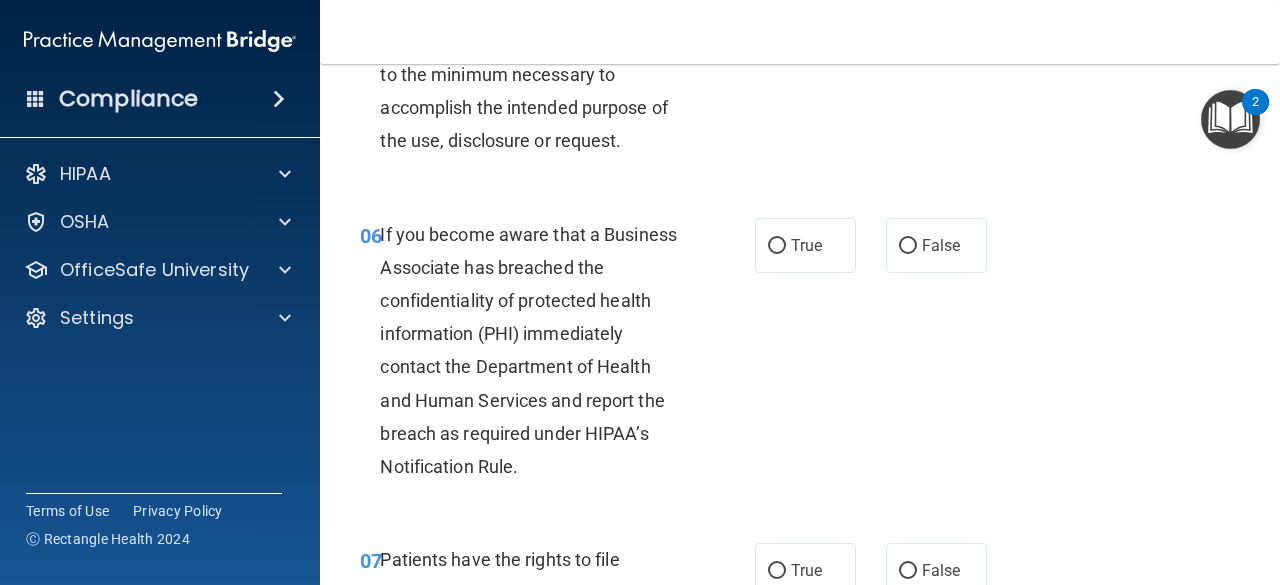 scroll, scrollTop: 1189, scrollLeft: 0, axis: vertical 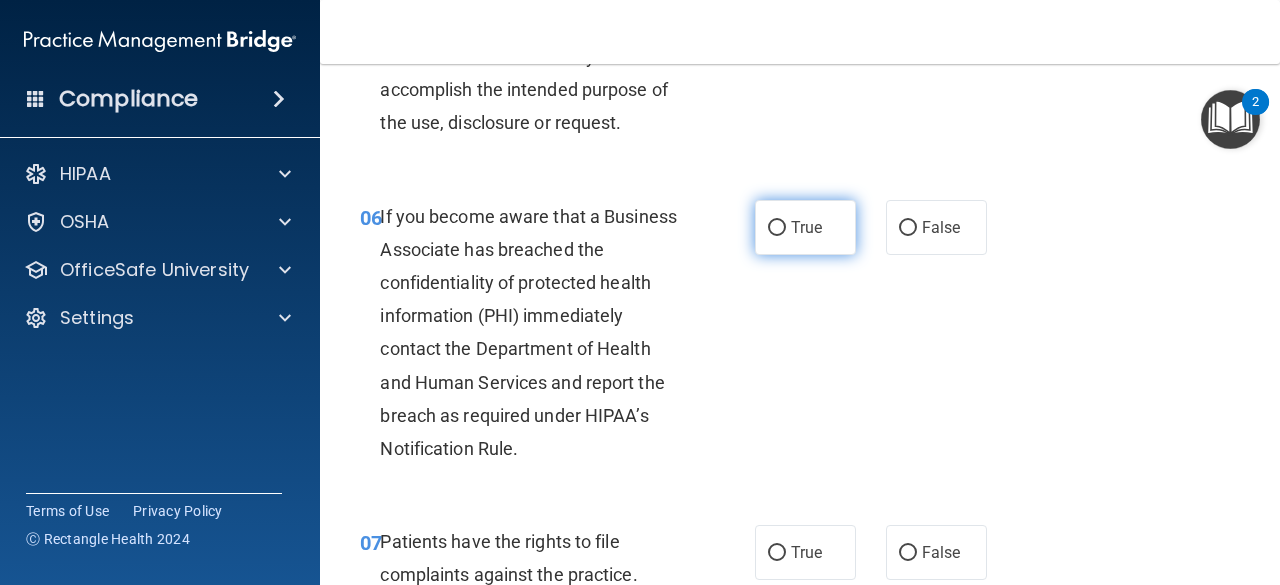 click on "True" at bounding box center [805, 227] 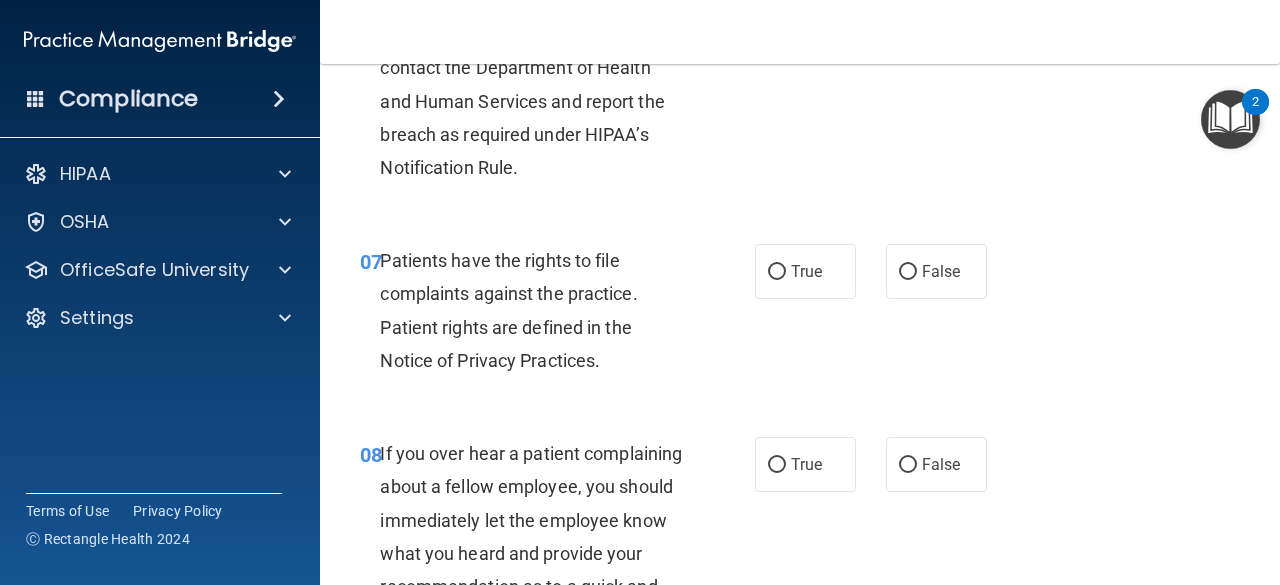 scroll, scrollTop: 1477, scrollLeft: 0, axis: vertical 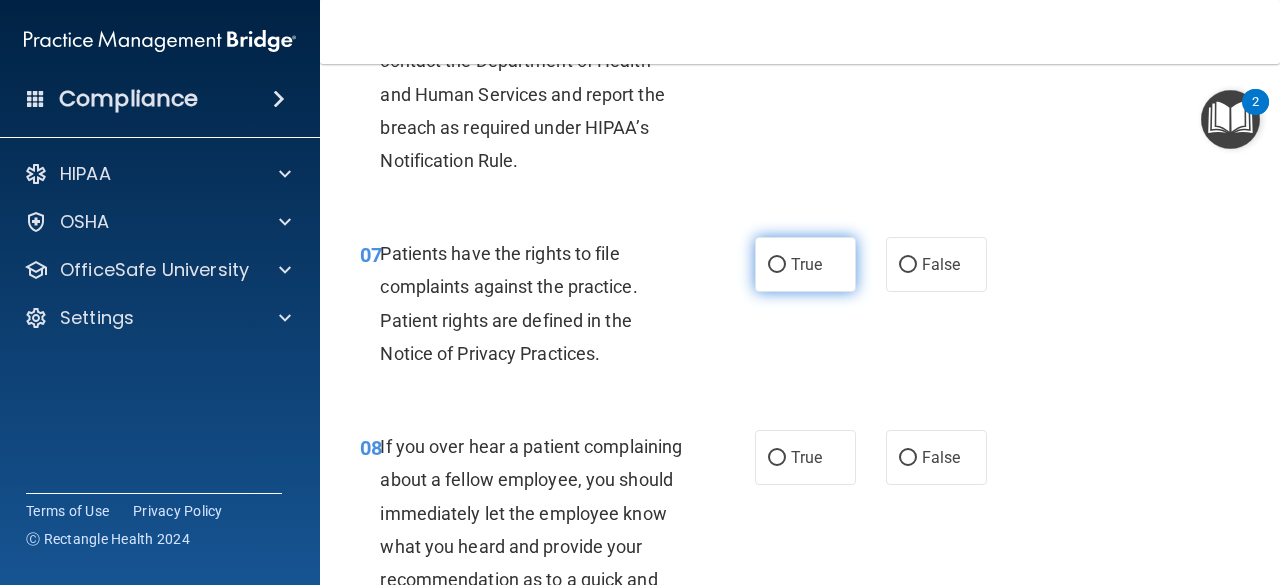 click on "True" at bounding box center (805, 264) 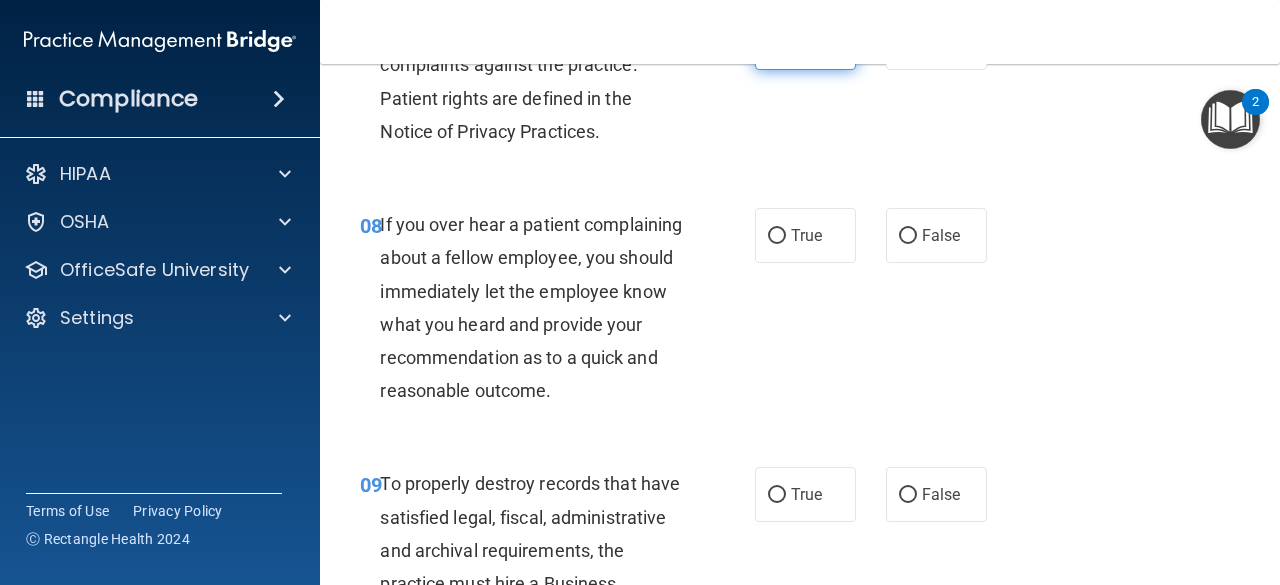scroll, scrollTop: 1701, scrollLeft: 0, axis: vertical 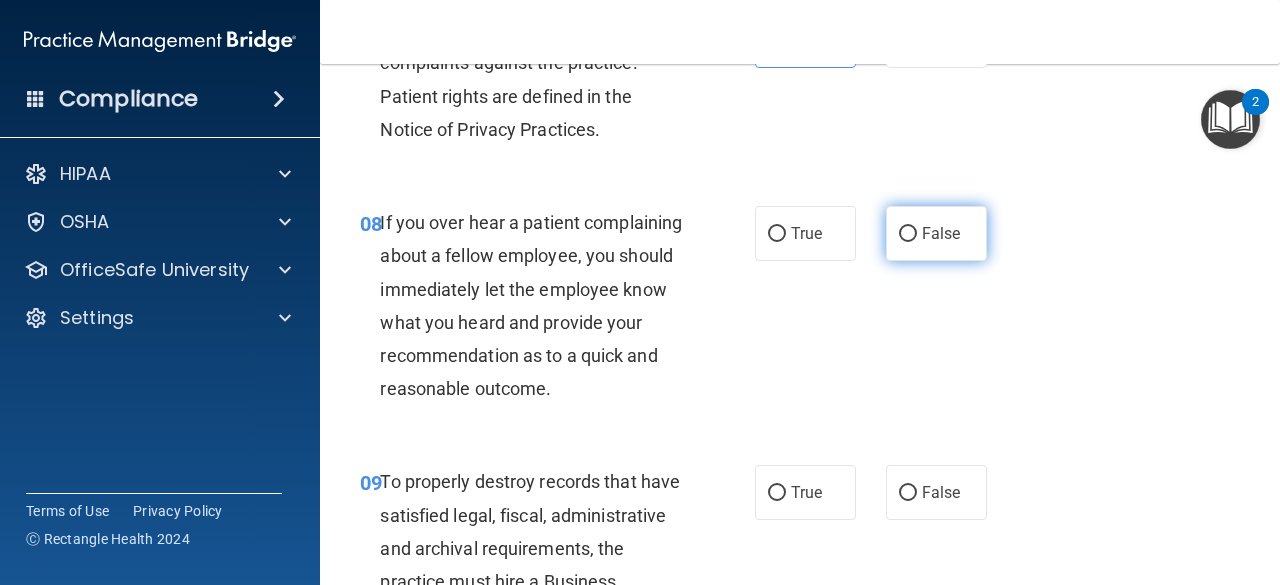 click on "False" at bounding box center (908, 234) 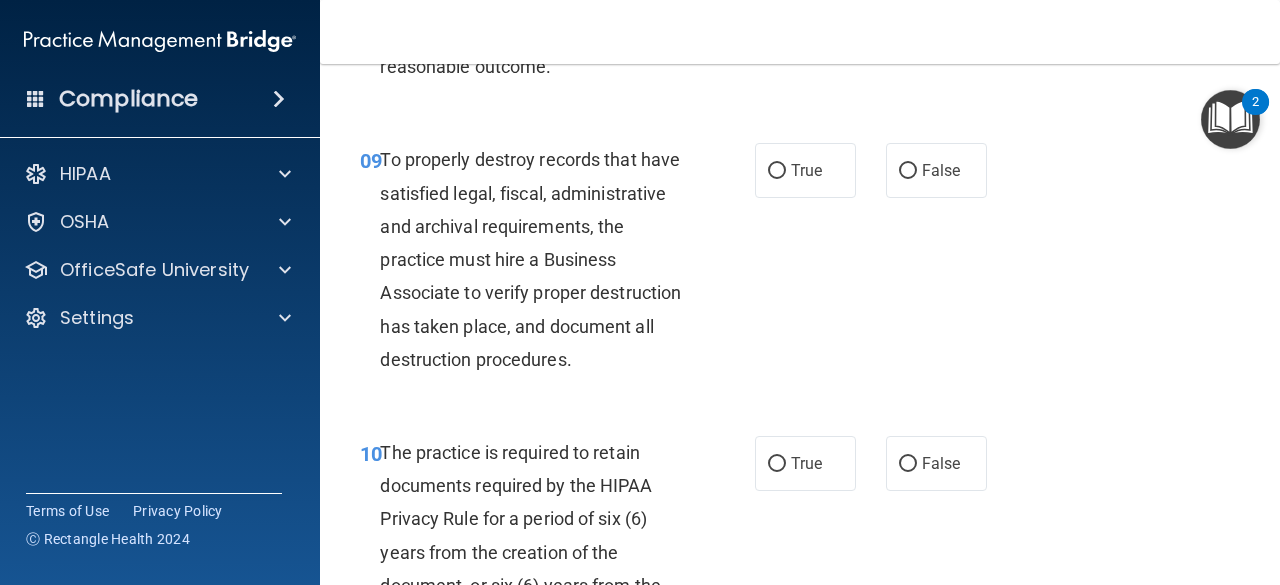 scroll, scrollTop: 2026, scrollLeft: 0, axis: vertical 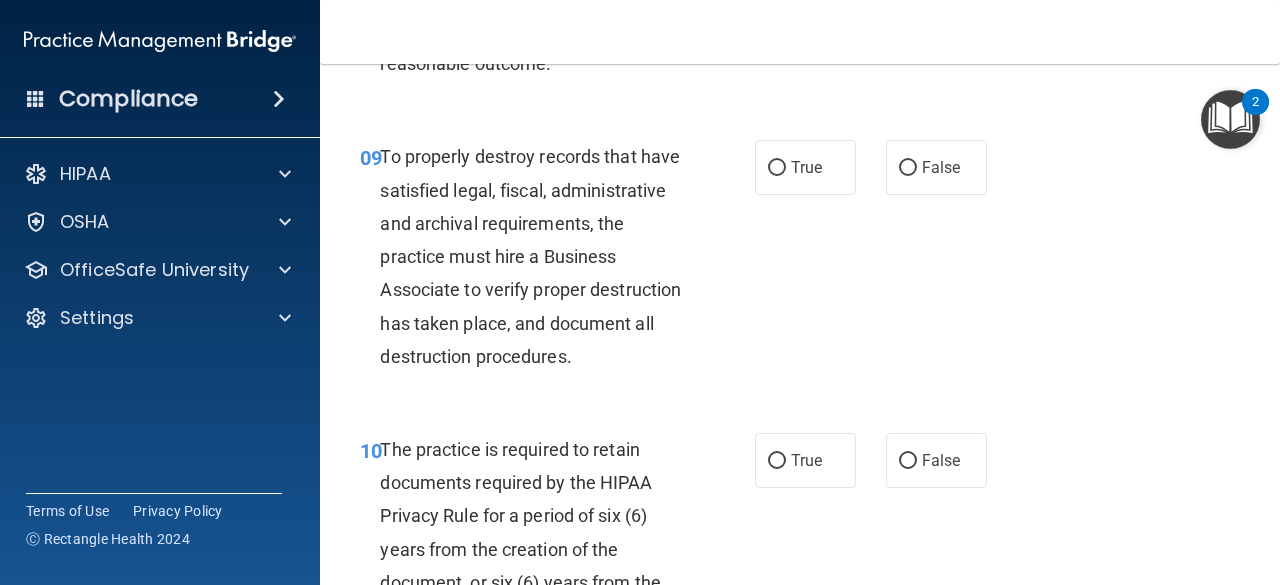 click on "False" at bounding box center (936, 167) 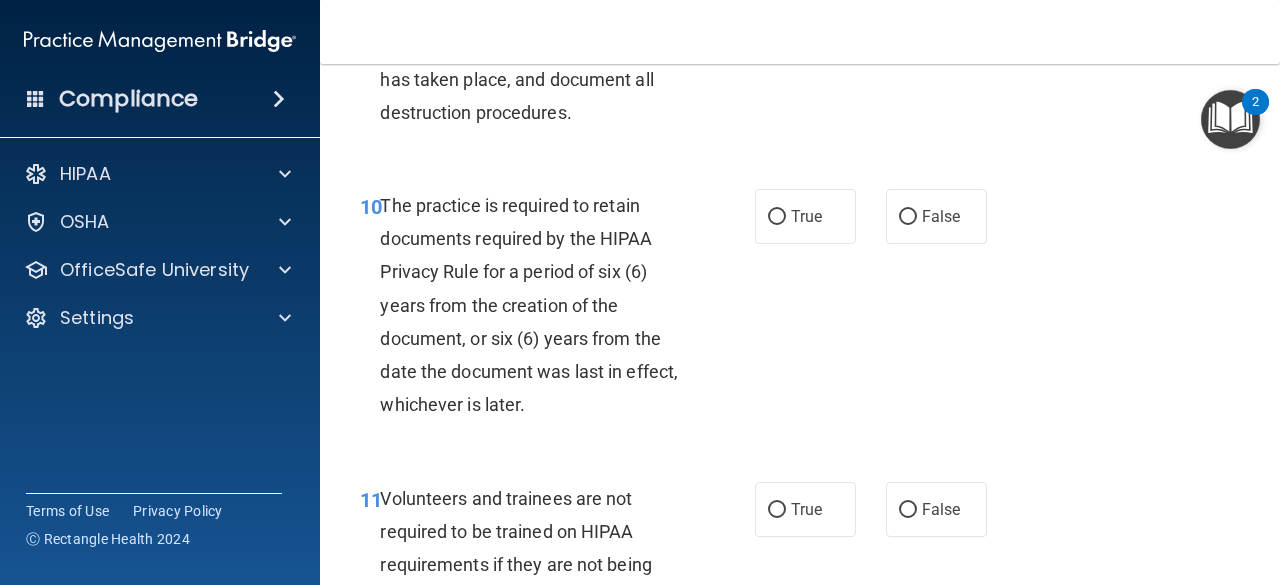 scroll, scrollTop: 2274, scrollLeft: 0, axis: vertical 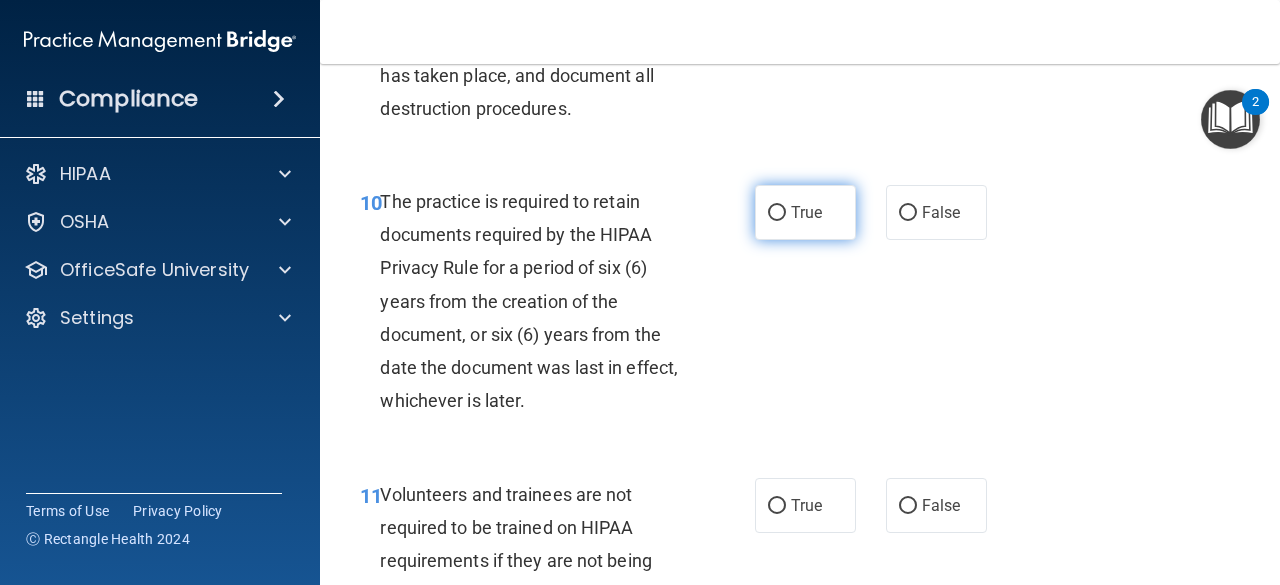 click on "True" at bounding box center (805, 212) 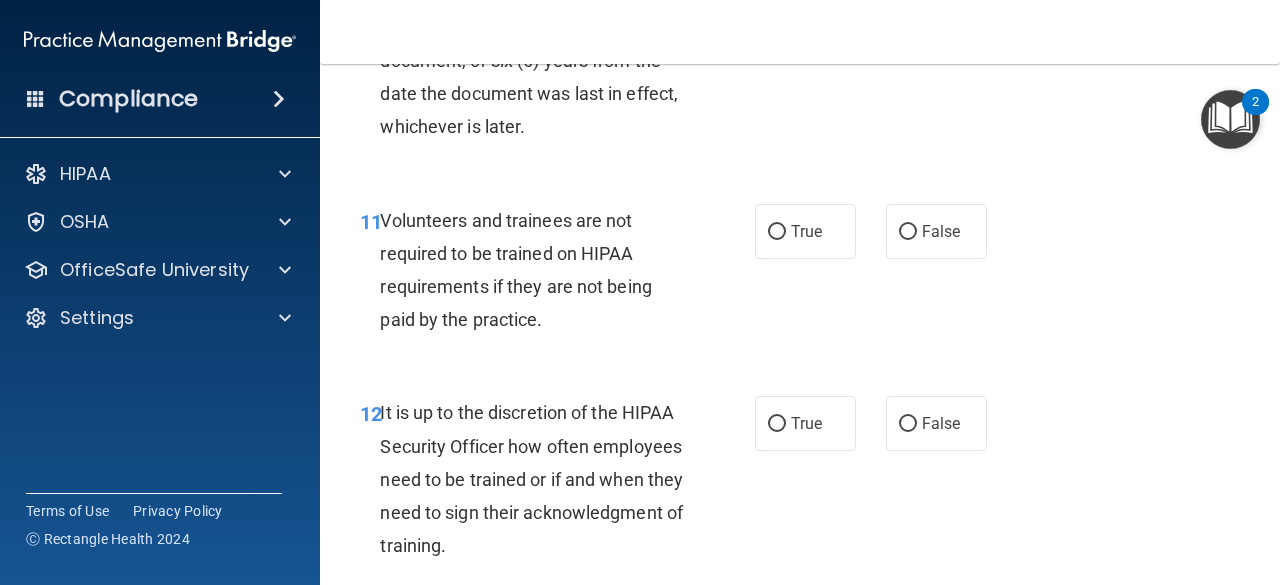 scroll, scrollTop: 2549, scrollLeft: 0, axis: vertical 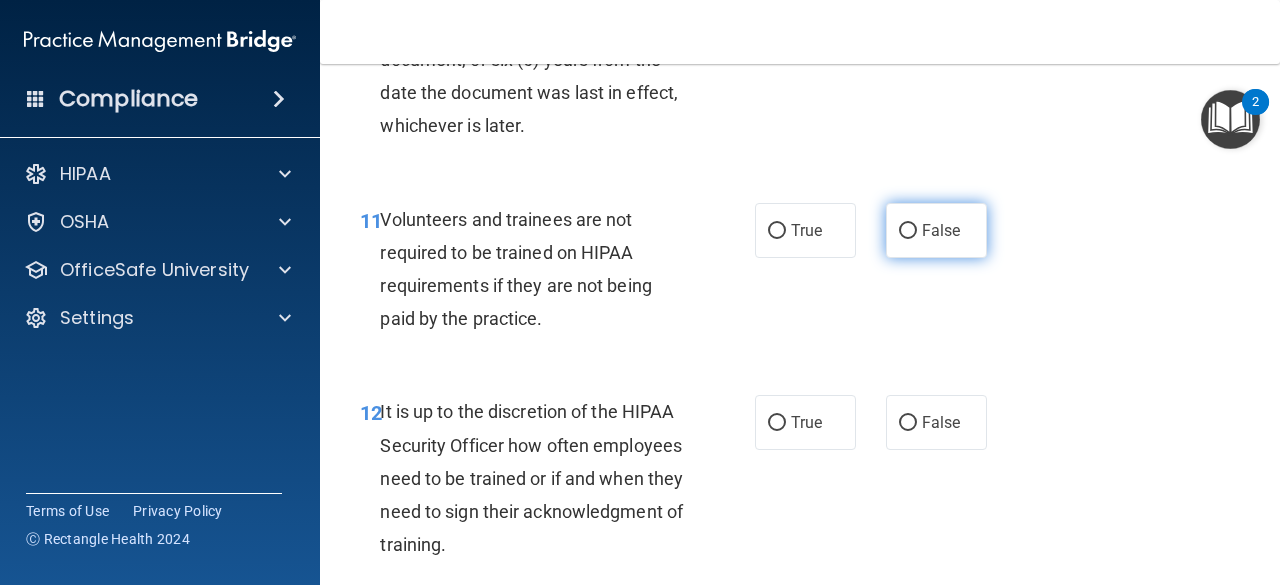 click on "False" at bounding box center [941, 230] 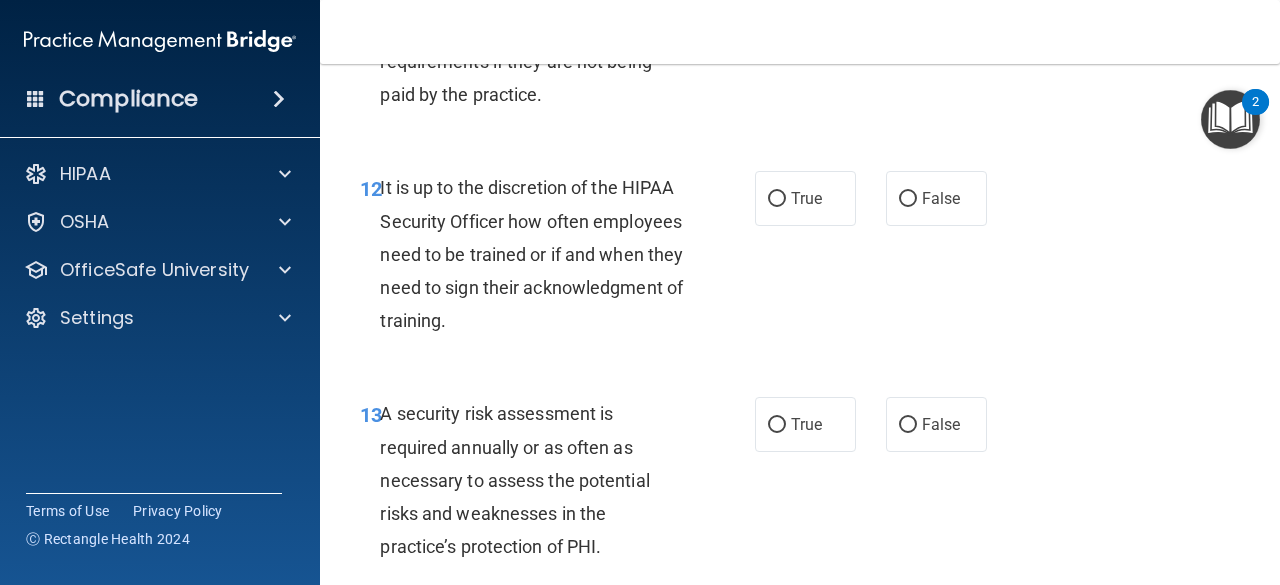 scroll, scrollTop: 2776, scrollLeft: 0, axis: vertical 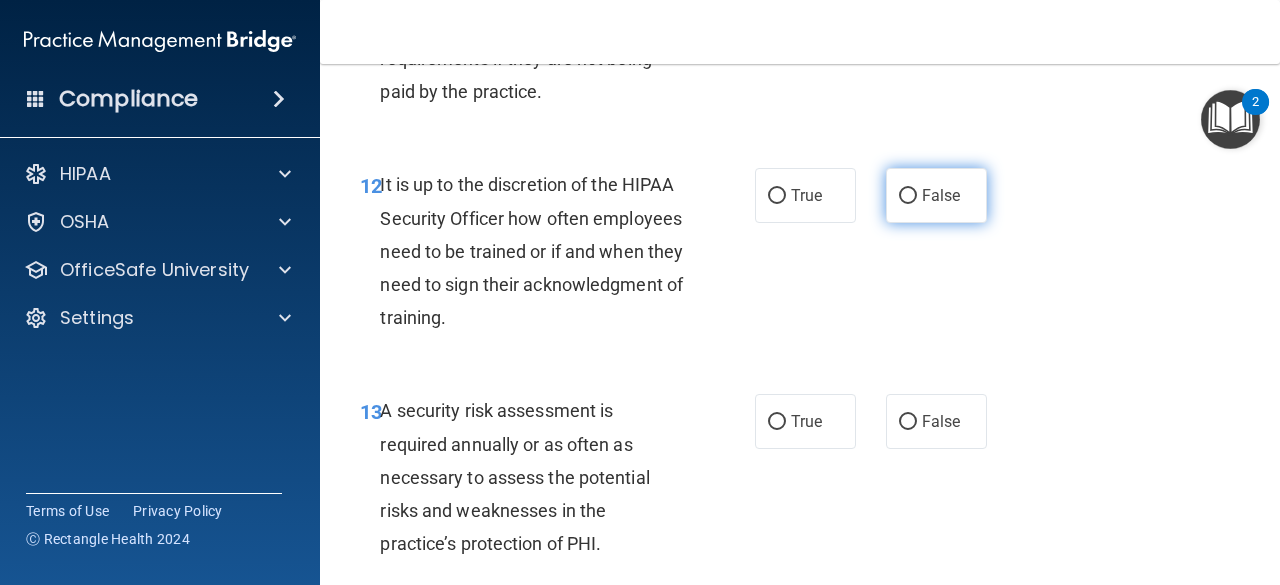 click on "False" at bounding box center [908, 196] 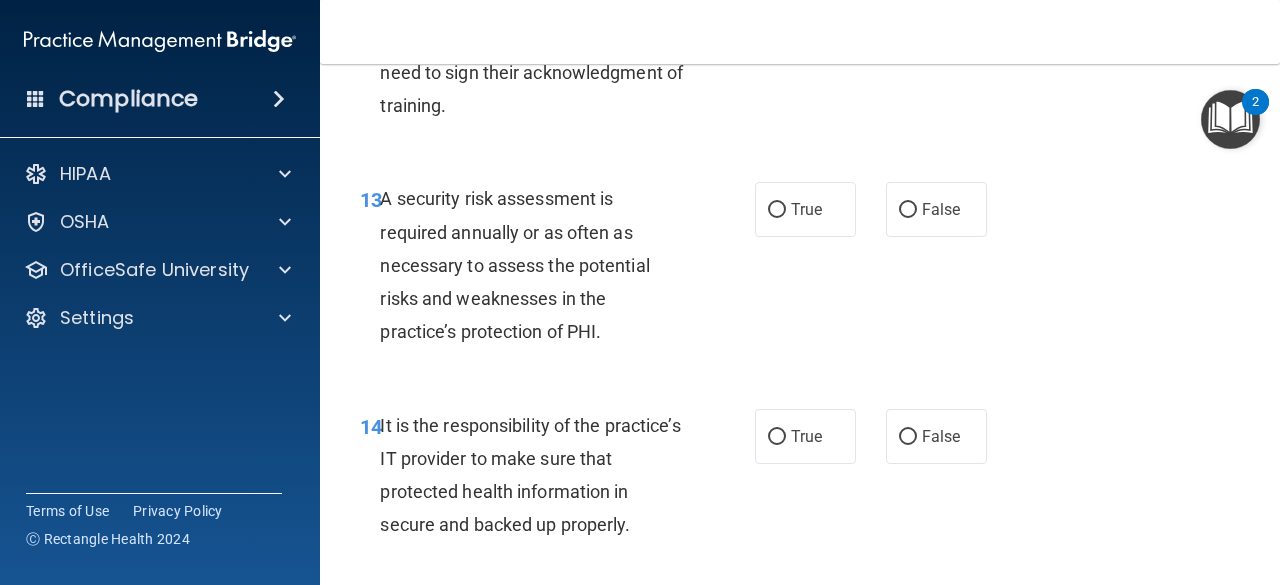 scroll, scrollTop: 2989, scrollLeft: 0, axis: vertical 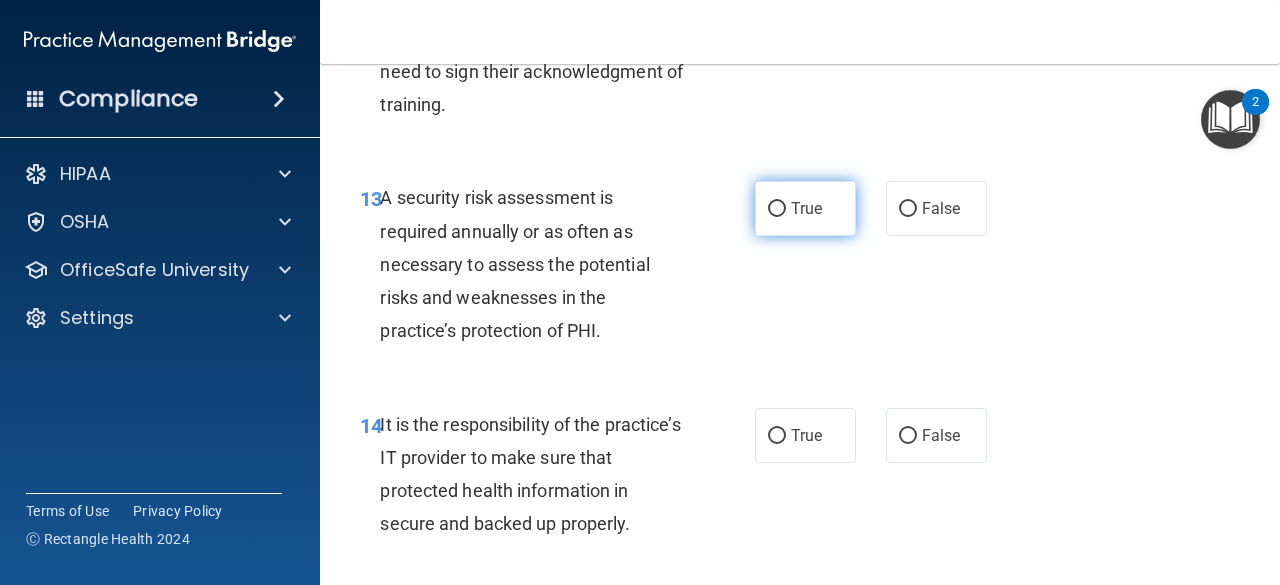 click on "True" at bounding box center [805, 208] 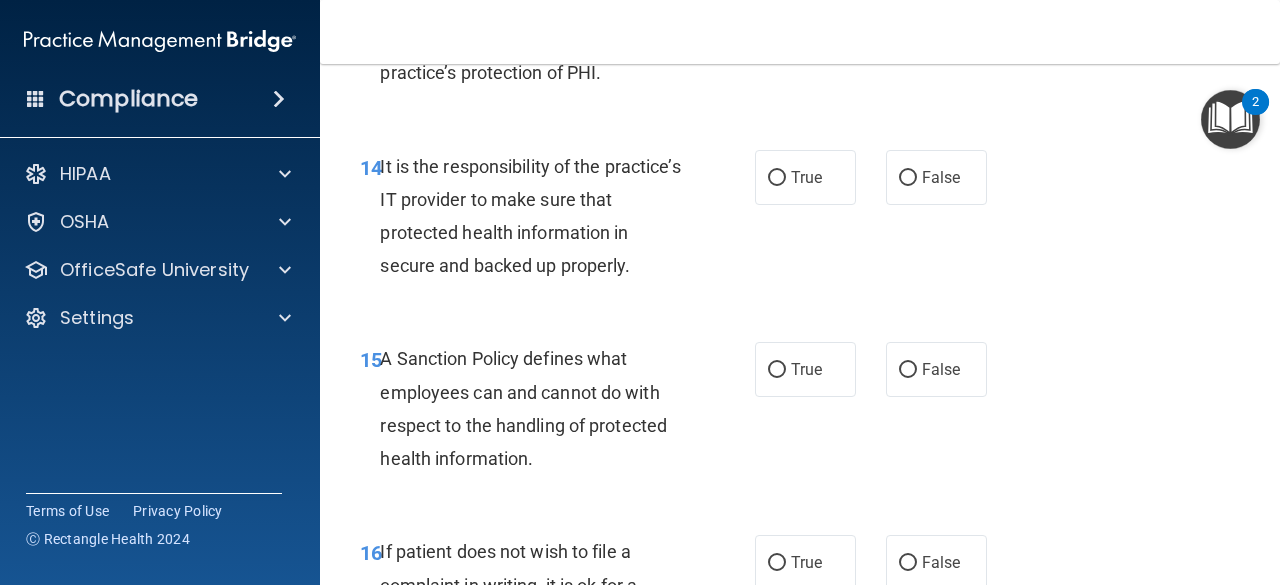 scroll, scrollTop: 3273, scrollLeft: 0, axis: vertical 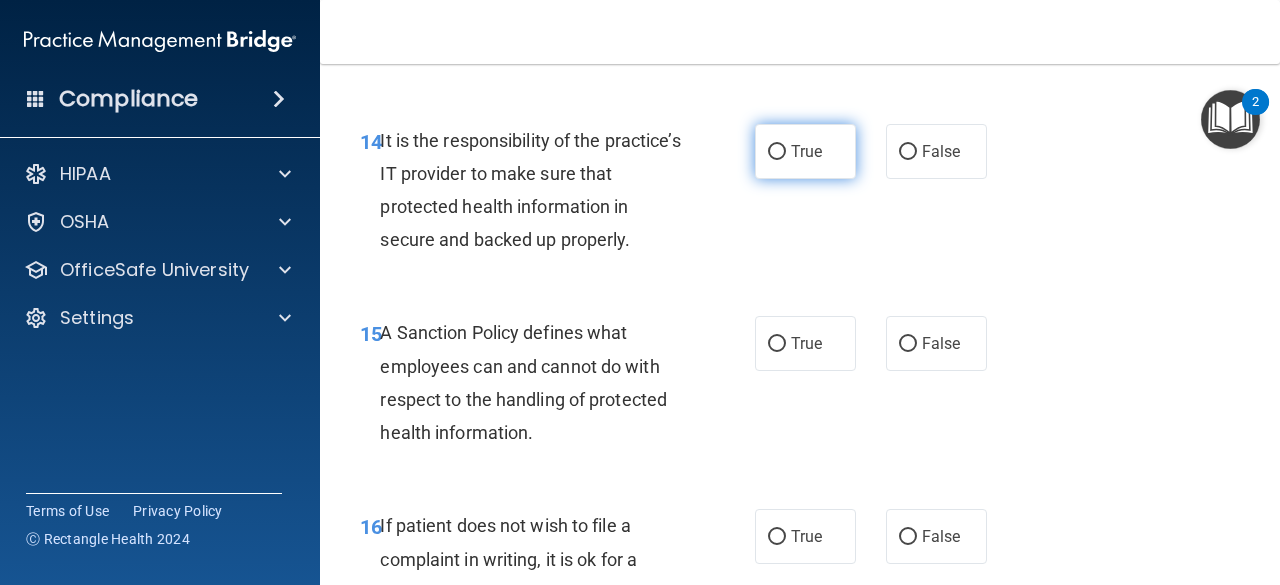 click on "True" at bounding box center [805, 151] 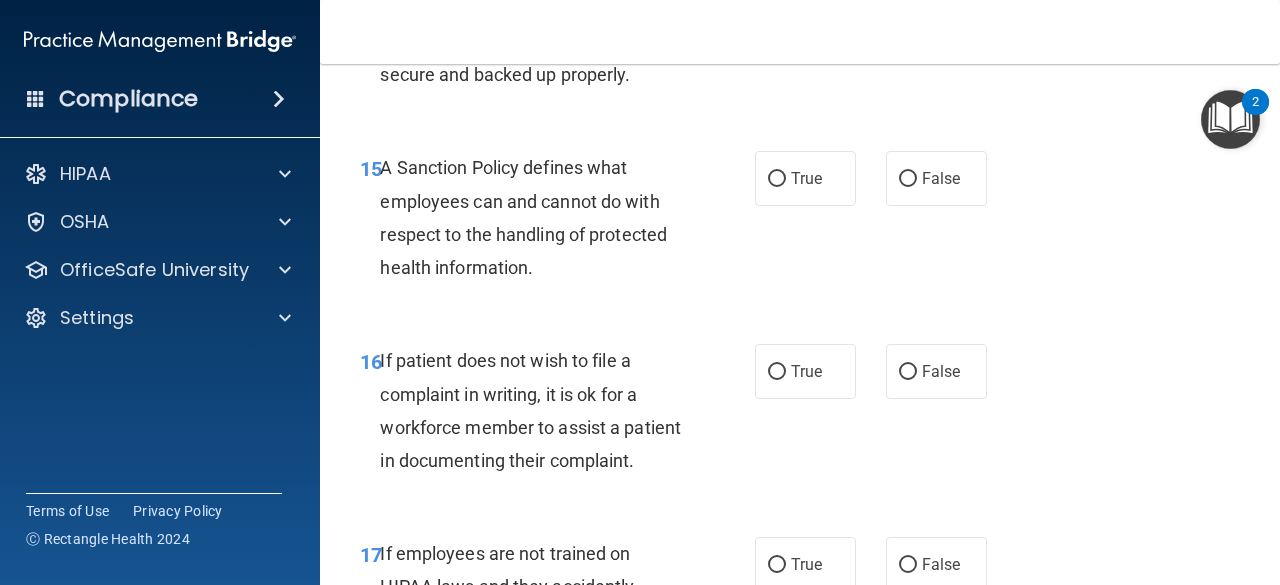 scroll, scrollTop: 3463, scrollLeft: 0, axis: vertical 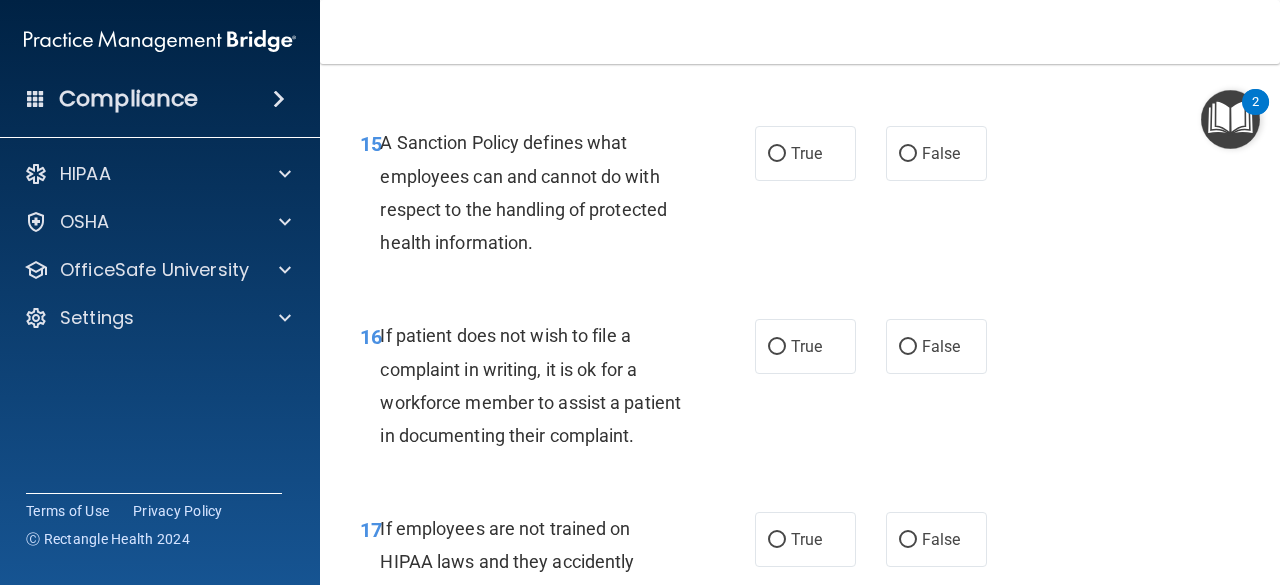 click on "True" at bounding box center (805, 153) 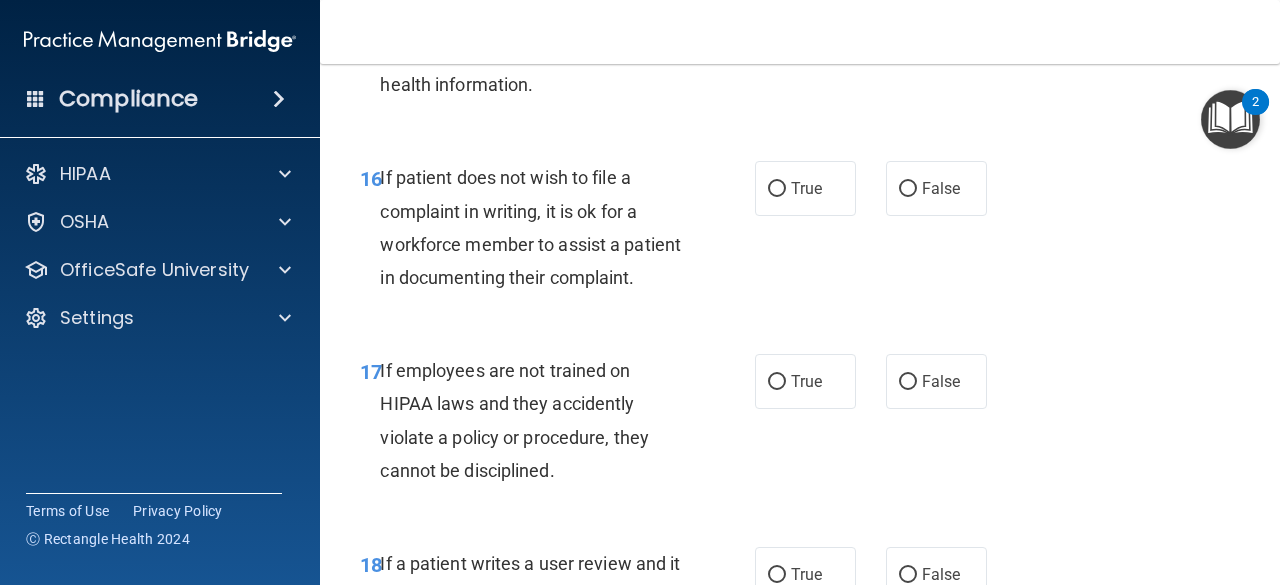 scroll, scrollTop: 3620, scrollLeft: 0, axis: vertical 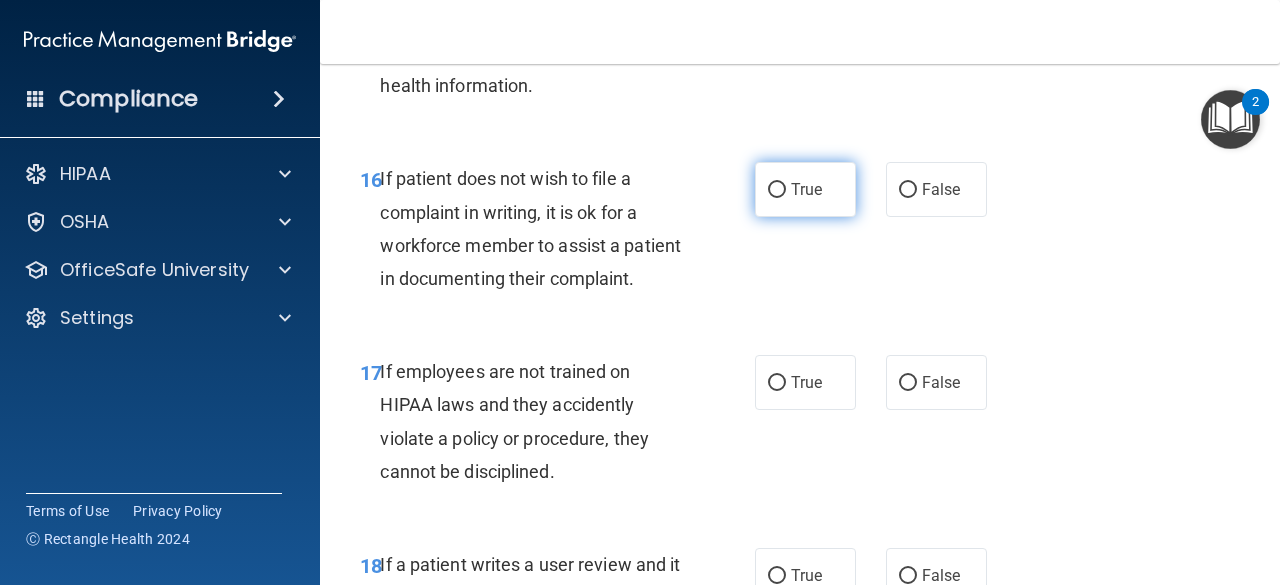 click on "True" at bounding box center (805, 189) 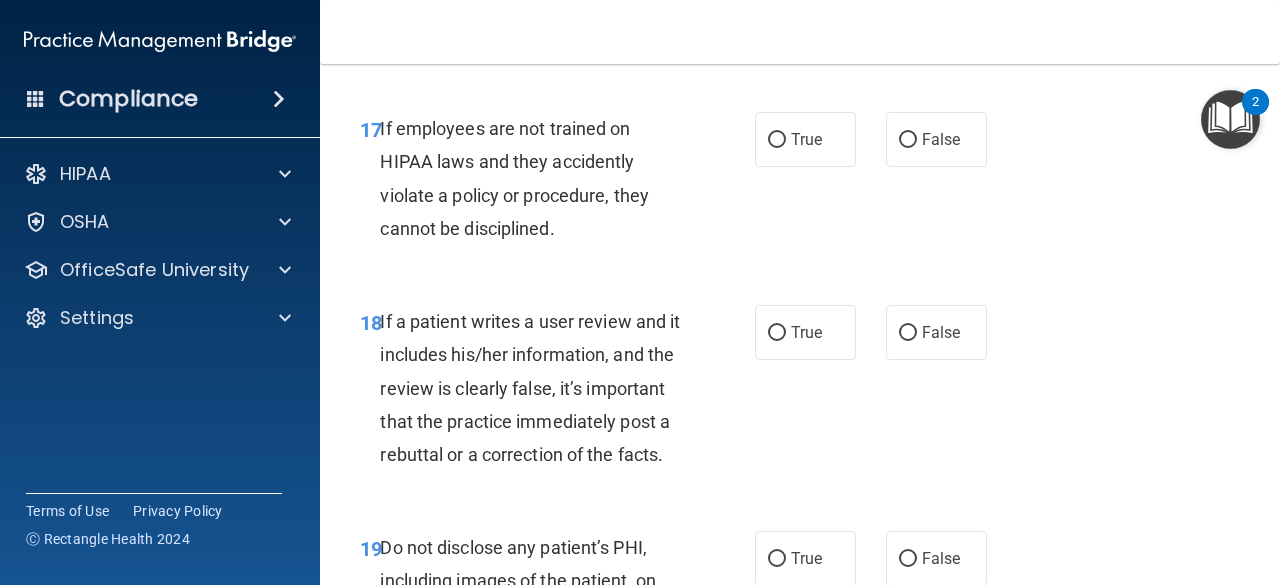 scroll, scrollTop: 3869, scrollLeft: 0, axis: vertical 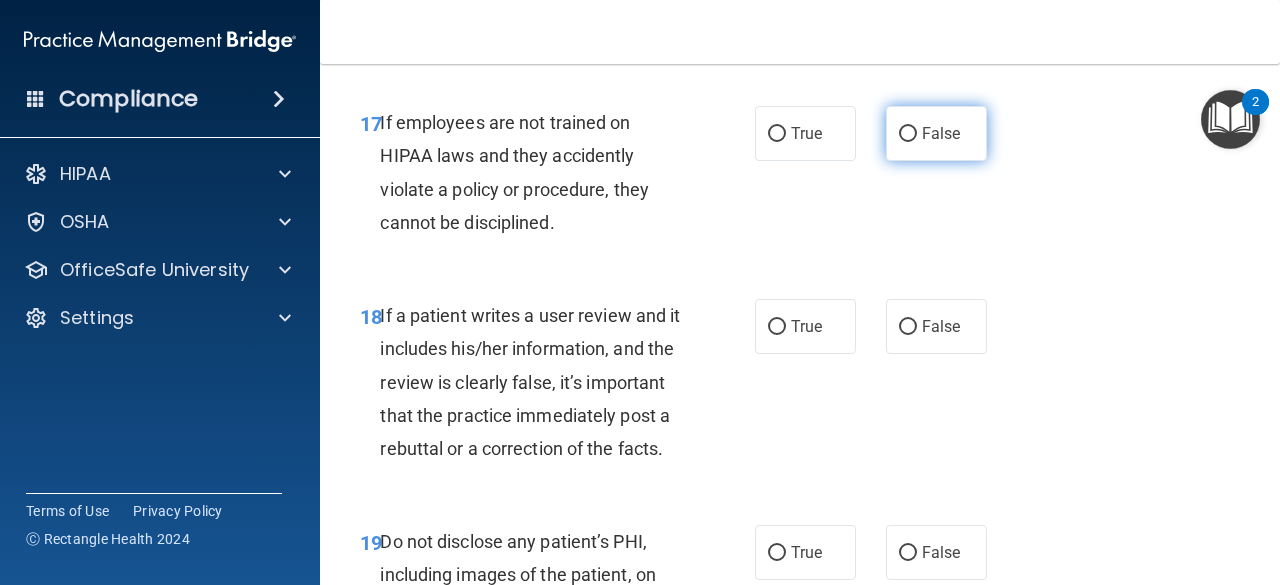 click on "False" at bounding box center (936, 133) 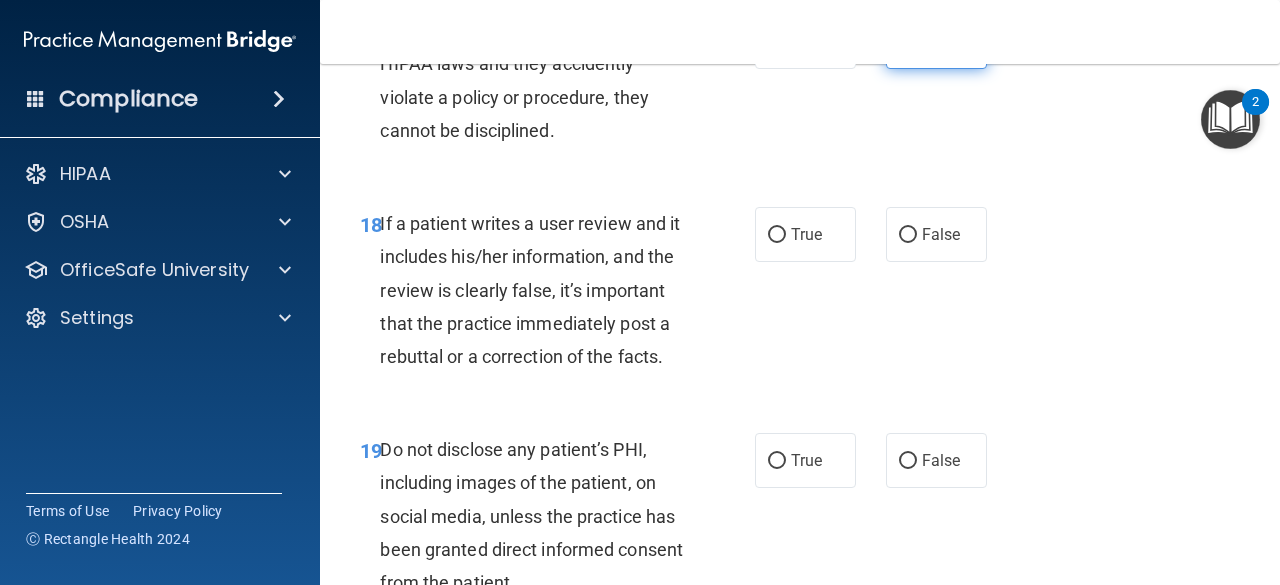 scroll, scrollTop: 4007, scrollLeft: 0, axis: vertical 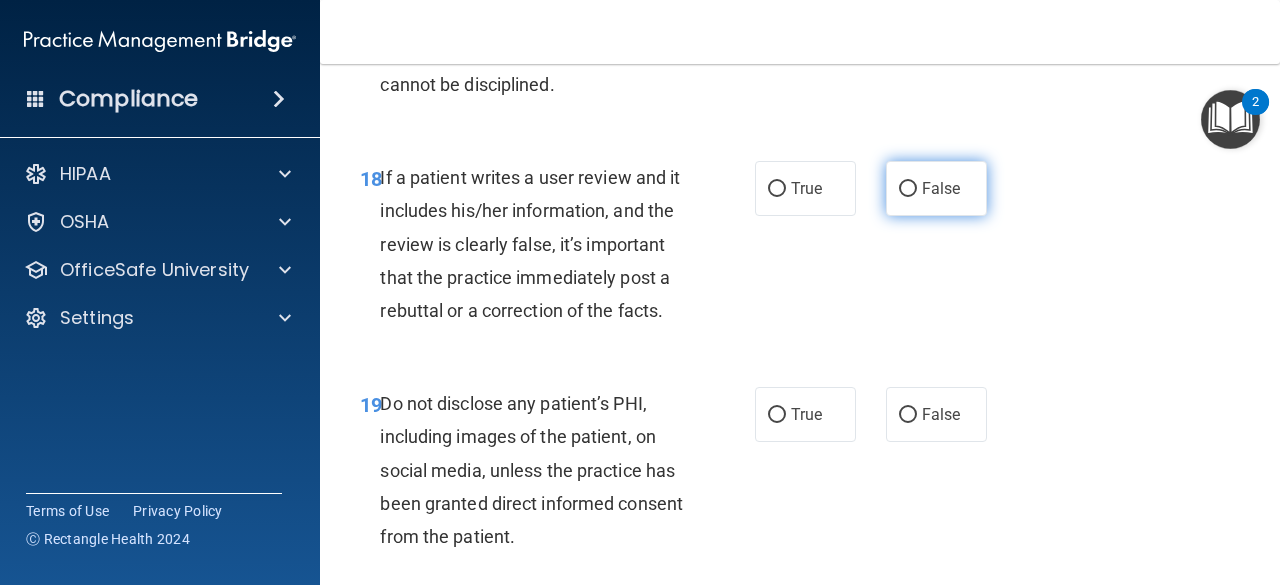 click on "False" at bounding box center [936, 188] 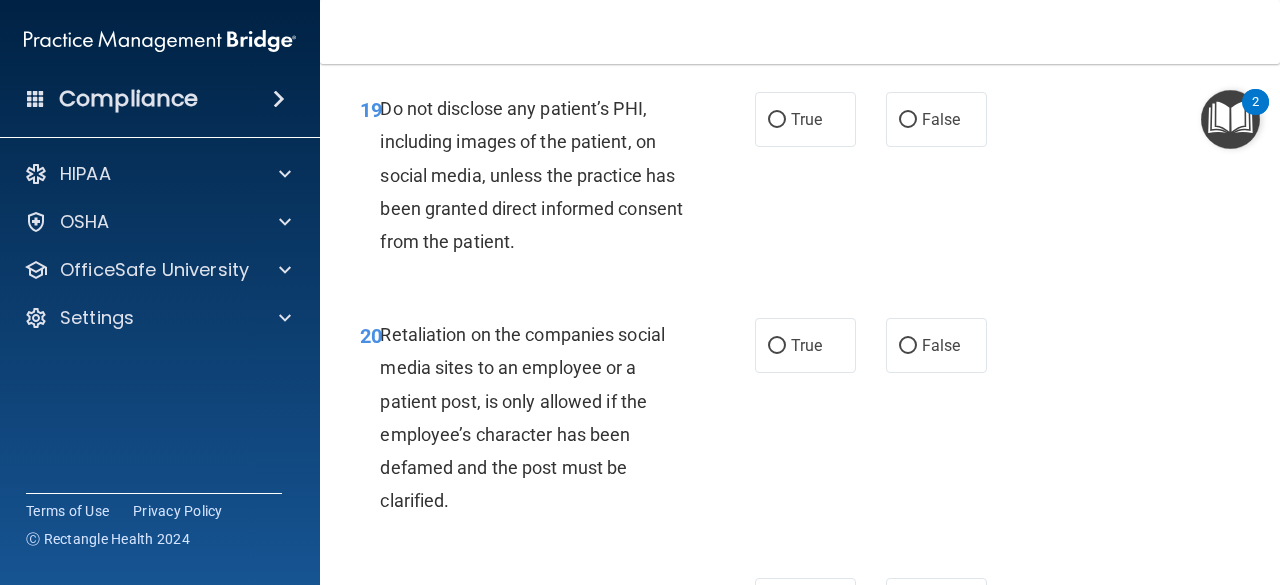 scroll, scrollTop: 4303, scrollLeft: 0, axis: vertical 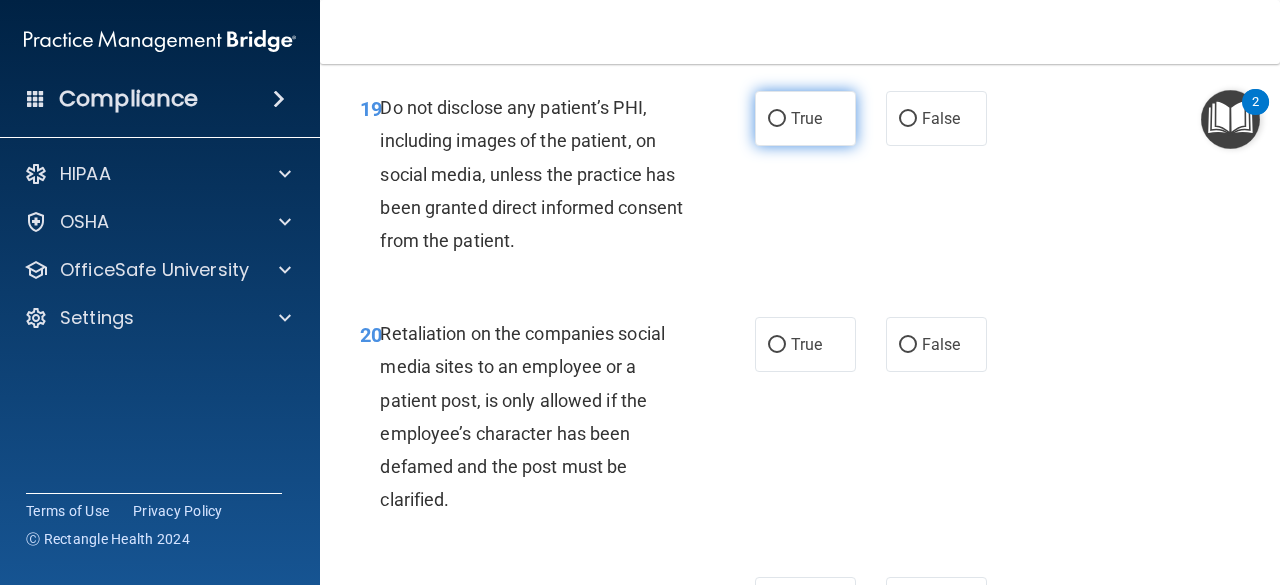 click on "True" at bounding box center (805, 118) 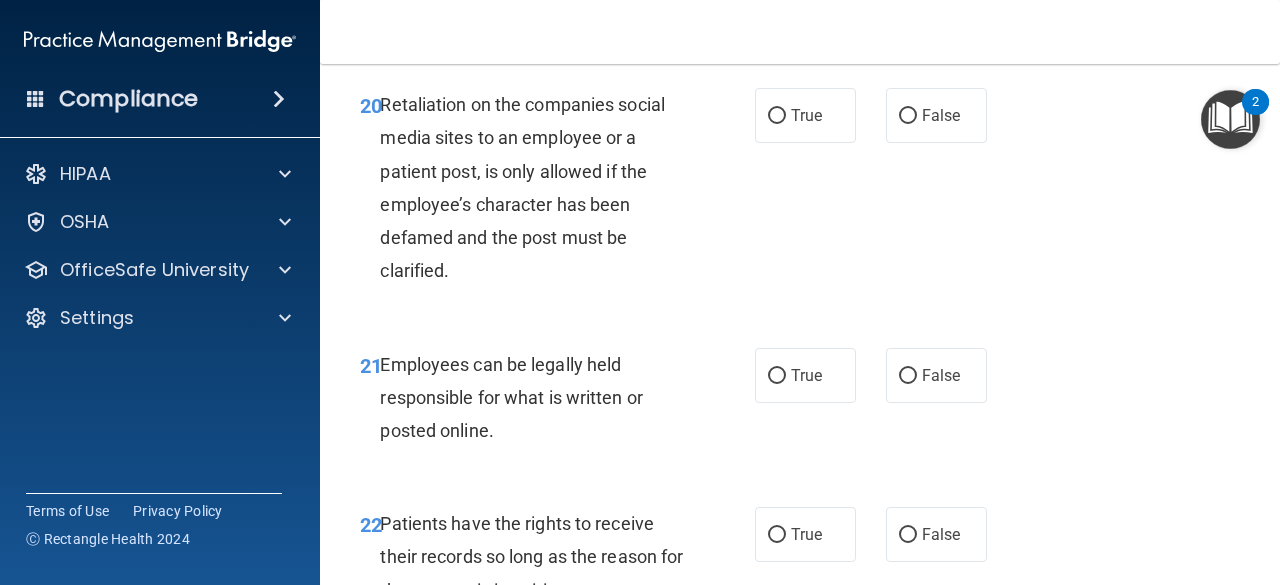 scroll, scrollTop: 4533, scrollLeft: 0, axis: vertical 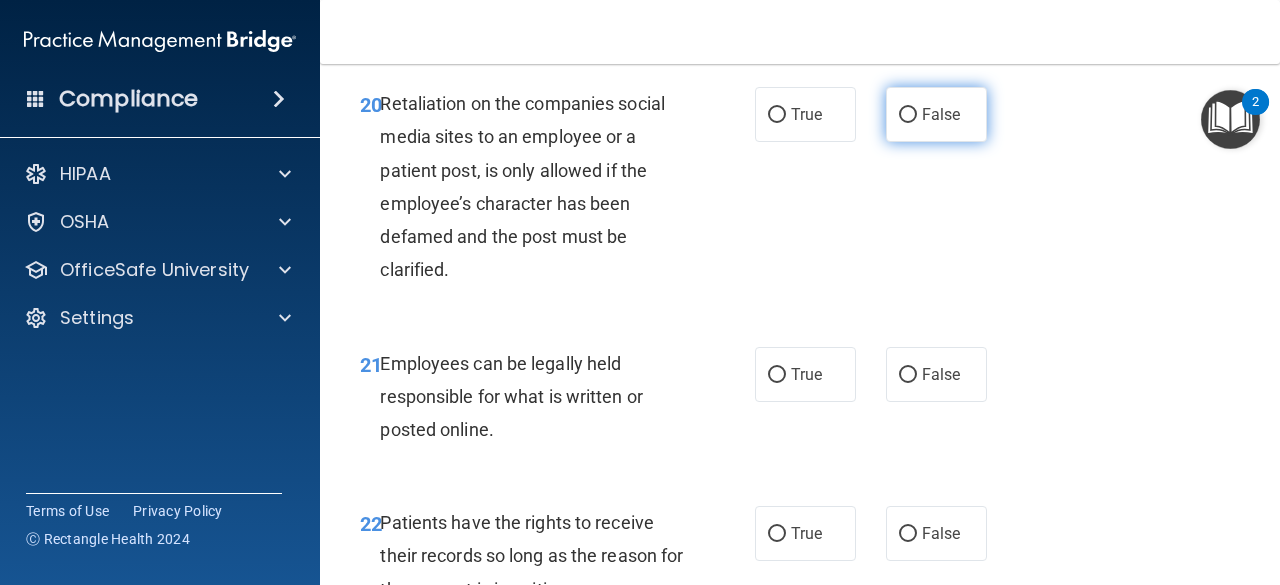 click on "False" at bounding box center (908, 115) 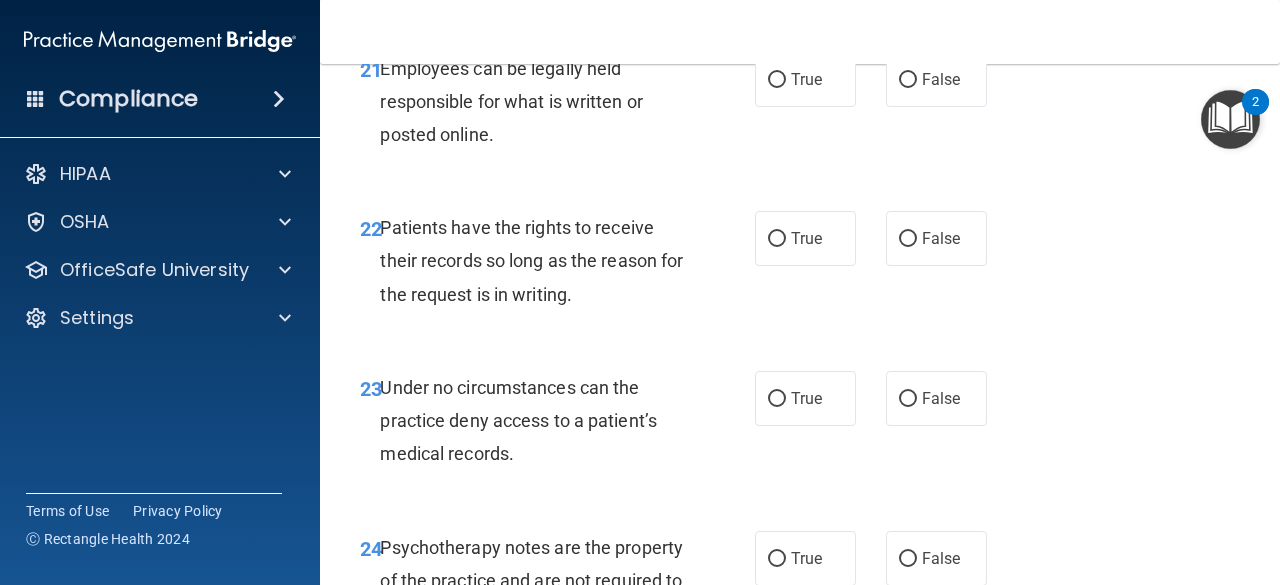 scroll, scrollTop: 4834, scrollLeft: 0, axis: vertical 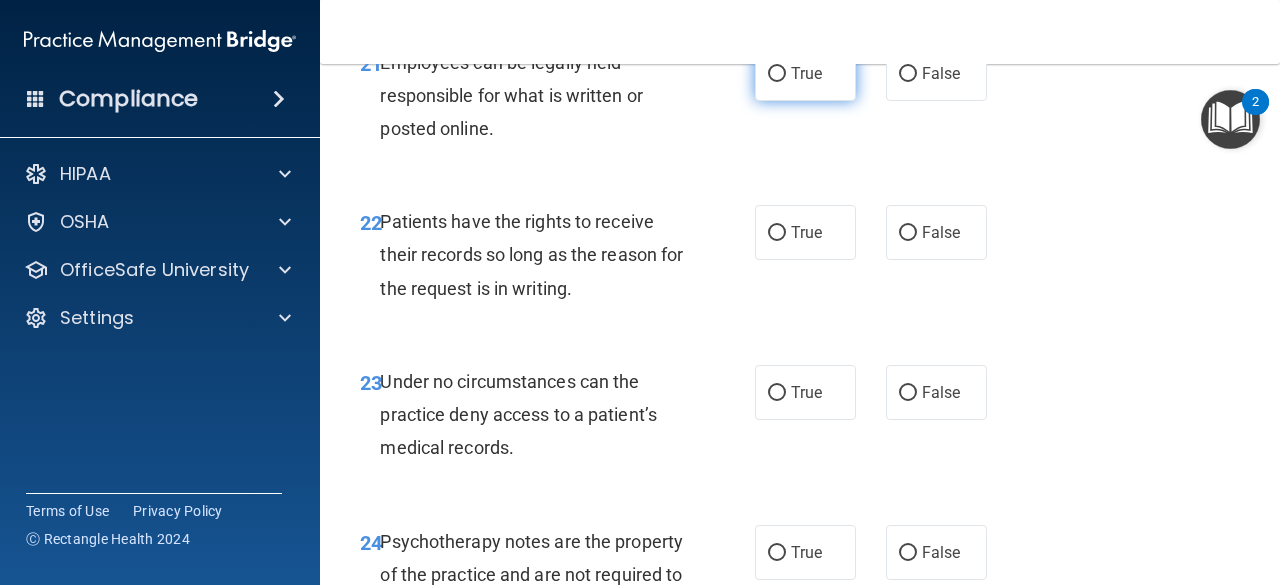 click on "True" at bounding box center (806, 73) 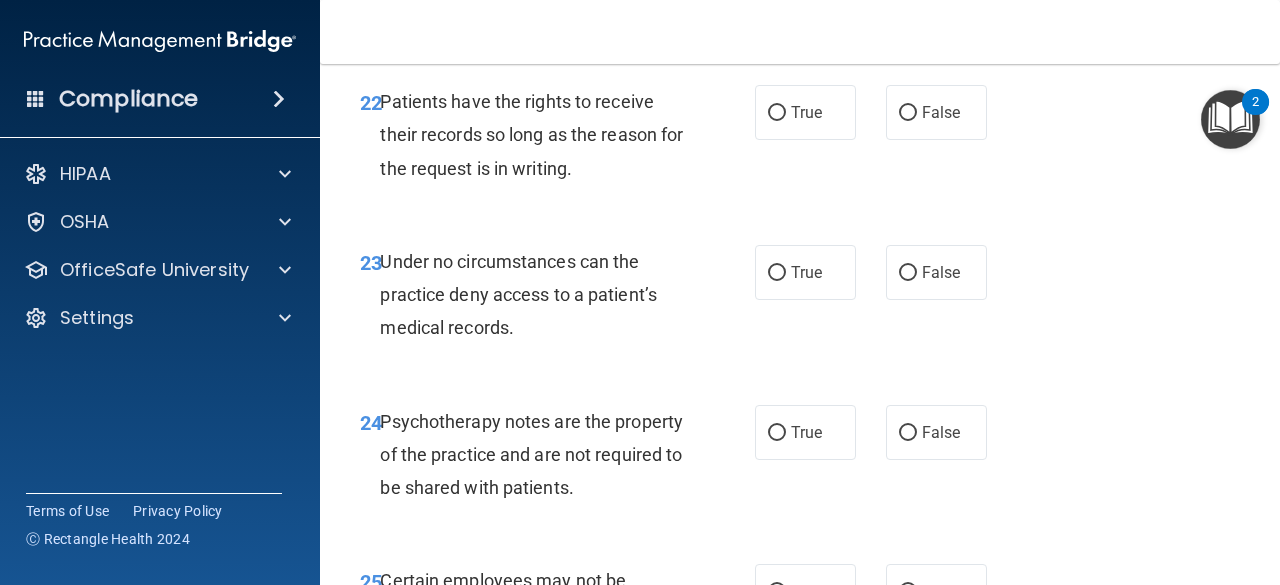scroll, scrollTop: 4975, scrollLeft: 0, axis: vertical 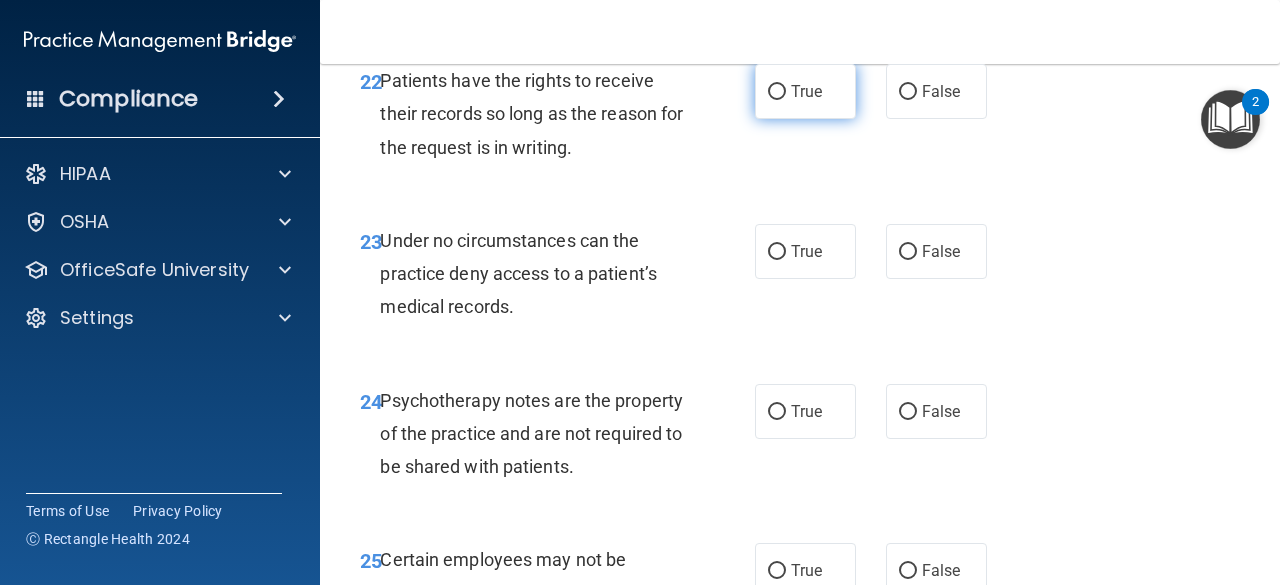click on "True" at bounding box center [805, 91] 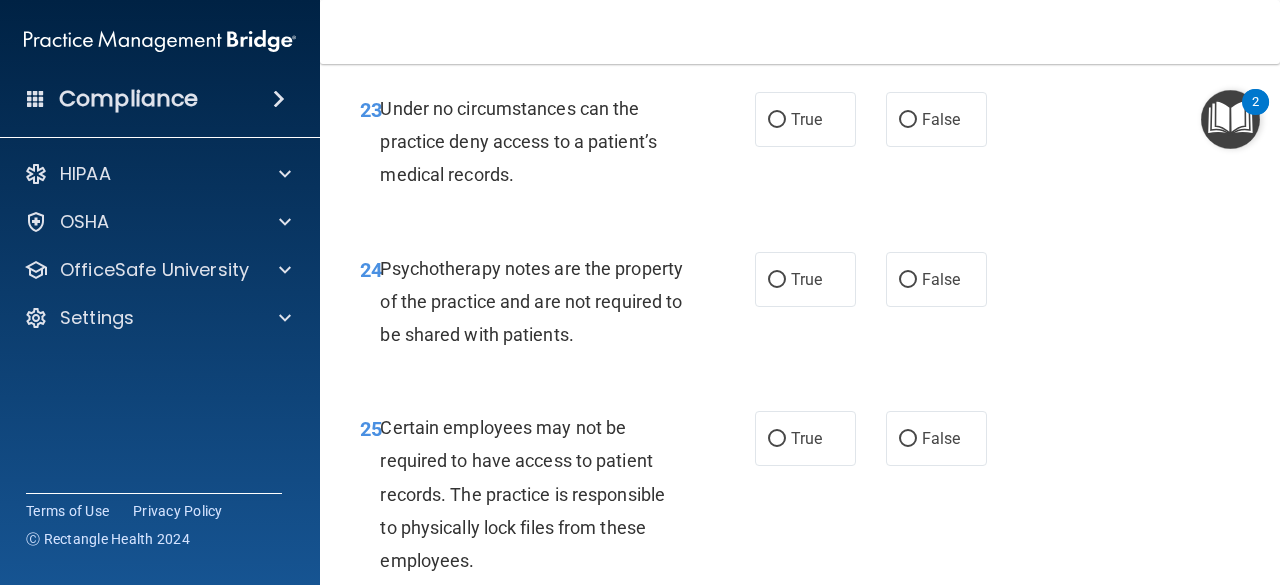 scroll, scrollTop: 5110, scrollLeft: 0, axis: vertical 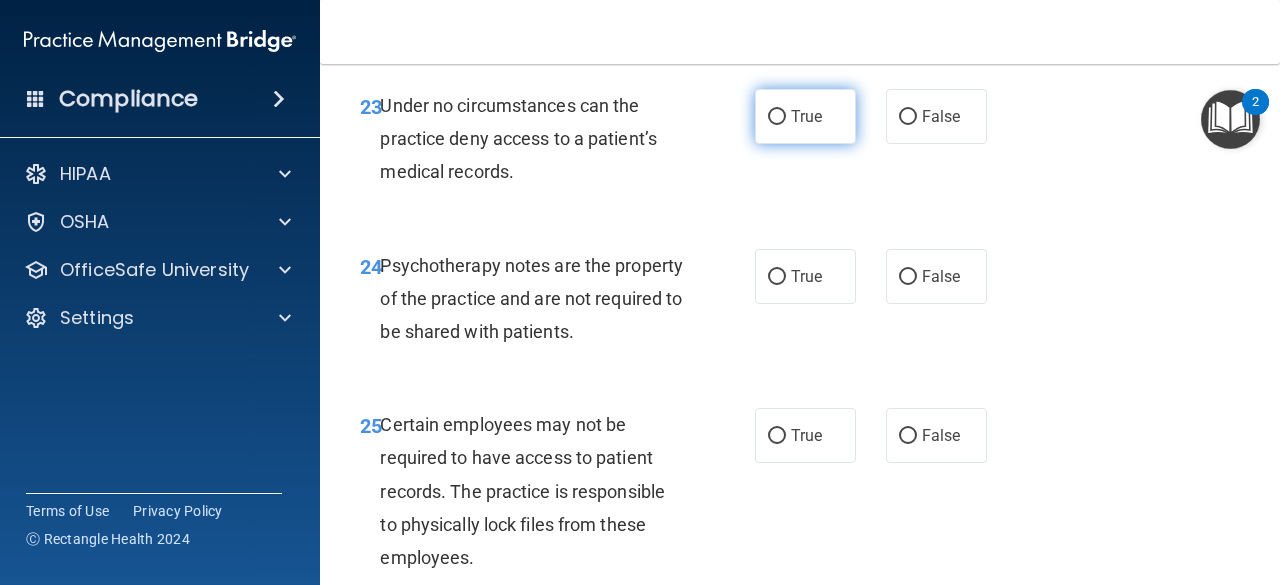 click on "True" at bounding box center [806, 116] 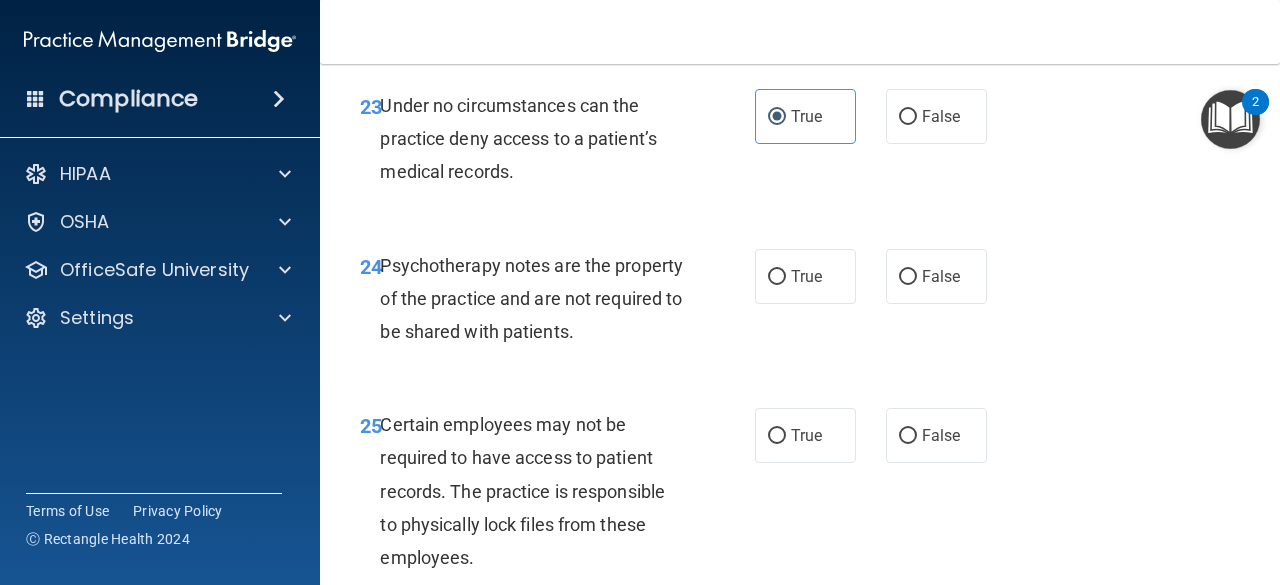 click on "23       Under no circumstances can the practice deny access to a patient’s medical records.                 True           False" at bounding box center [800, 144] 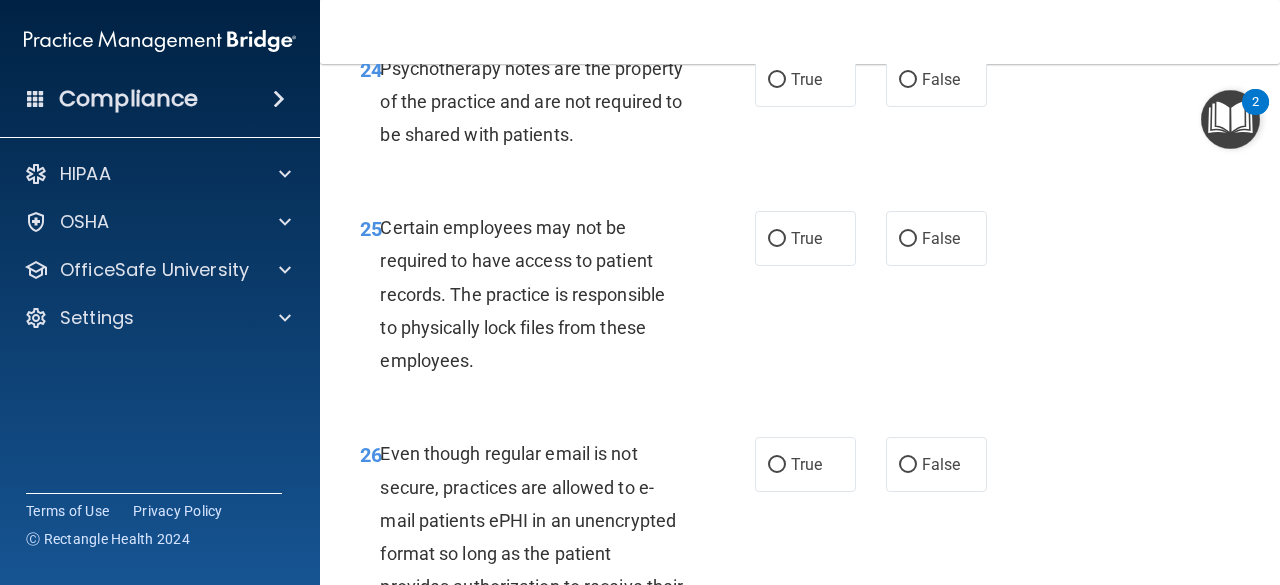 scroll, scrollTop: 5308, scrollLeft: 0, axis: vertical 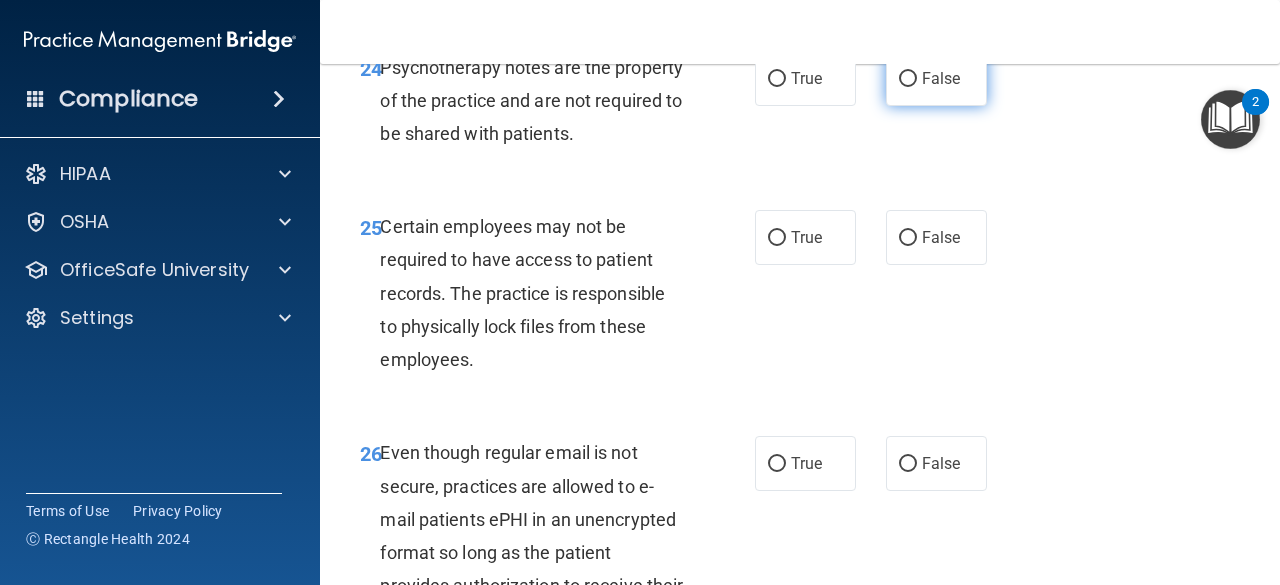 click on "False" at bounding box center [936, 78] 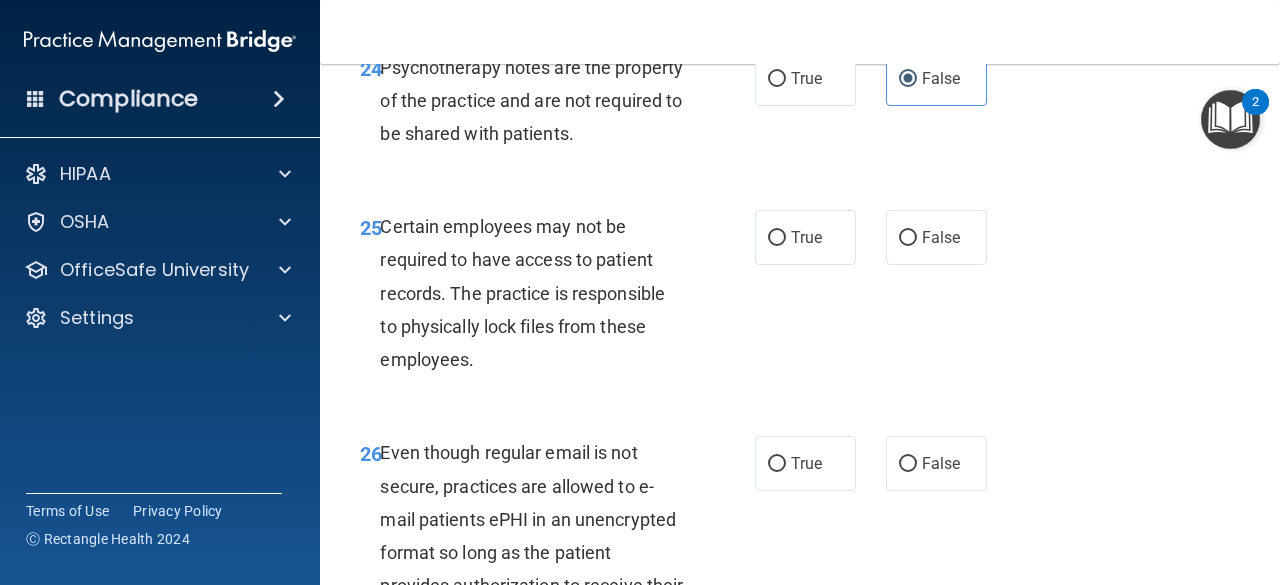 click on "24       Psychotherapy notes are the property of the practice and are not required to be shared with patients.                  True           False" at bounding box center [800, 106] 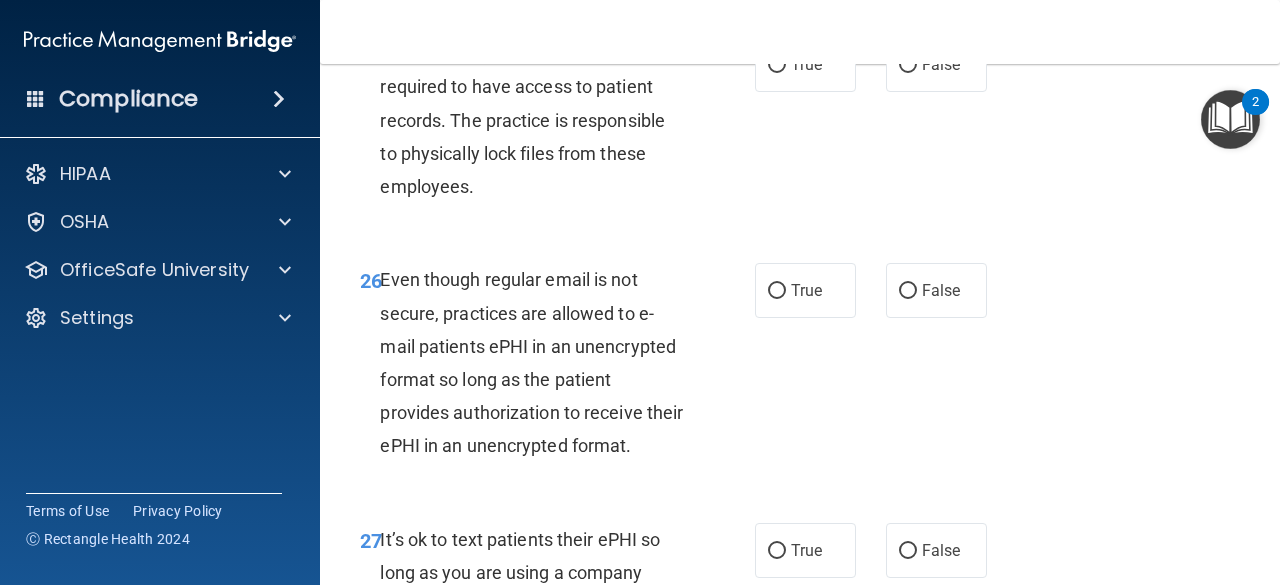 scroll, scrollTop: 5482, scrollLeft: 0, axis: vertical 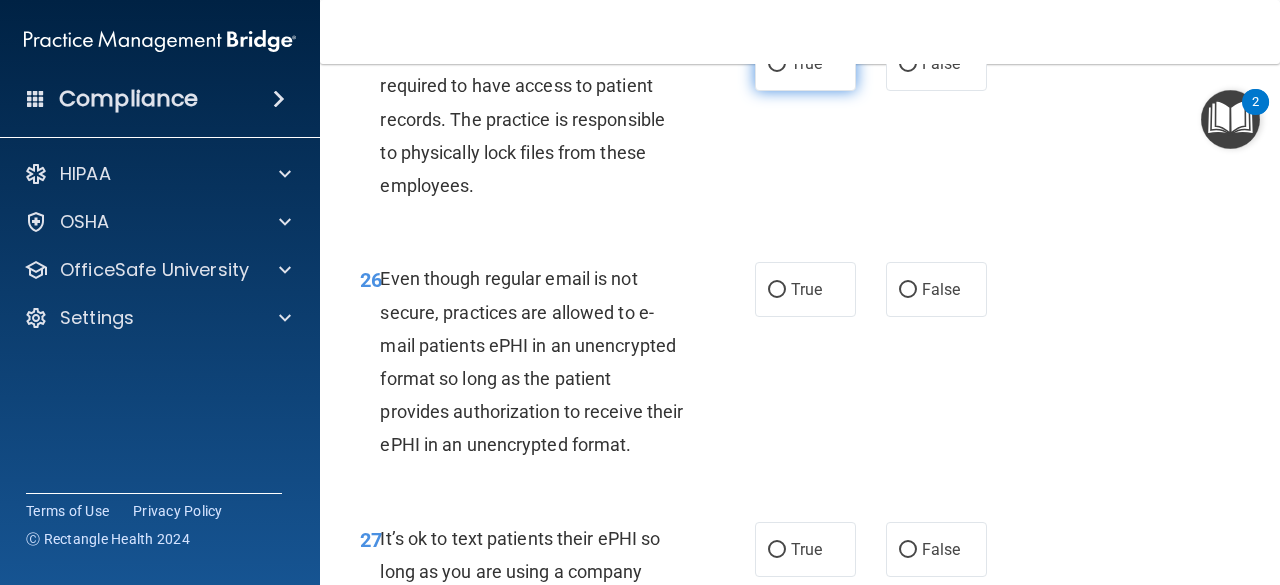 click on "True" at bounding box center [805, 63] 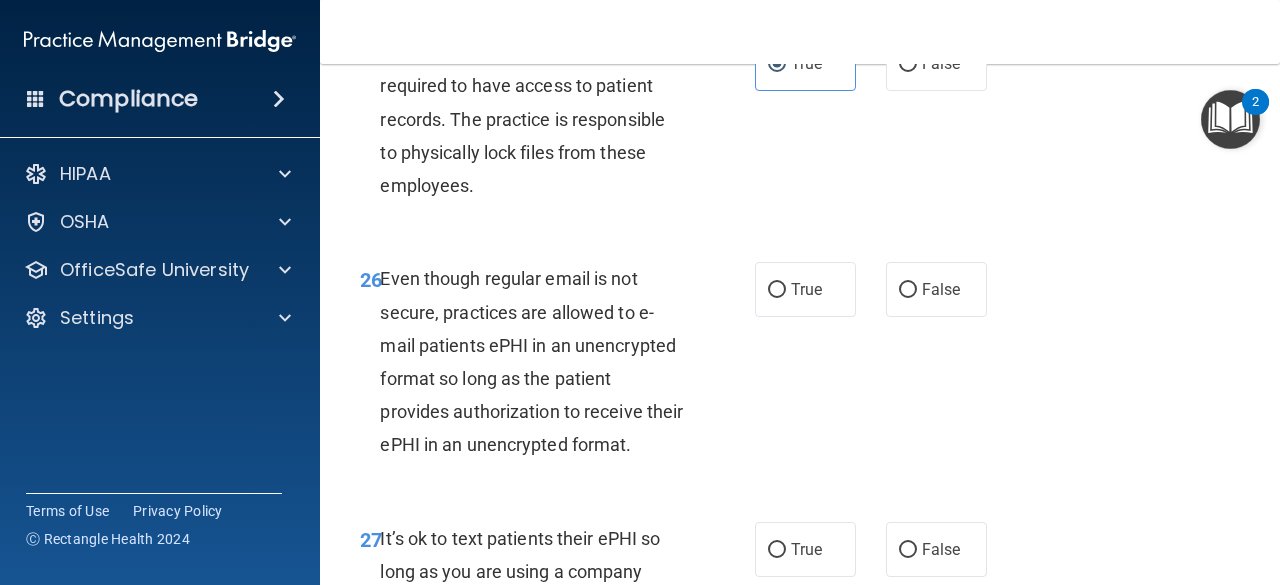 click on "25       Certain employees may not be required to have access to patient records.  The practice is responsible to physically lock files from these employees.                  True           False" at bounding box center [800, 124] 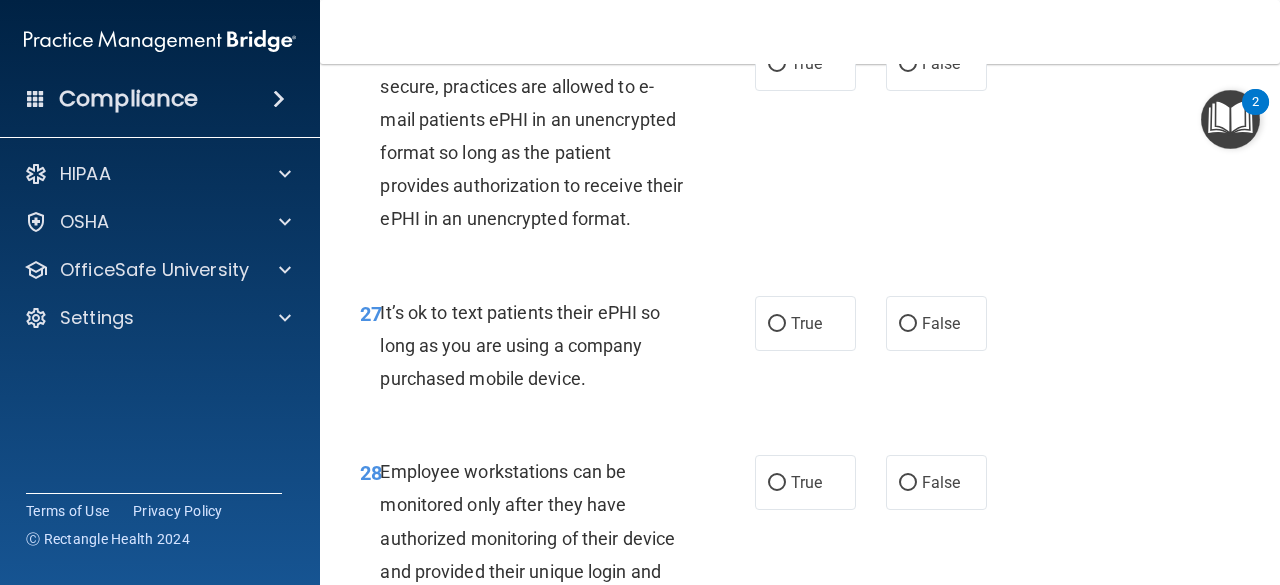 scroll, scrollTop: 5714, scrollLeft: 0, axis: vertical 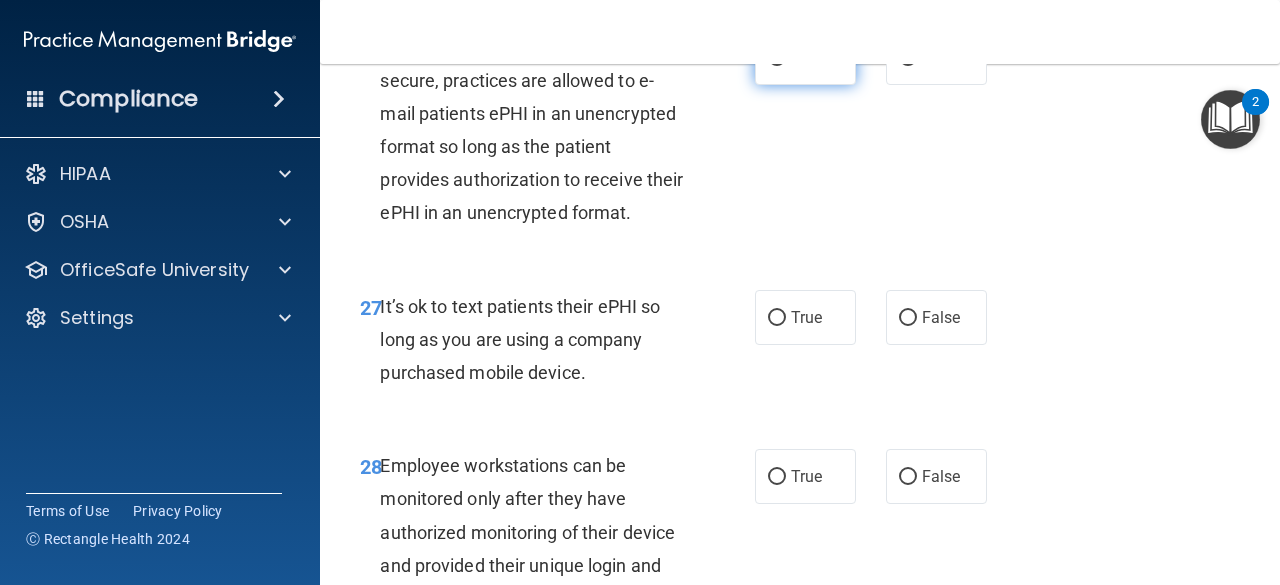 click on "True" at bounding box center (805, 57) 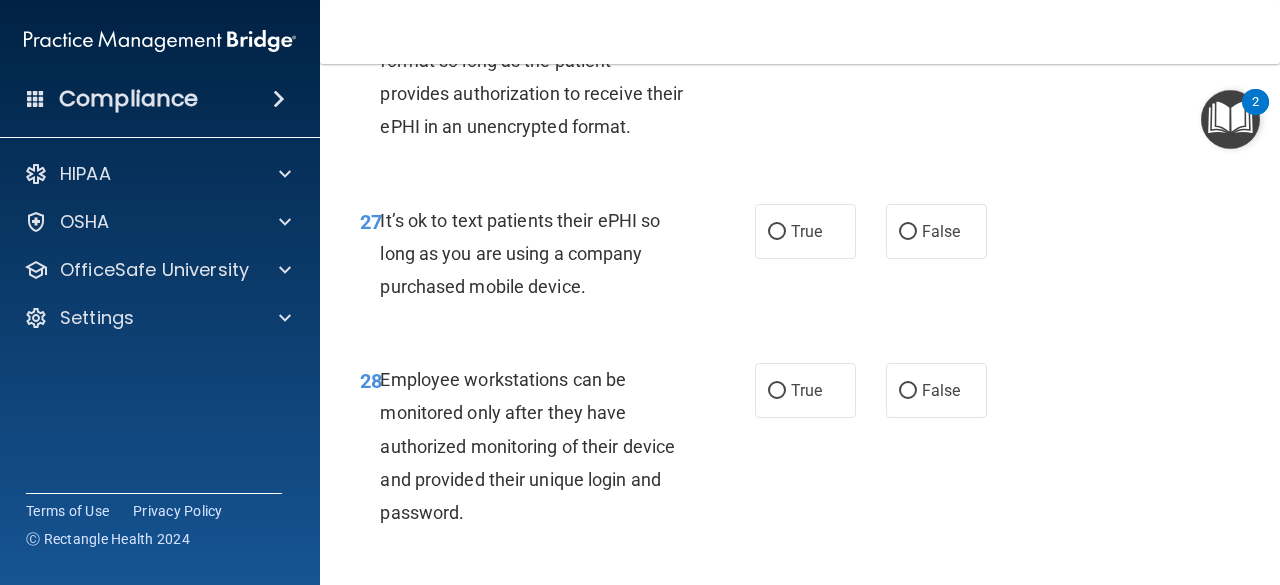 scroll, scrollTop: 5808, scrollLeft: 0, axis: vertical 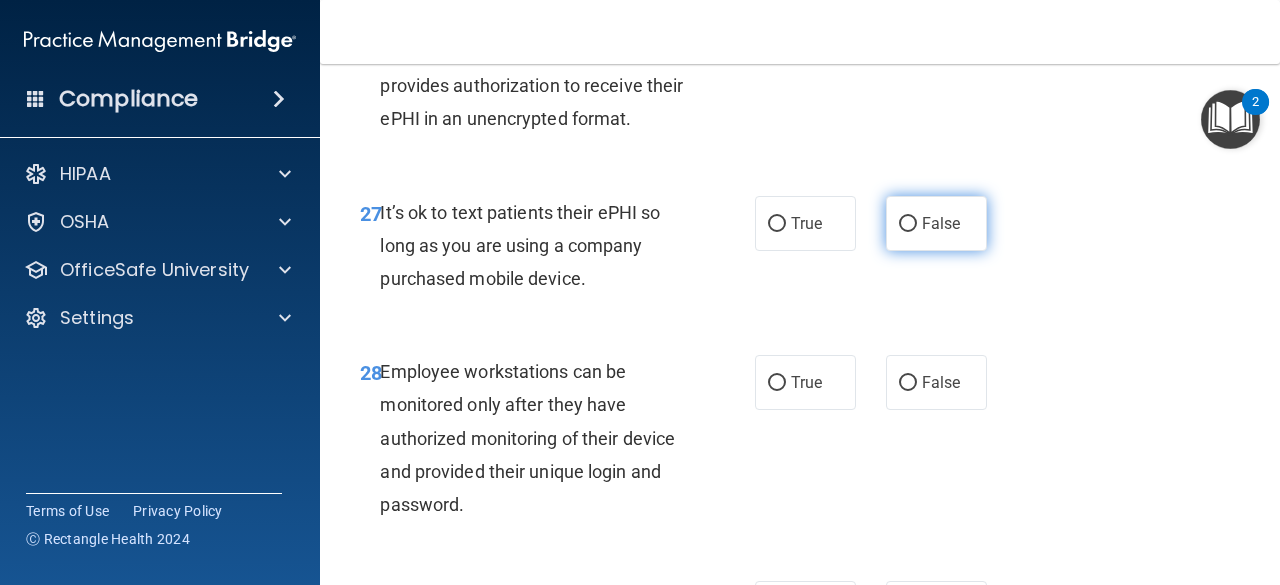 click on "False" at bounding box center [936, 223] 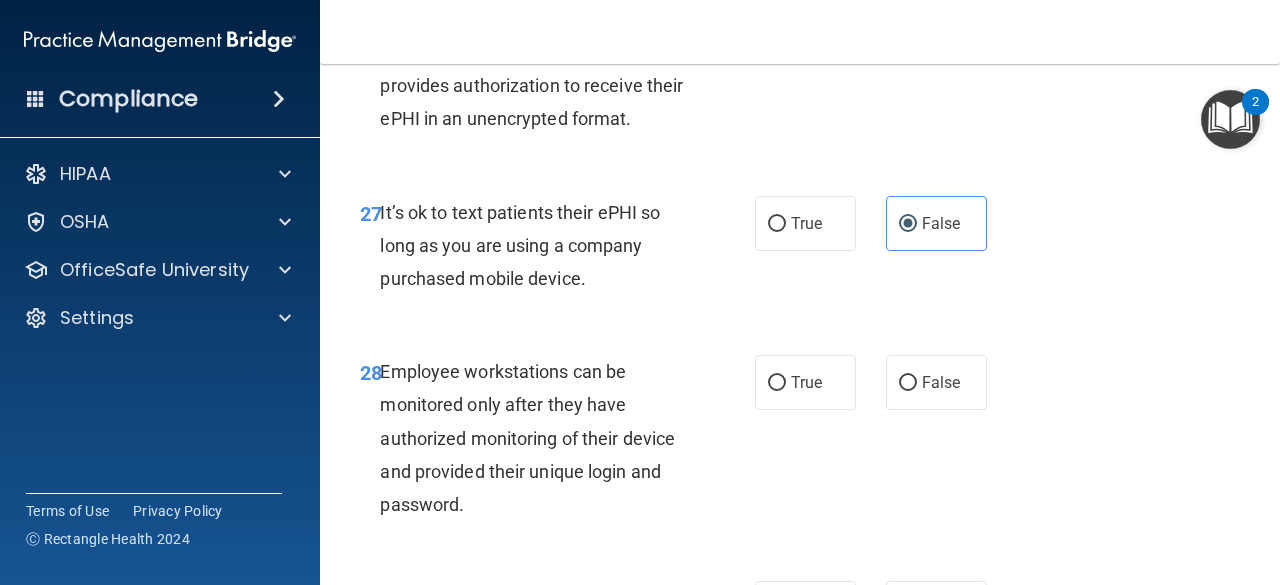 click on "27        It’s ok to text patients their ePHI so long as you are using a company purchased mobile device.                 True           False" at bounding box center [800, 251] 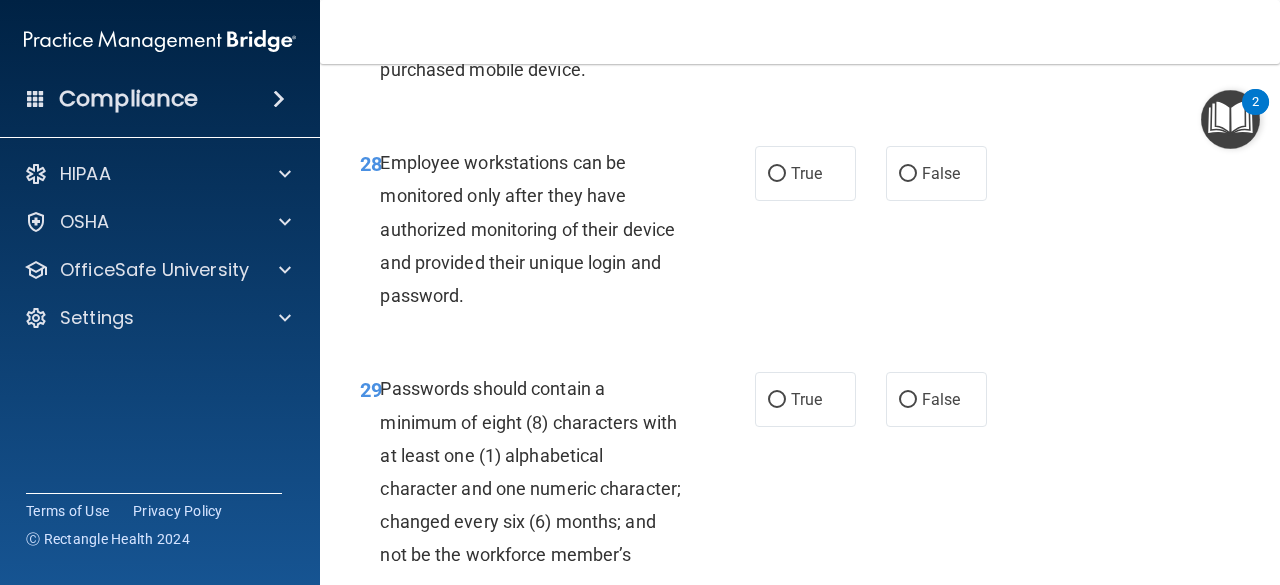 scroll, scrollTop: 6018, scrollLeft: 0, axis: vertical 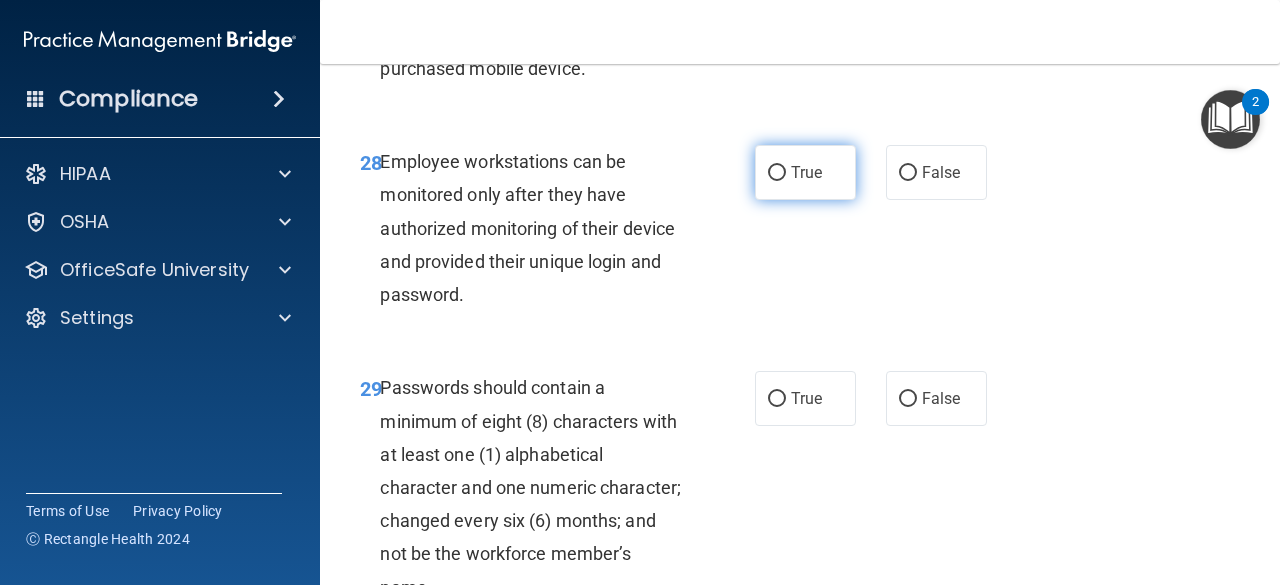 click on "True" at bounding box center (805, 172) 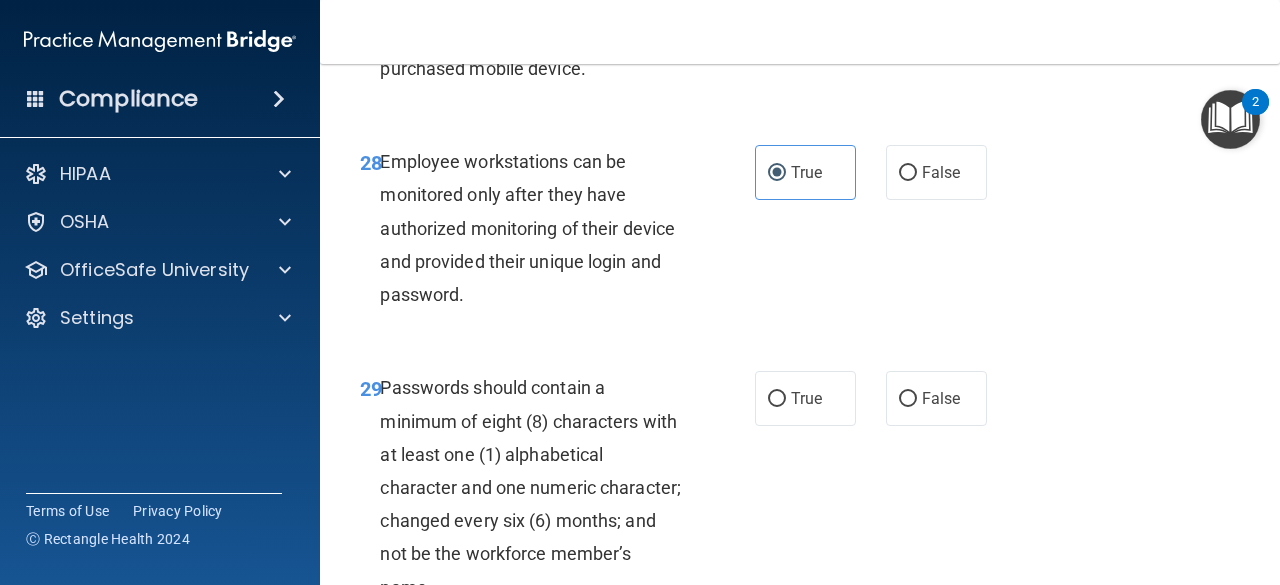 click on "28       Employee workstations can be monitored only after they have authorized monitoring of their device and provided their unique login and password.                  True           False" at bounding box center (800, 233) 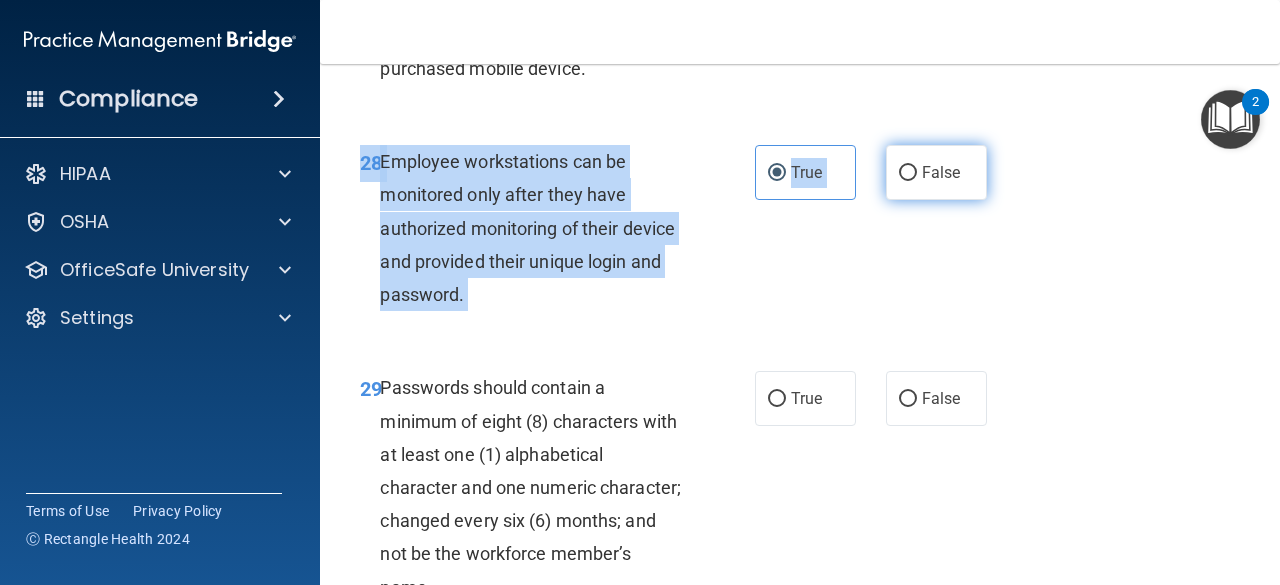 drag, startPoint x: 914, startPoint y: 258, endPoint x: 906, endPoint y: 287, distance: 30.083218 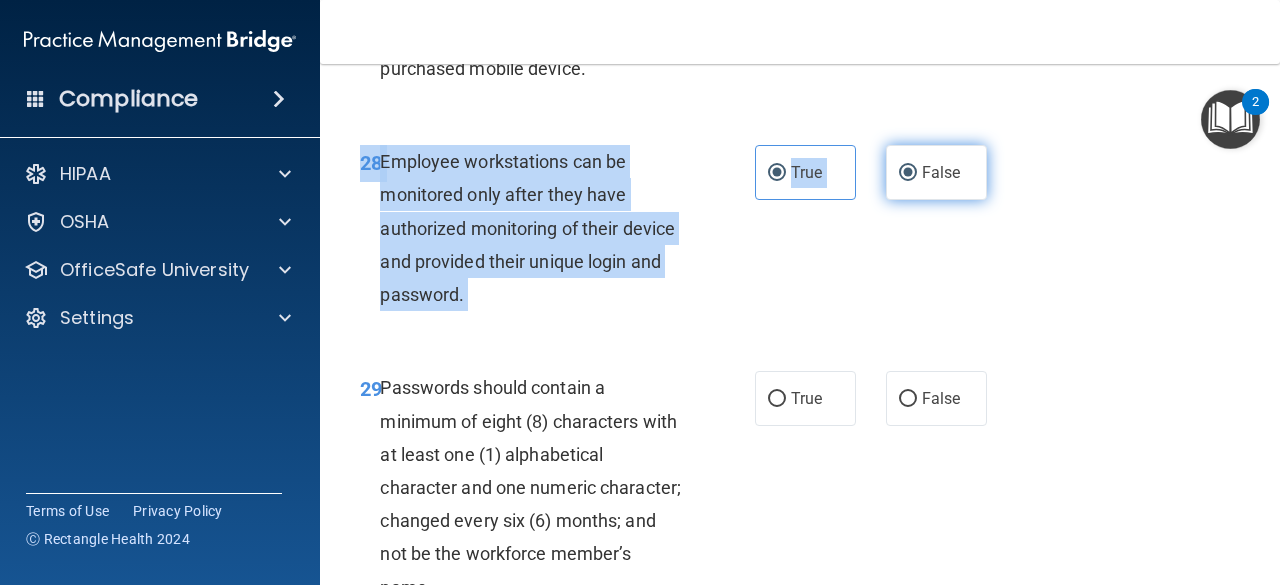 radio on "false" 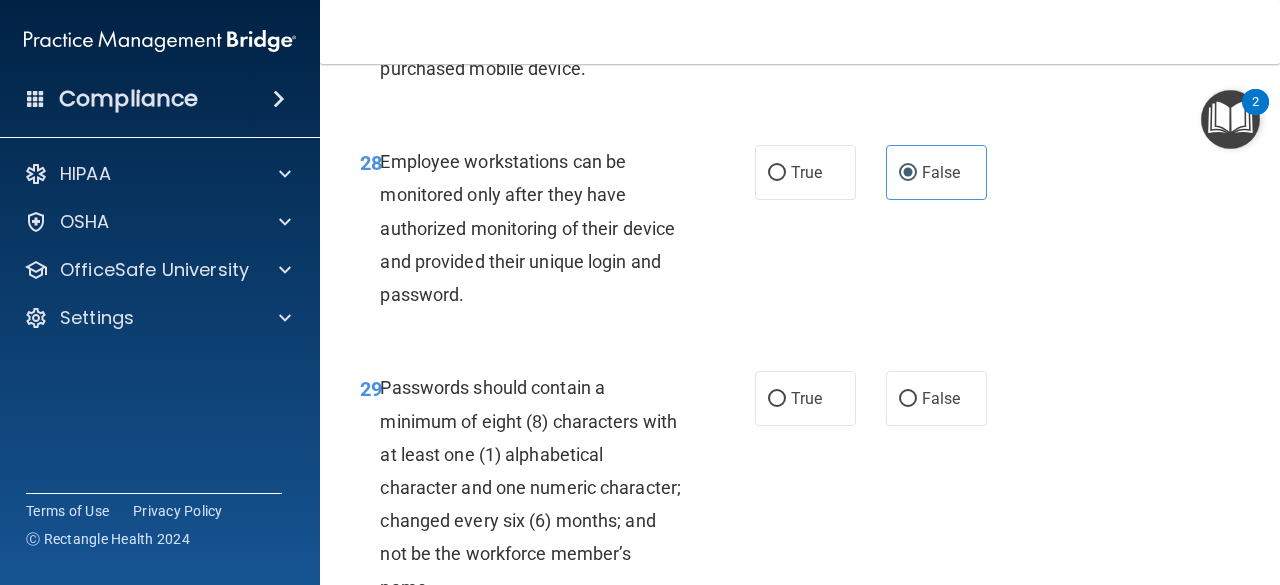 click on "28       Employee workstations can be monitored only after they have authorized monitoring of their device and provided their unique login and password.                  True           False" at bounding box center (800, 233) 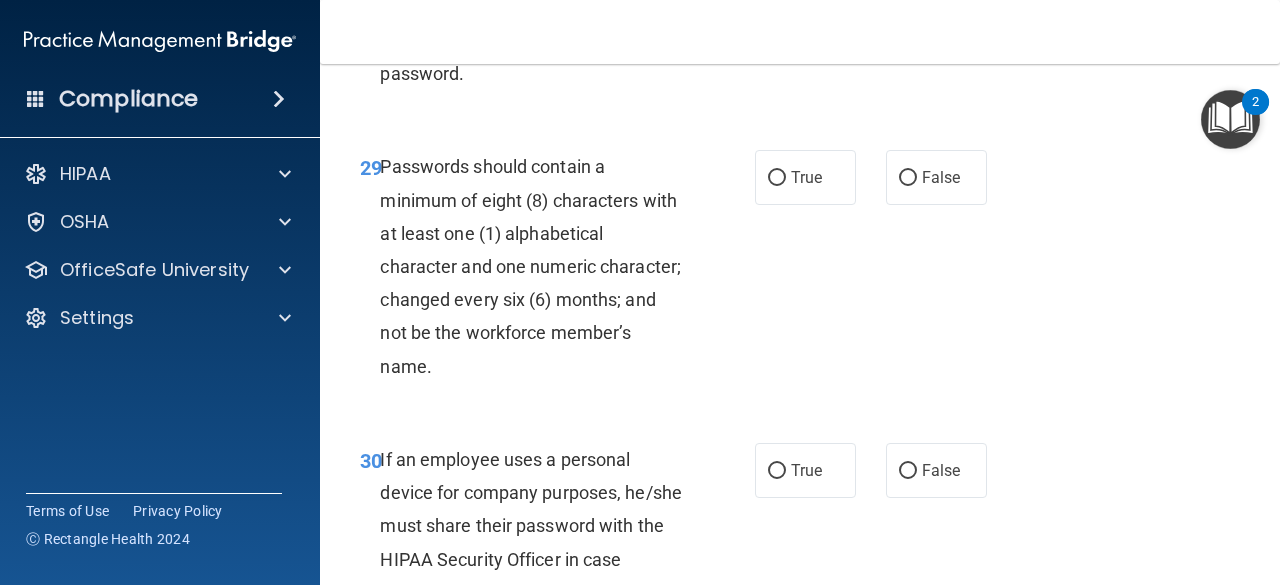 scroll, scrollTop: 6241, scrollLeft: 0, axis: vertical 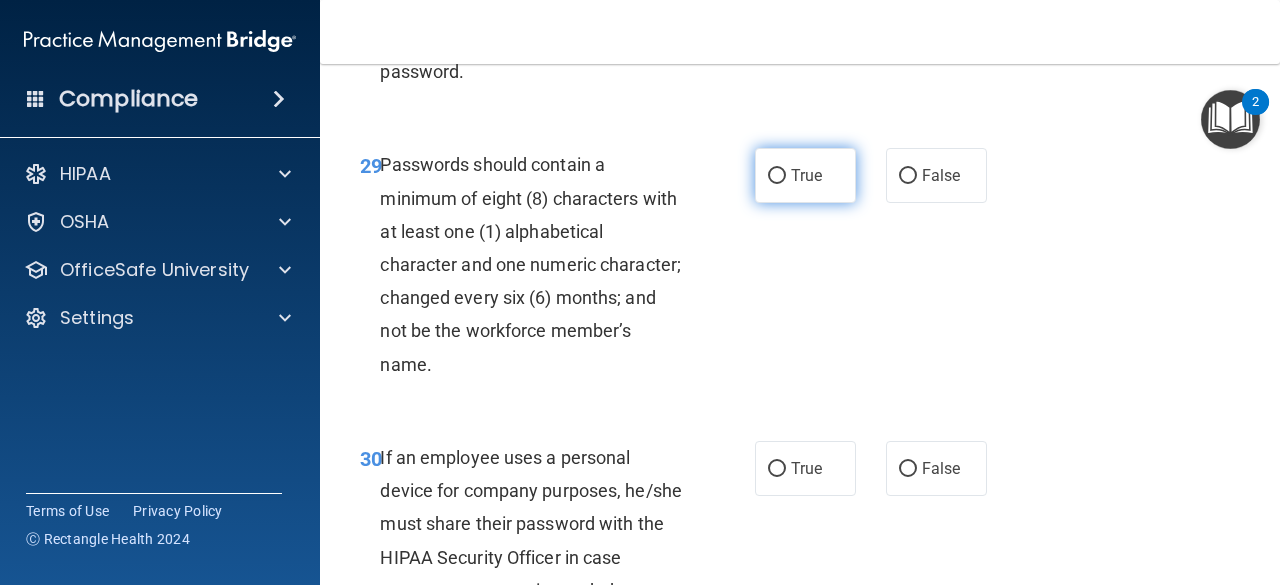 click on "True" at bounding box center [805, 175] 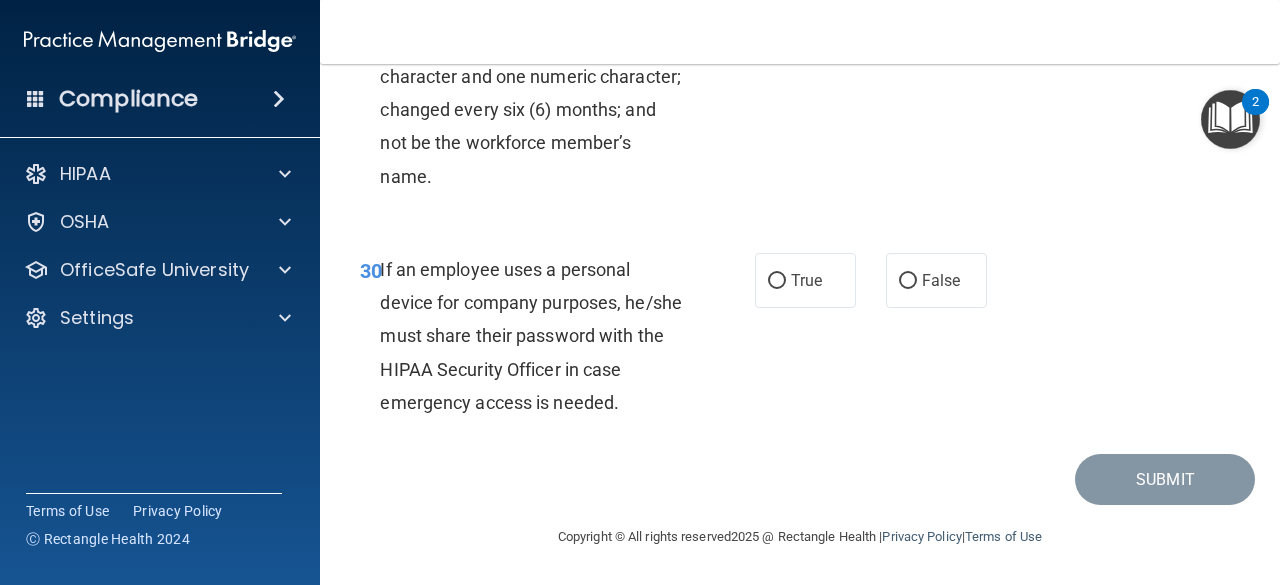 scroll, scrollTop: 6560, scrollLeft: 0, axis: vertical 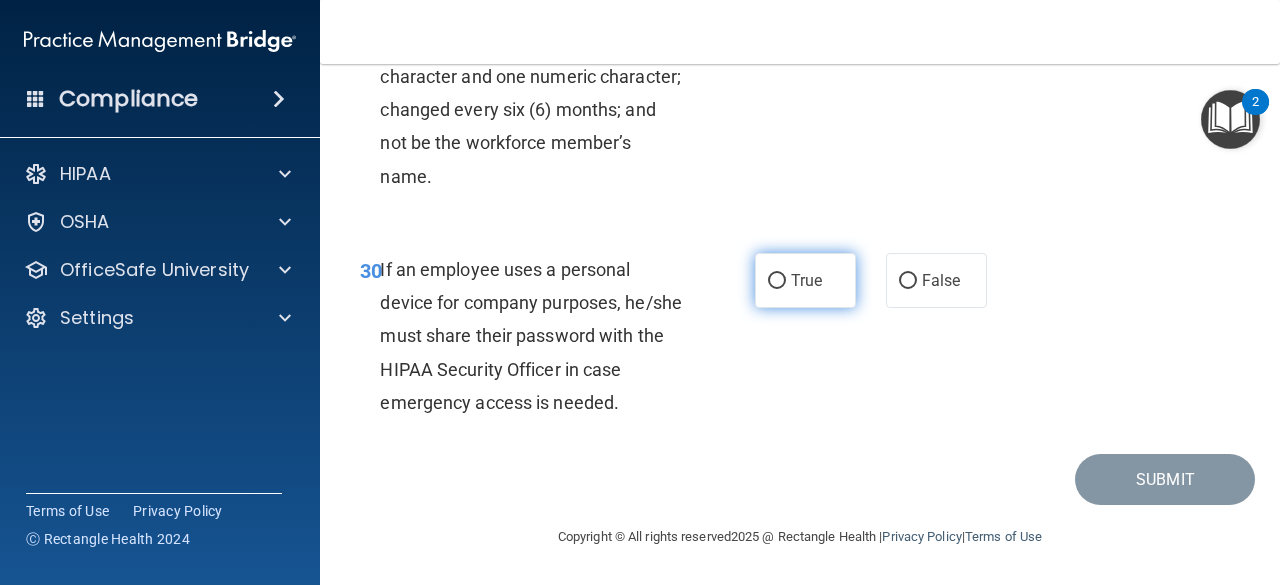 click on "True" at bounding box center (805, 280) 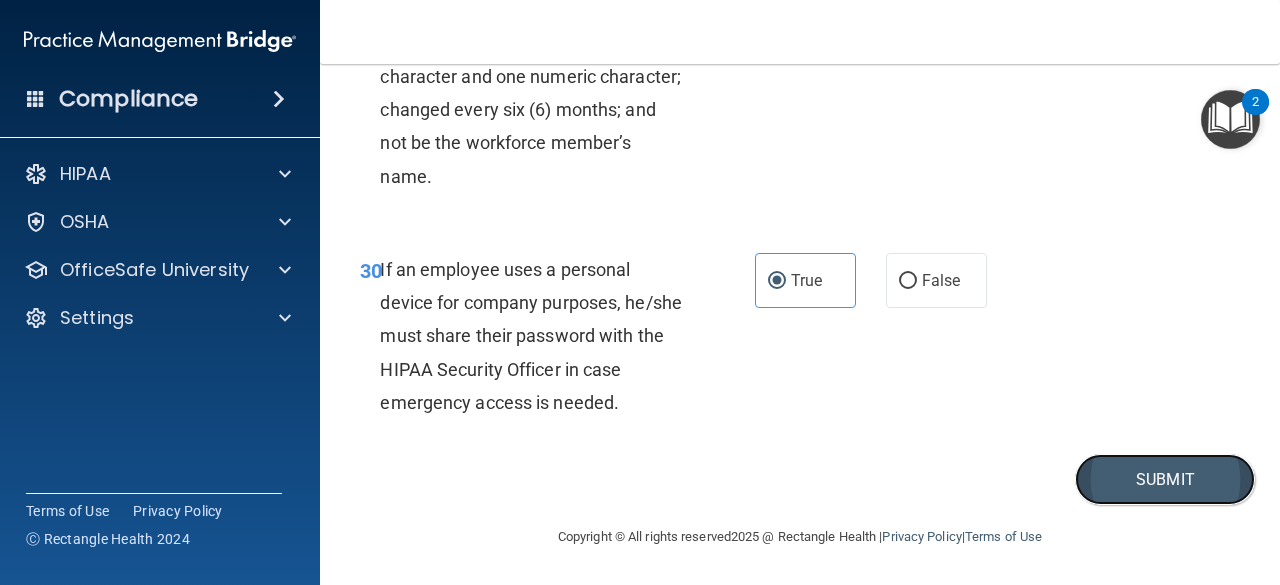 click on "Submit" at bounding box center [1165, 479] 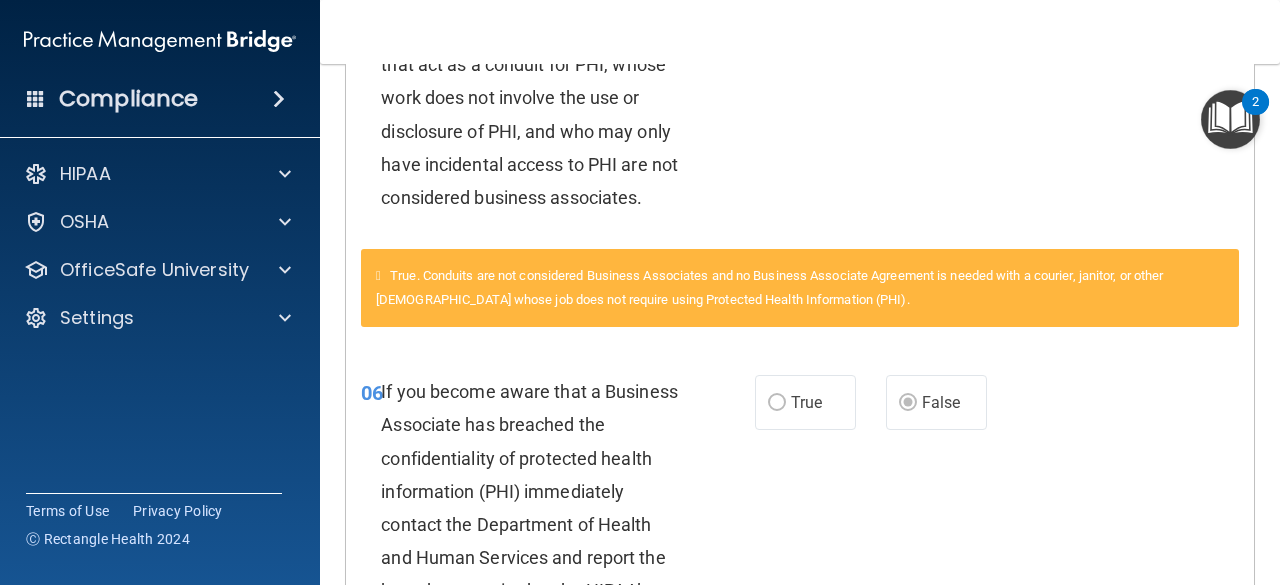 scroll, scrollTop: 0, scrollLeft: 0, axis: both 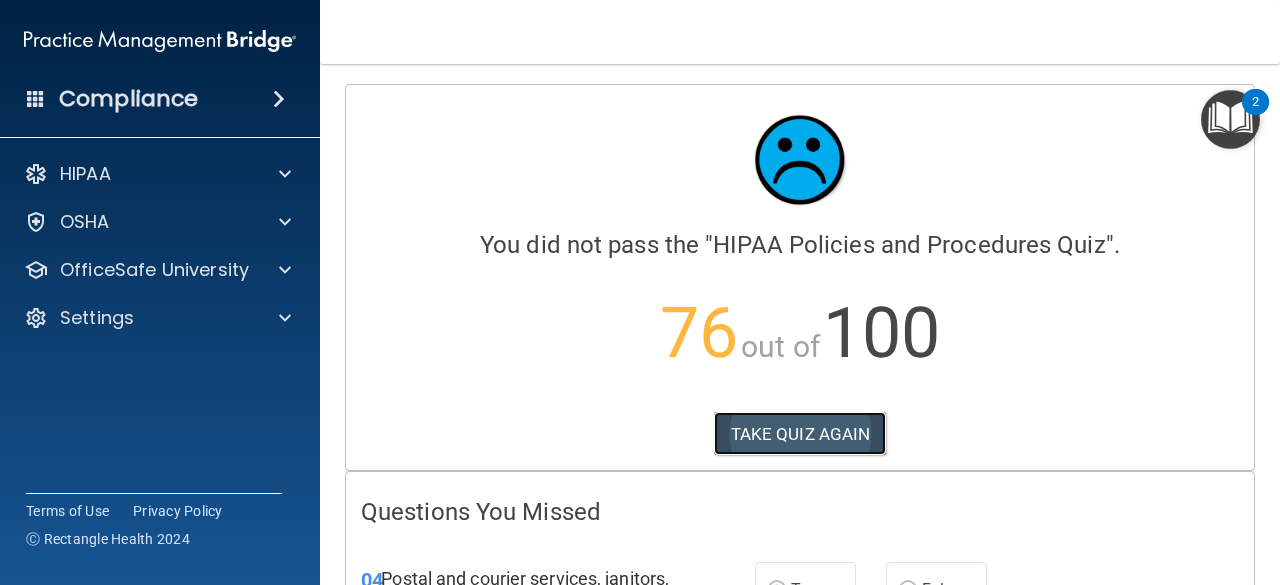 click on "TAKE QUIZ AGAIN" at bounding box center [800, 434] 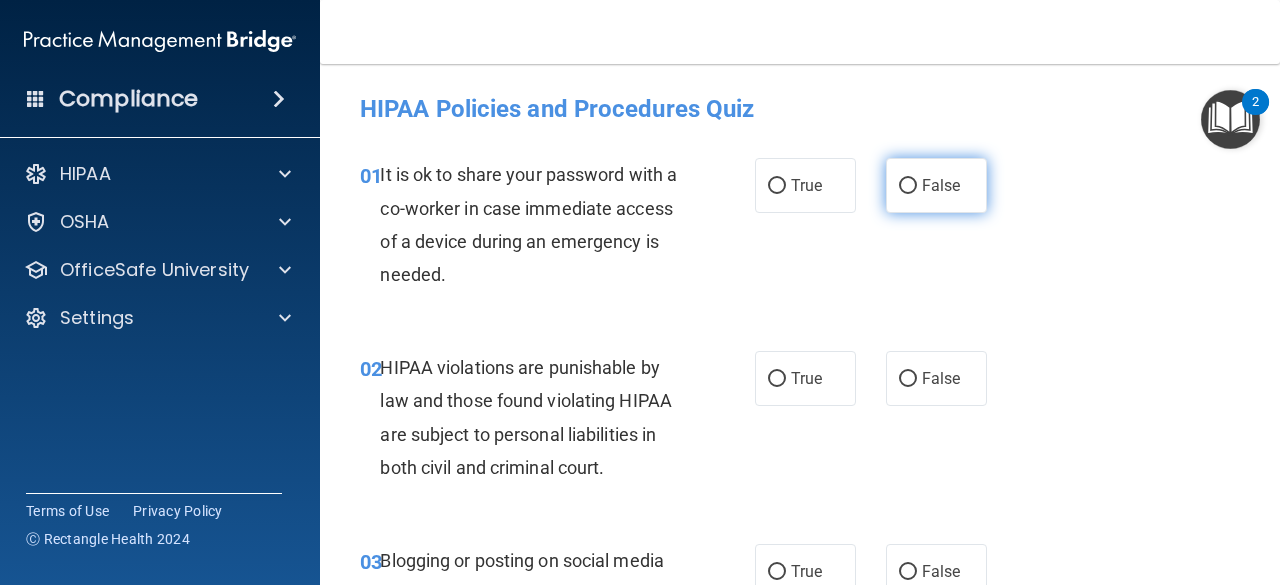 click on "False" at bounding box center (936, 185) 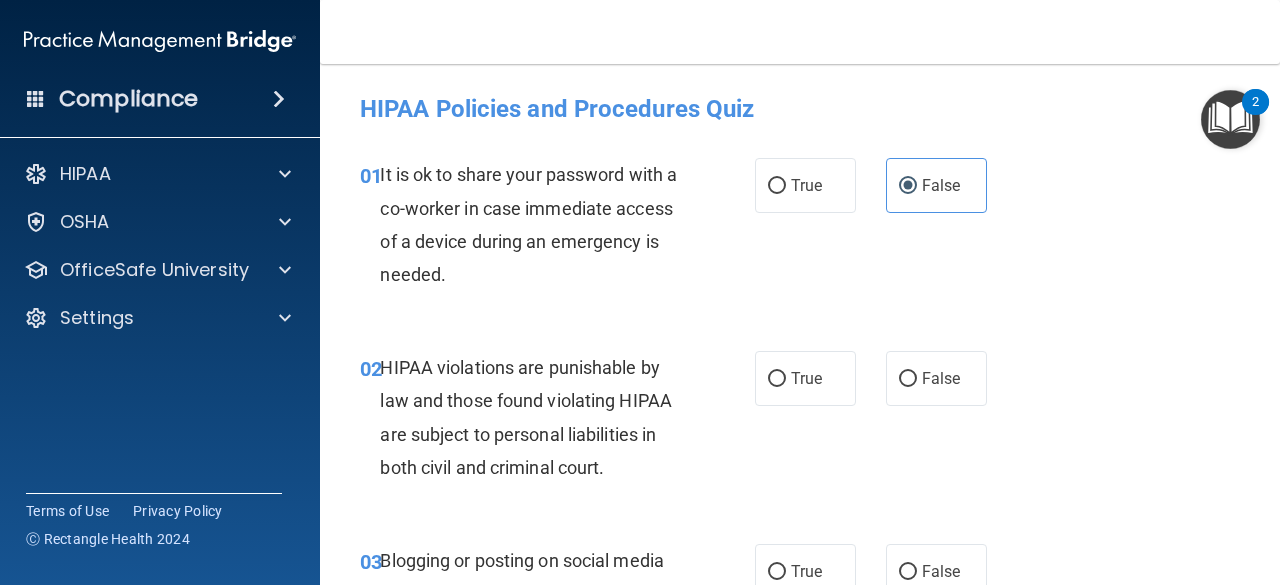 click on "01       It is ok to share your password with a co-worker in case immediate access of a device during an emergency is needed.                 True           False" at bounding box center [800, 229] 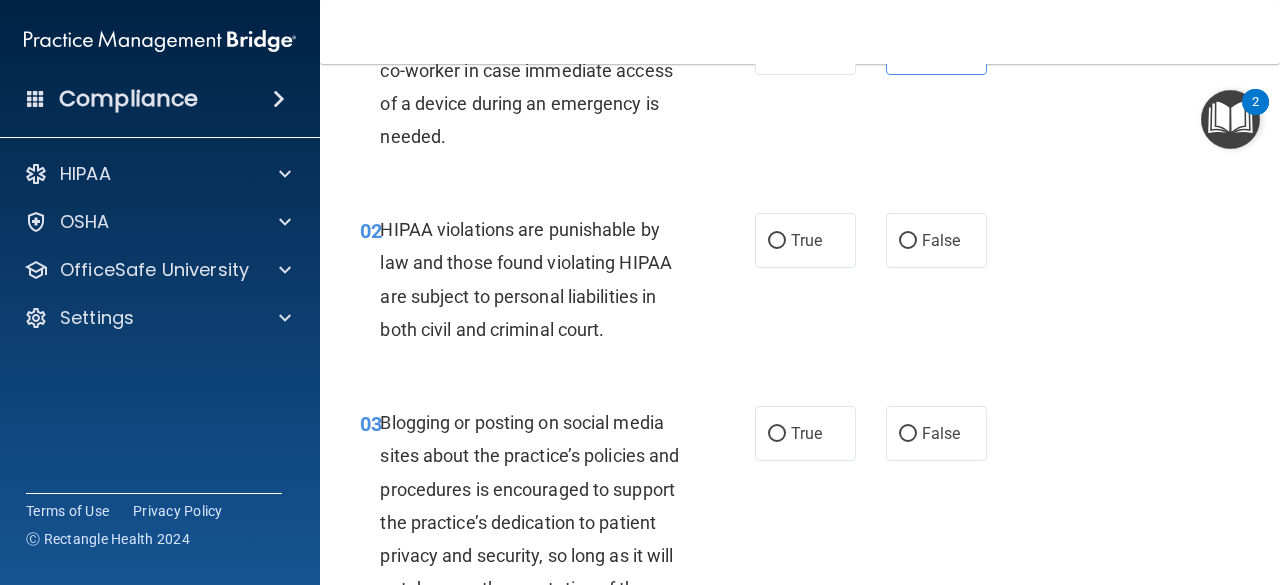 scroll, scrollTop: 140, scrollLeft: 0, axis: vertical 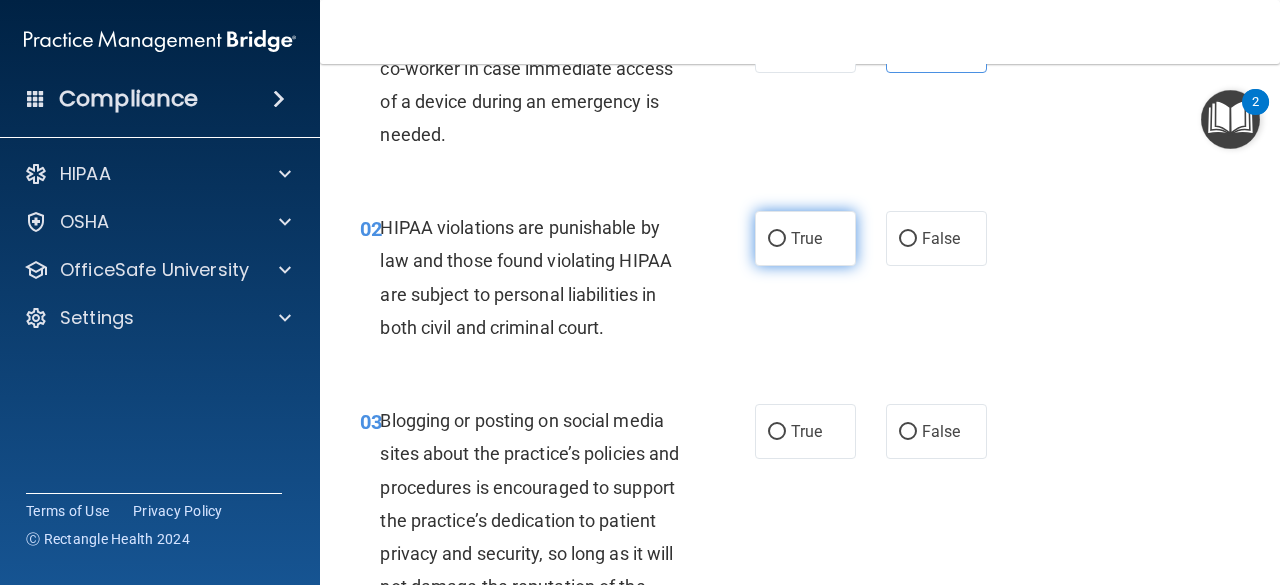 click on "True" at bounding box center (805, 238) 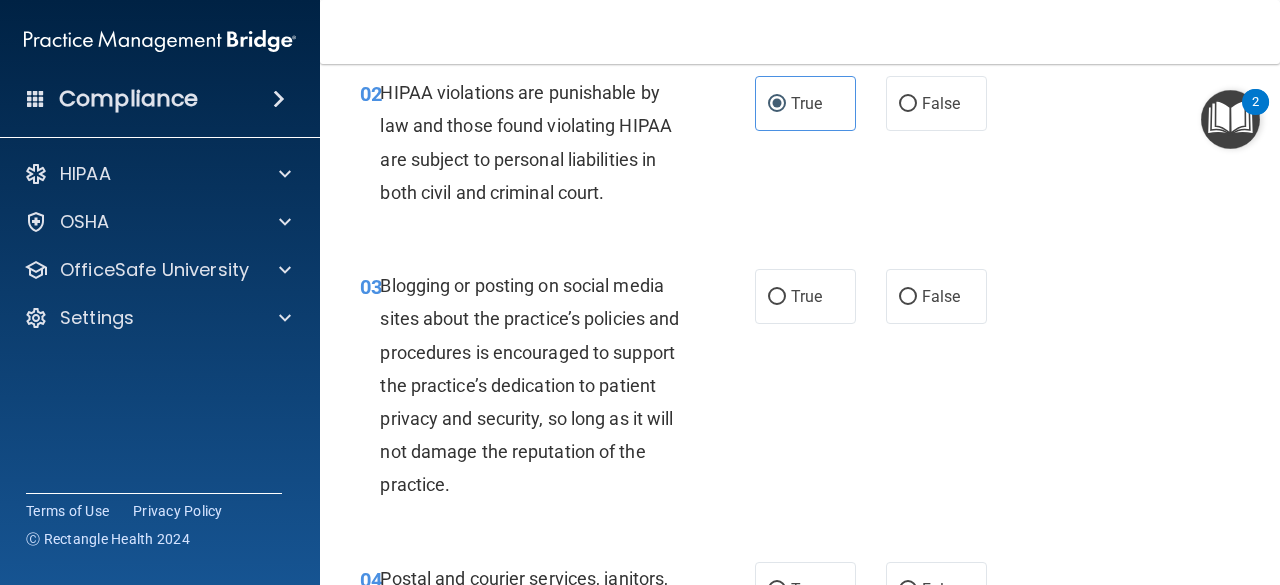 scroll, scrollTop: 276, scrollLeft: 0, axis: vertical 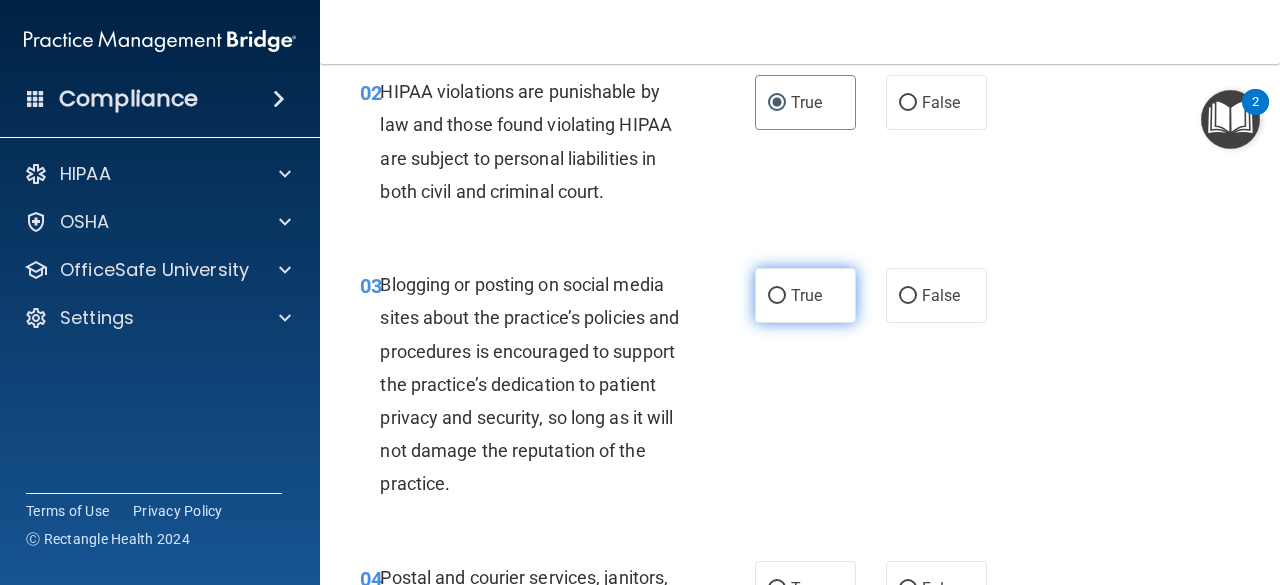 click on "True" at bounding box center [805, 295] 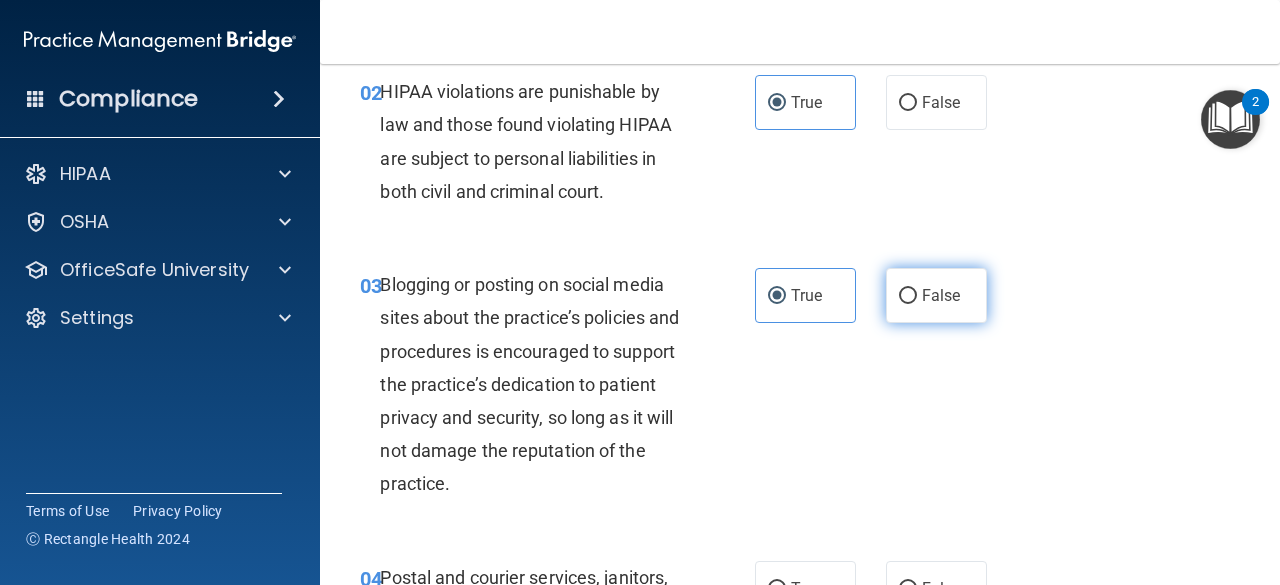 click on "False" at bounding box center [936, 295] 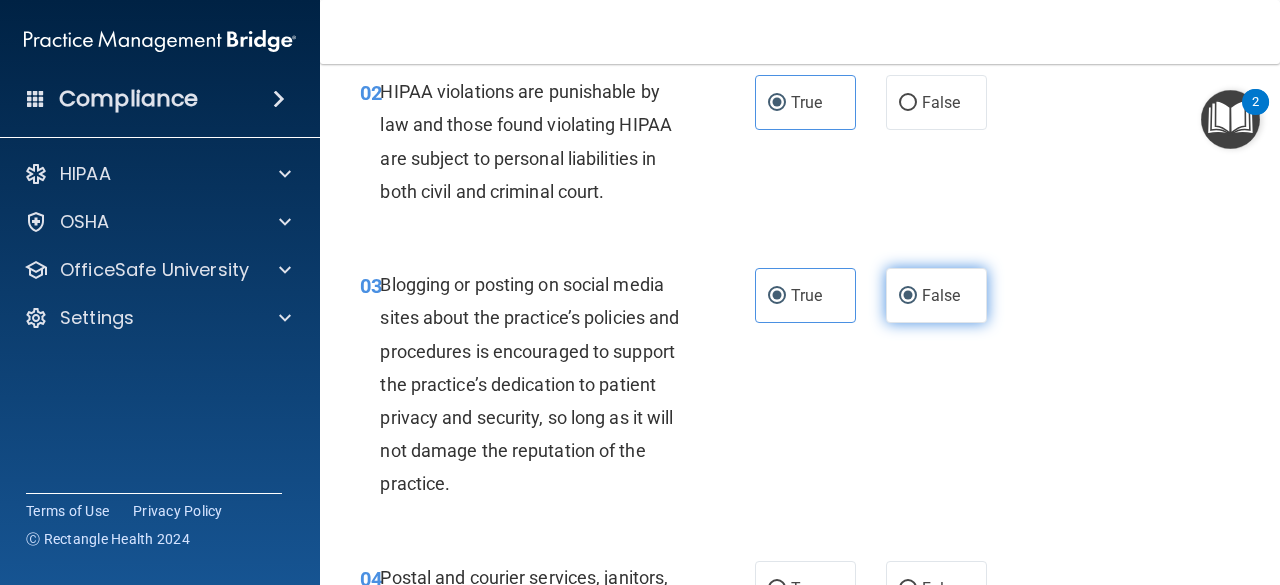 radio on "false" 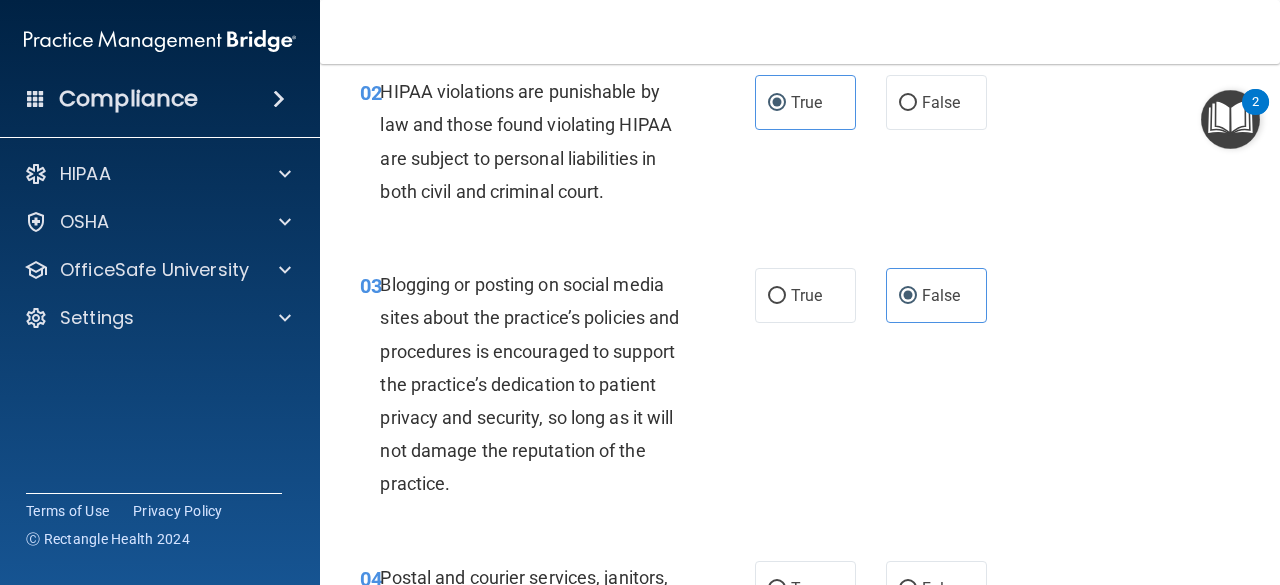 click on "03       Blogging or posting on social media sites about the practice’s policies and procedures is encouraged to support the practice’s dedication to patient privacy and security, so long as it will not damage the reputation of the practice.                  True           False" at bounding box center (800, 389) 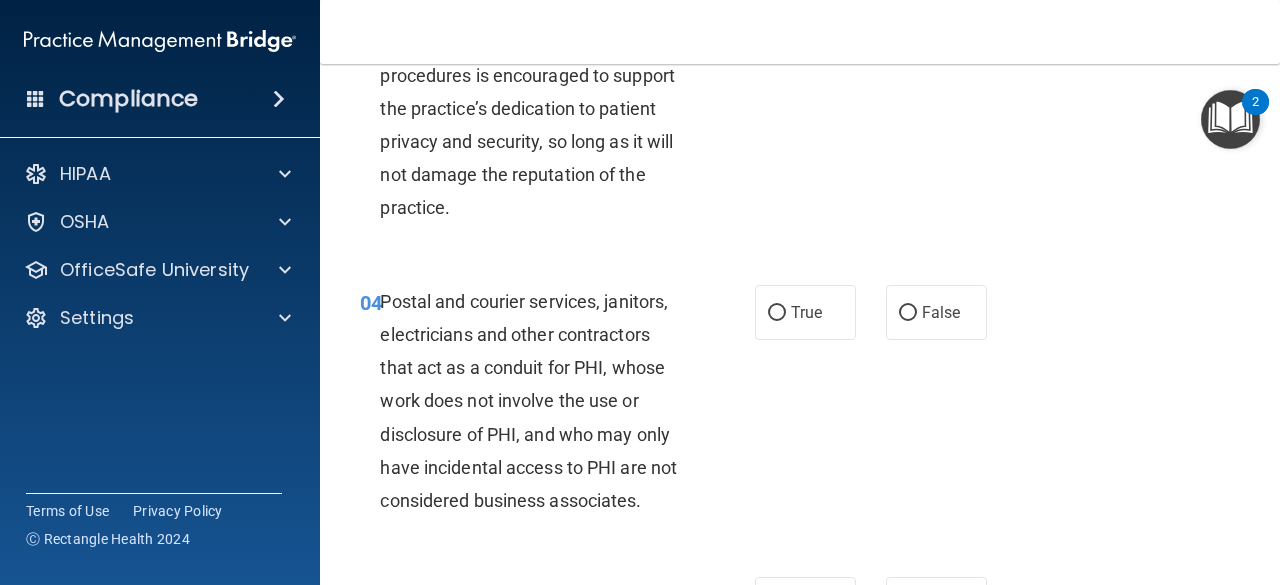 scroll, scrollTop: 571, scrollLeft: 0, axis: vertical 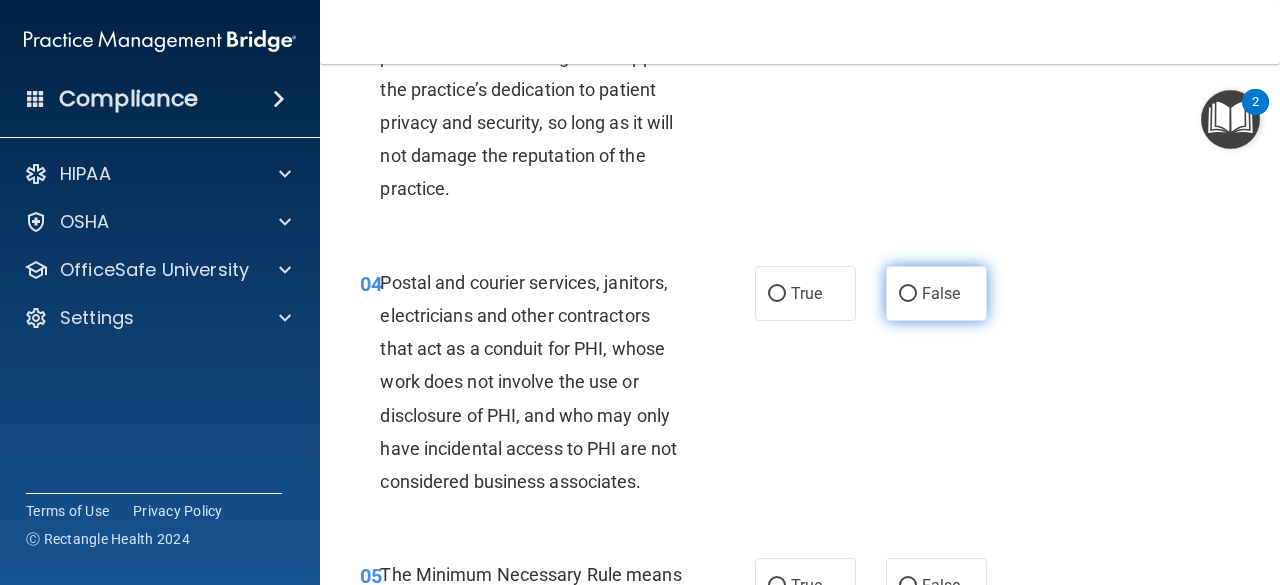 click on "False" at bounding box center (941, 293) 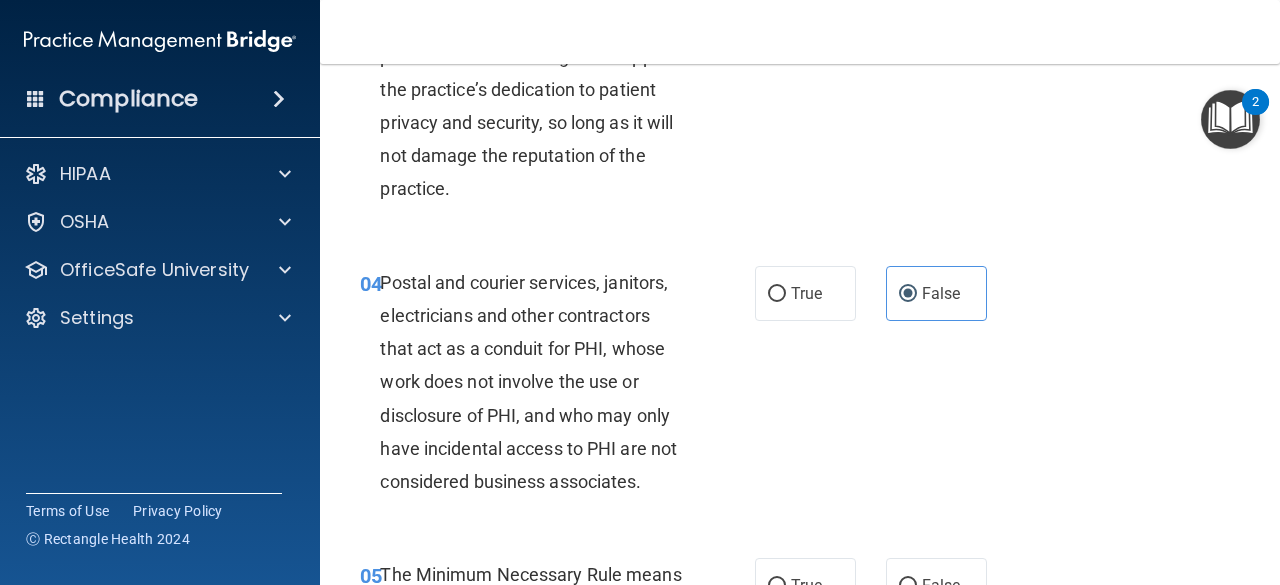 click on "04       Postal and courier services, janitors, electricians and other contractors that act as a conduit for PHI, whose work does not involve the use or disclosure of PHI, and who may only have incidental access to PHI are not considered business associates.                 True           False" at bounding box center [800, 387] 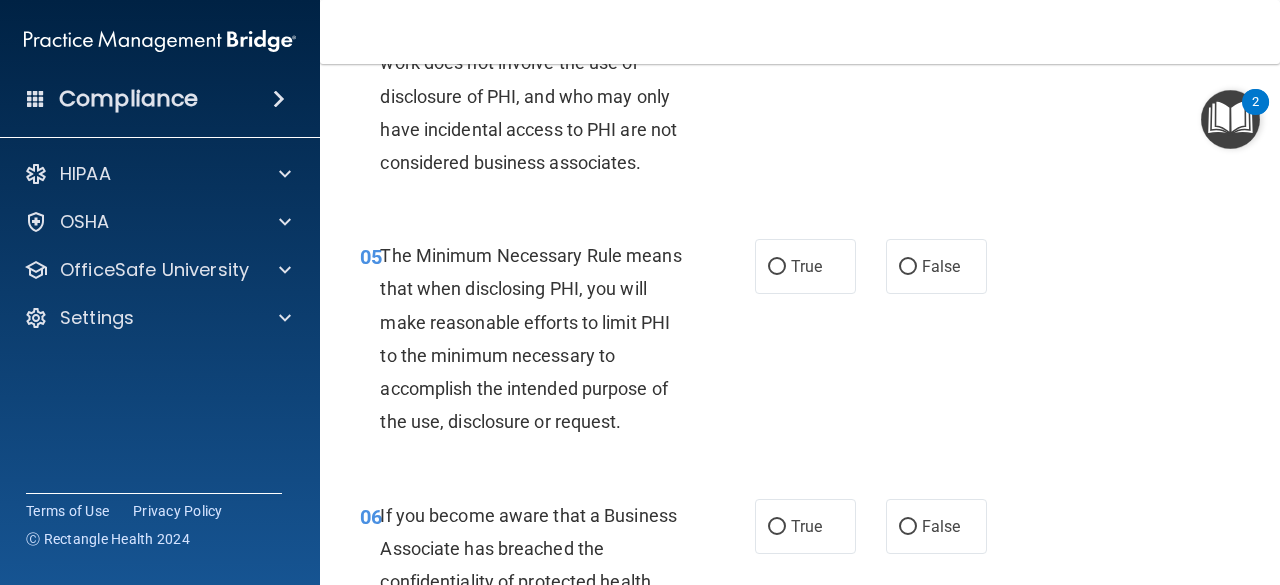 scroll, scrollTop: 891, scrollLeft: 0, axis: vertical 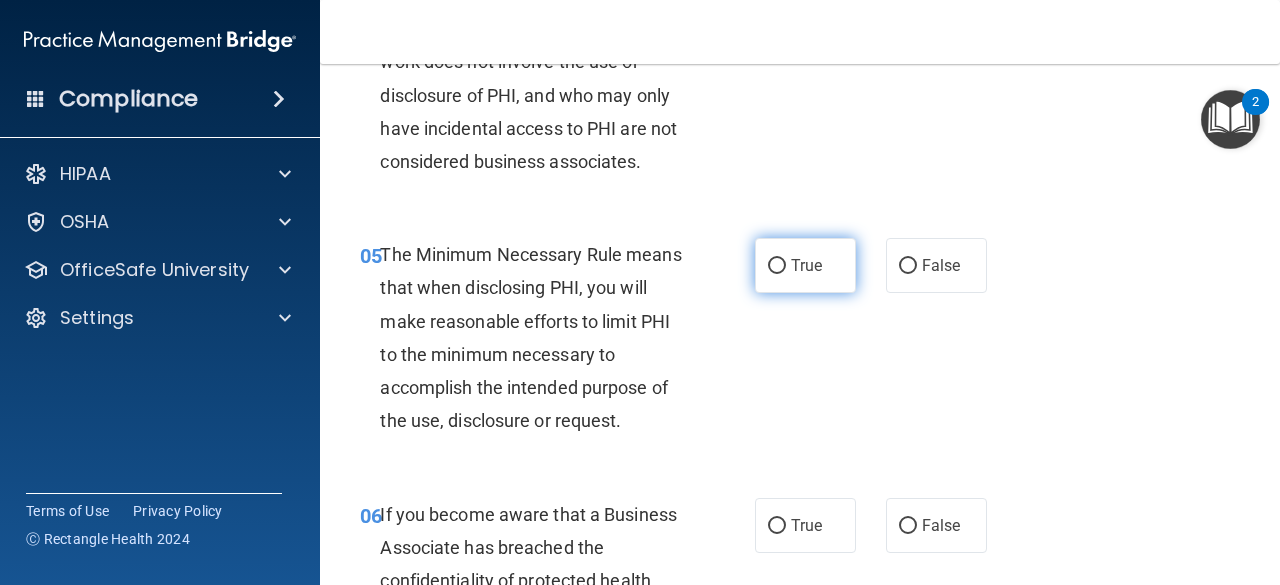 click on "True" at bounding box center [805, 265] 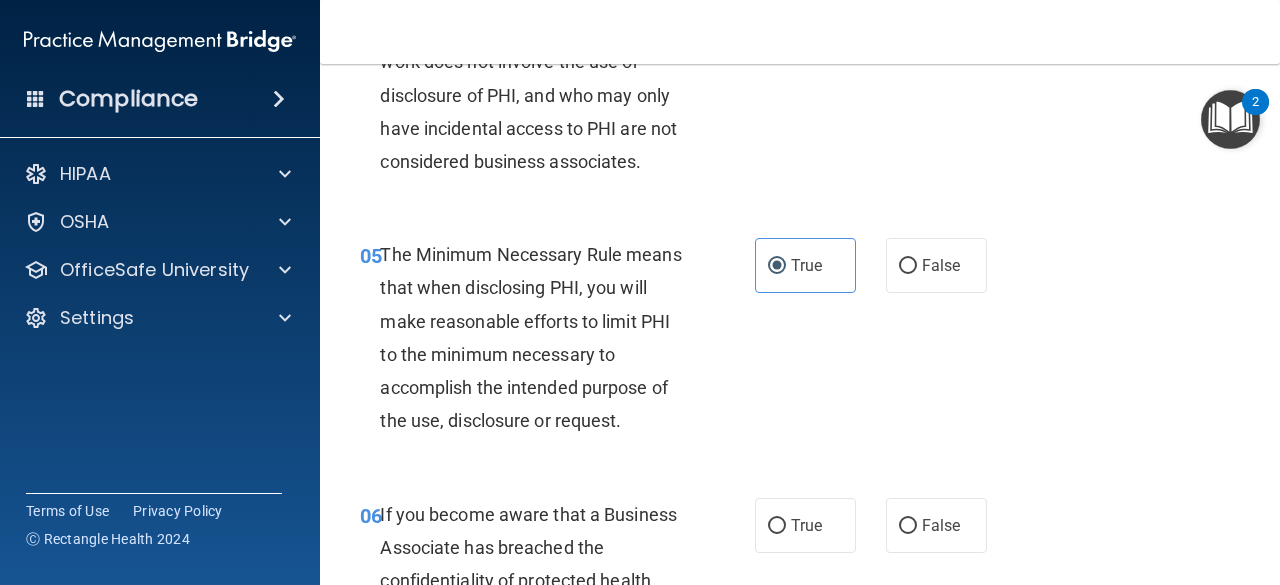 click on "05       The Minimum Necessary Rule means that when disclosing PHI, you will make reasonable efforts to limit PHI to the minimum necessary to accomplish the intended purpose of the use, disclosure or request.                  True           False" at bounding box center [800, 342] 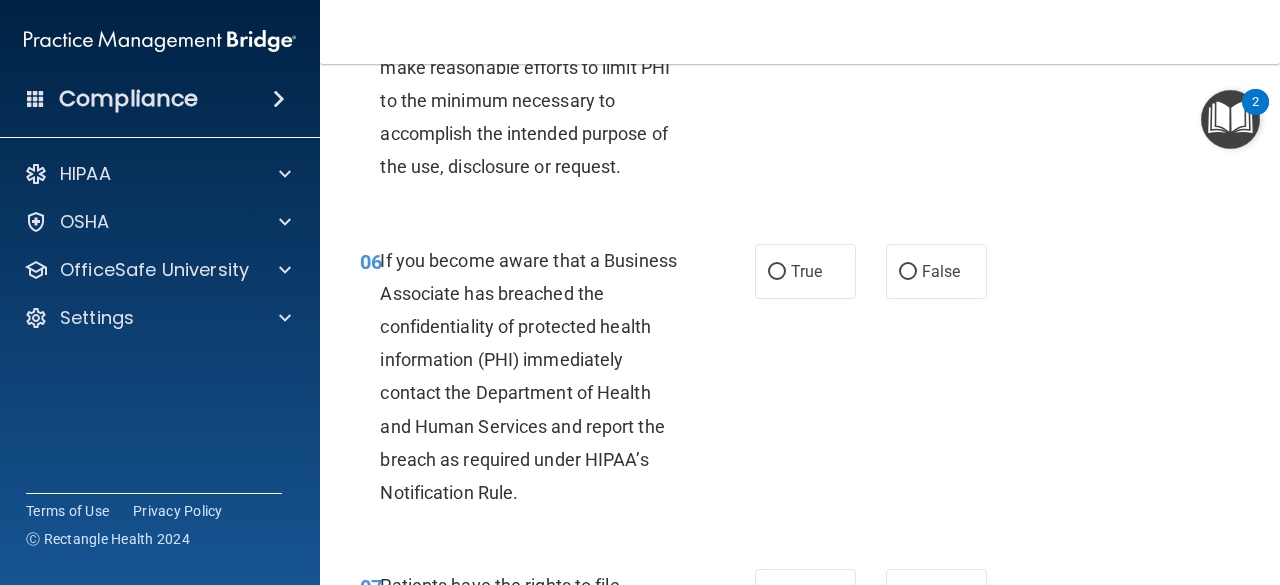 scroll, scrollTop: 1146, scrollLeft: 0, axis: vertical 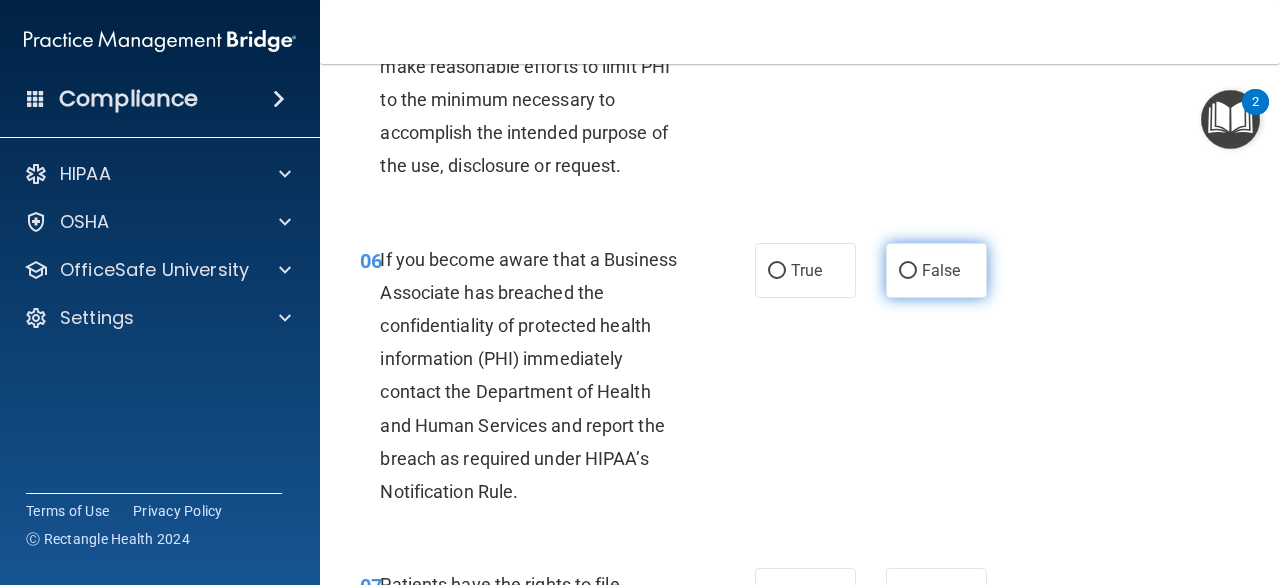click on "False" at bounding box center [908, 271] 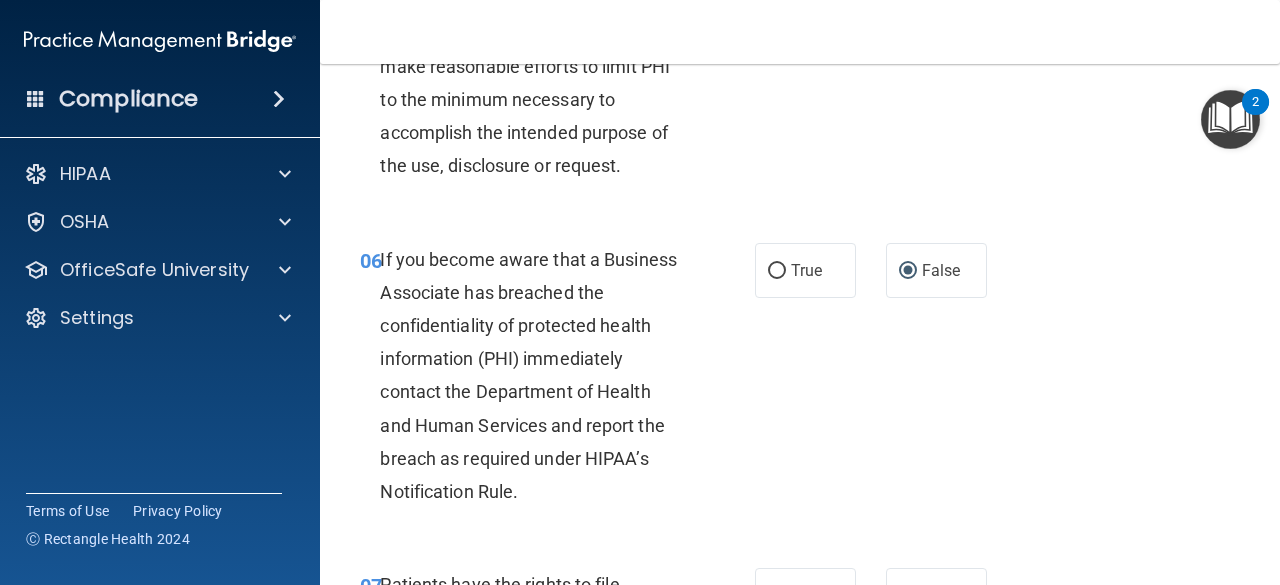 click on "06       If you become aware that a Business Associate has breached the confidentiality of protected health information (PHI) immediately contact the Department of Health and Human Services and report the breach as required under HIPAA’s Notification Rule.                  True           False" at bounding box center [800, 381] 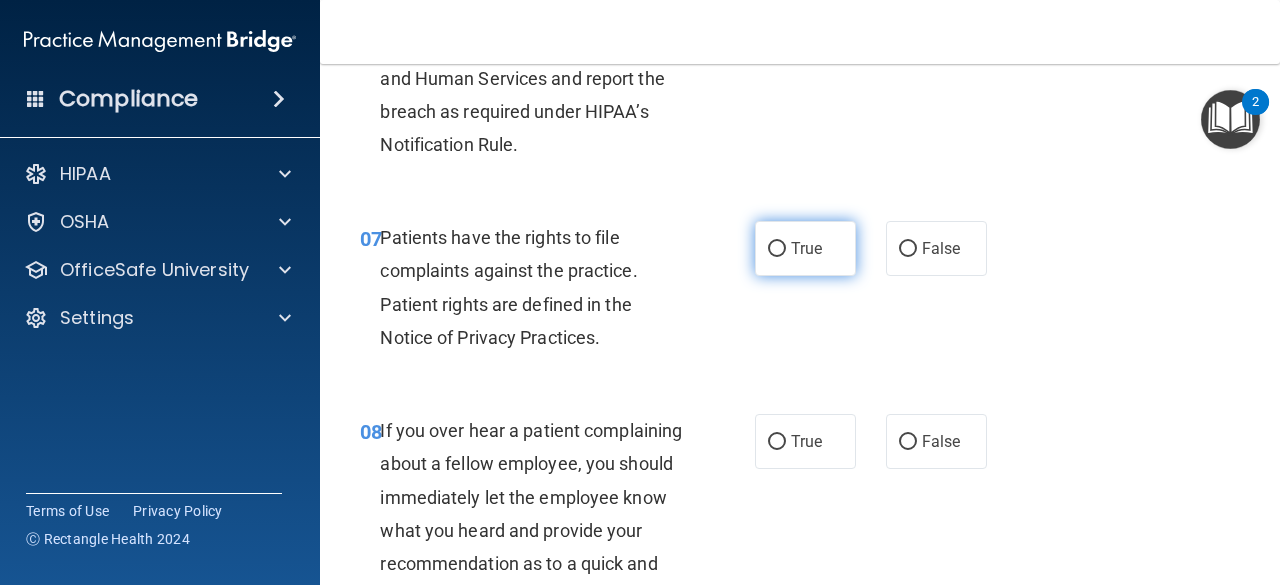click on "True" at bounding box center (805, 248) 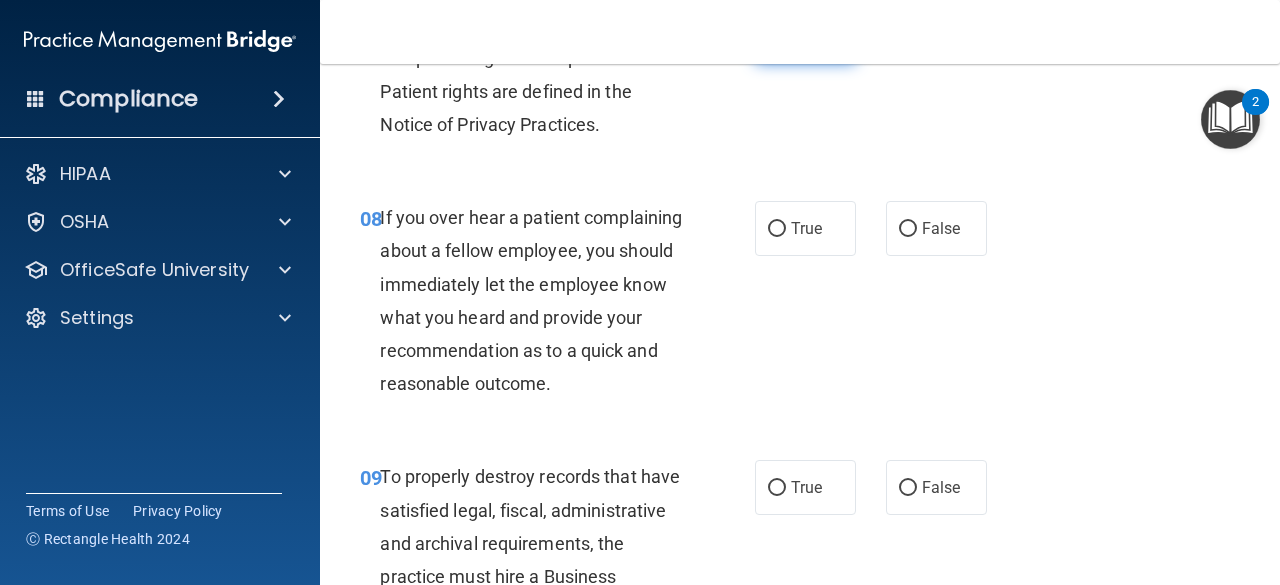 scroll, scrollTop: 1707, scrollLeft: 0, axis: vertical 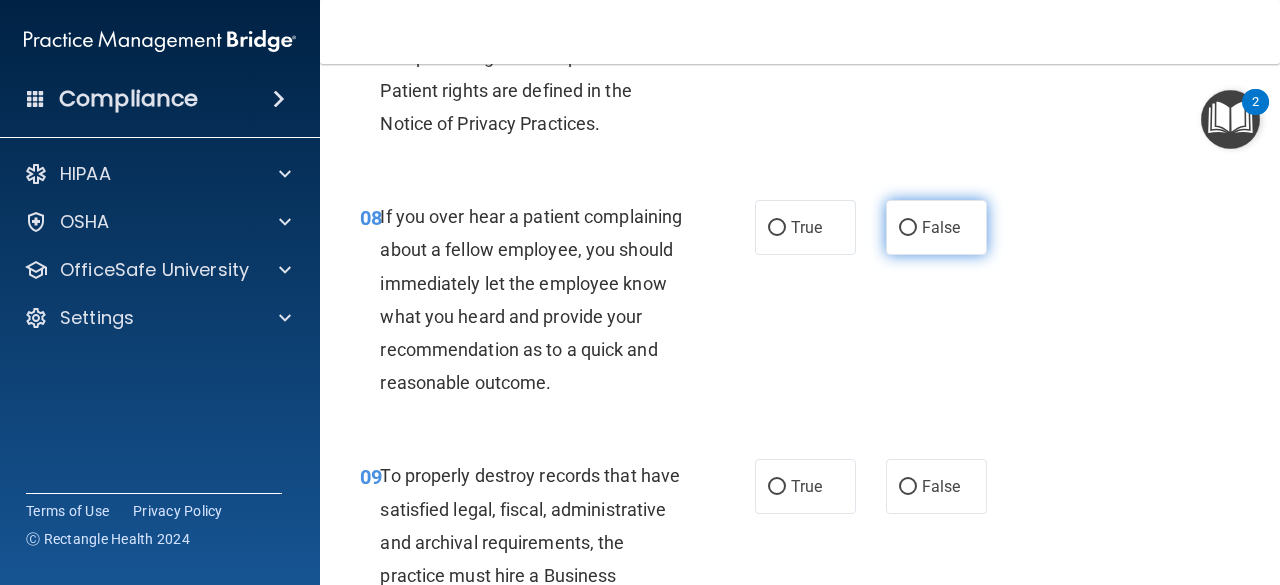 click on "False" at bounding box center [936, 227] 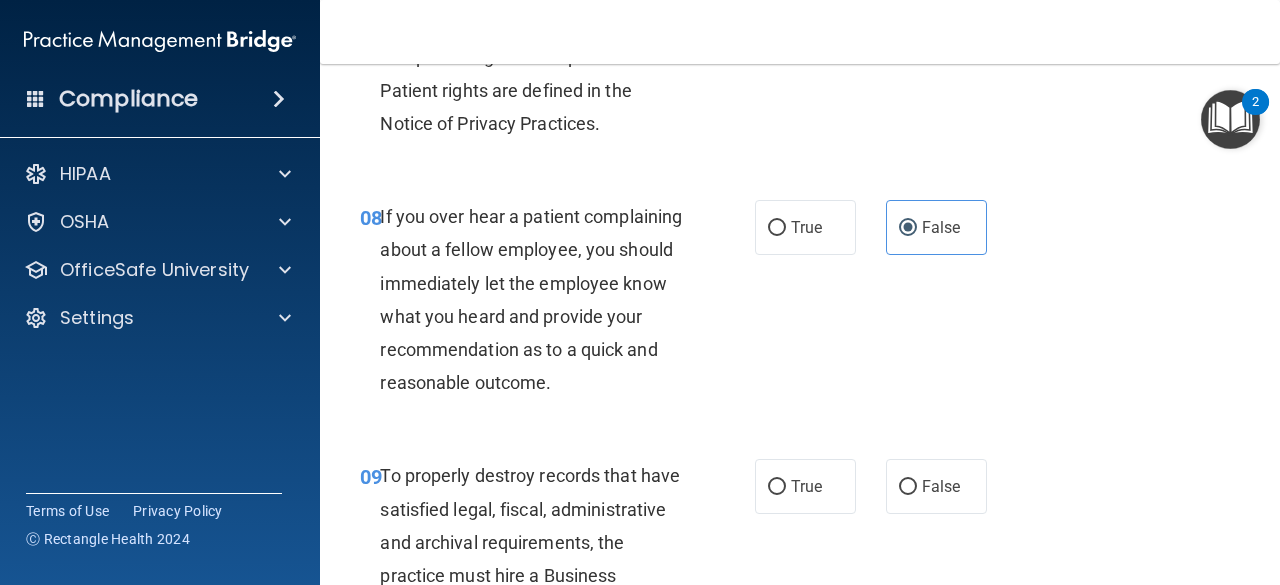 click on "08       If you over hear a patient complaining about a fellow employee, you should immediately let the employee know what you heard and provide your recommendation as to a quick and reasonable outcome.                  True           False" at bounding box center [800, 304] 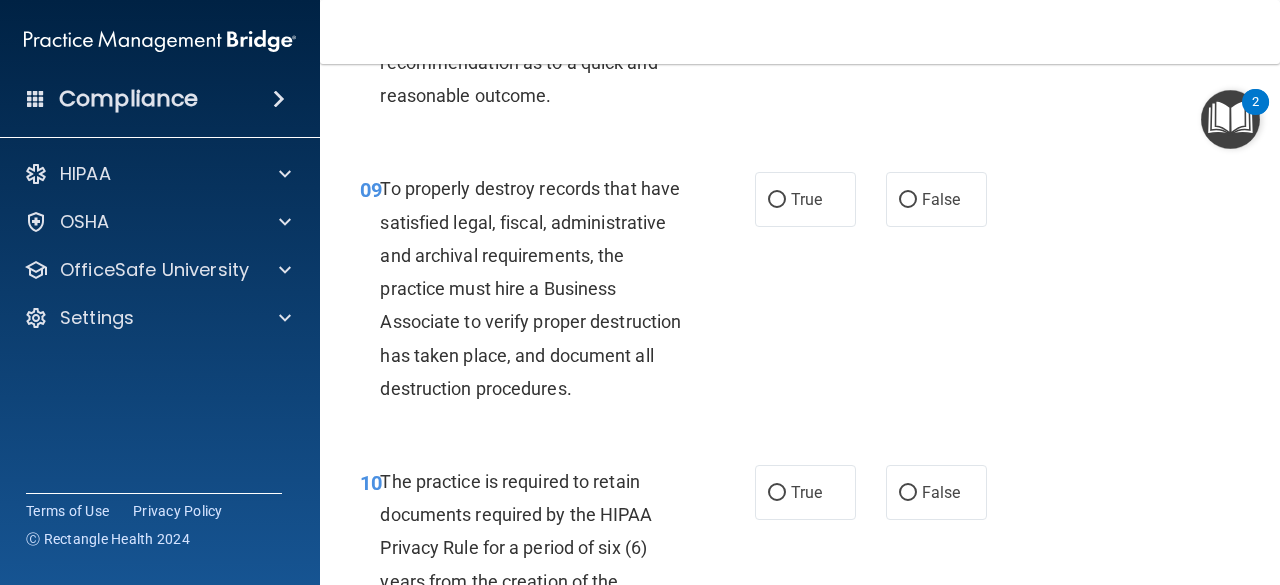 scroll, scrollTop: 1996, scrollLeft: 0, axis: vertical 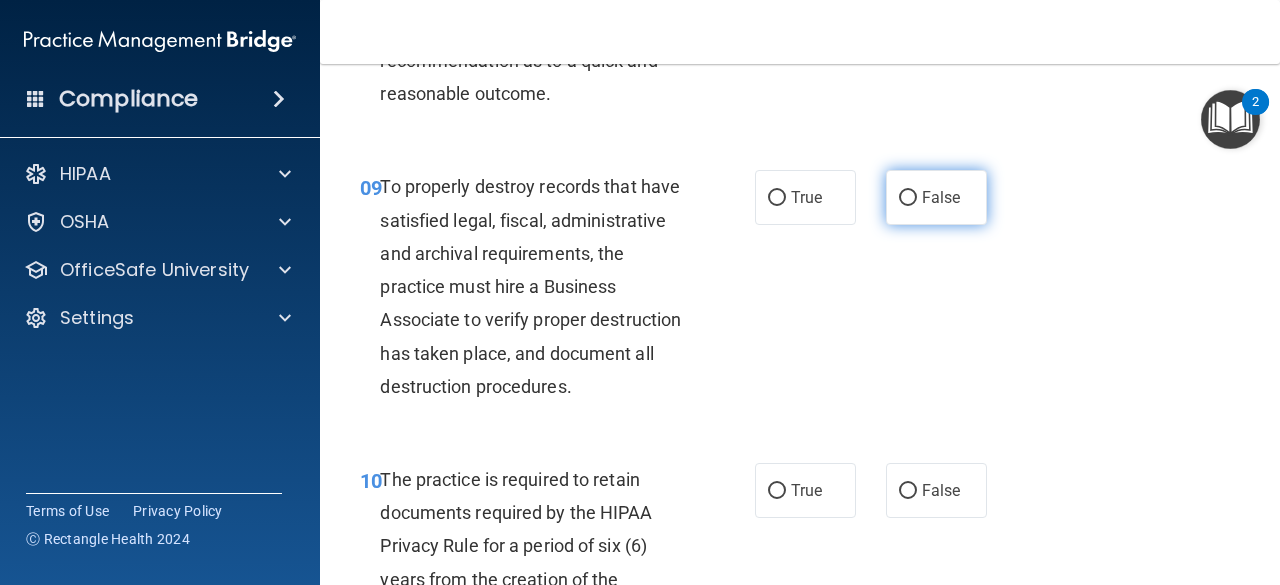 click on "False" at bounding box center [936, 197] 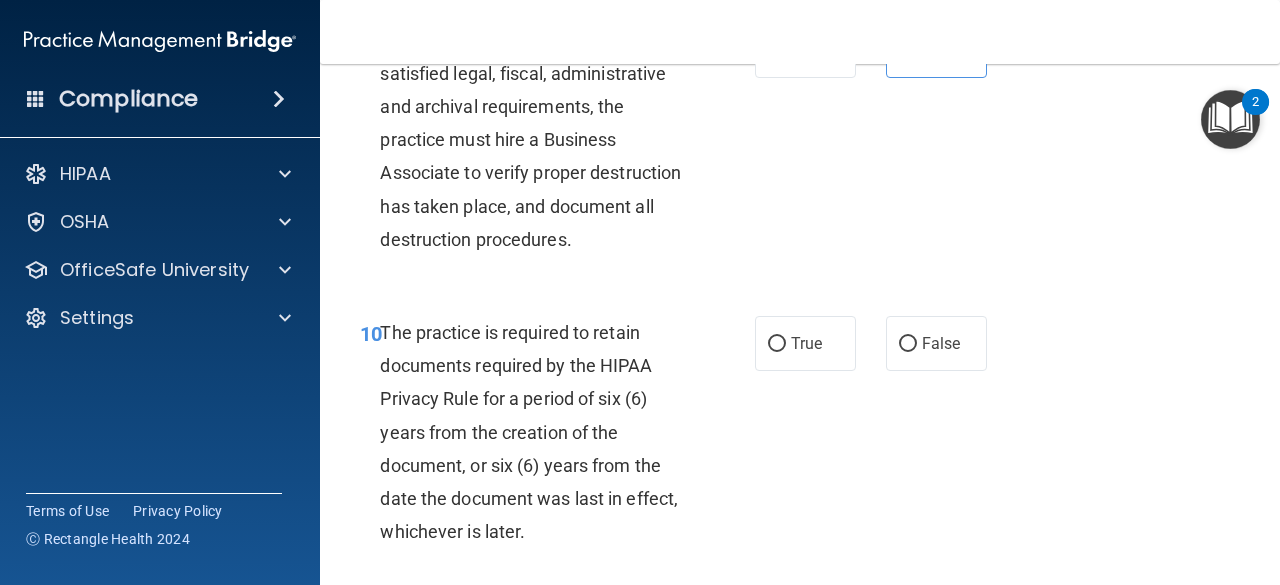 scroll, scrollTop: 2144, scrollLeft: 0, axis: vertical 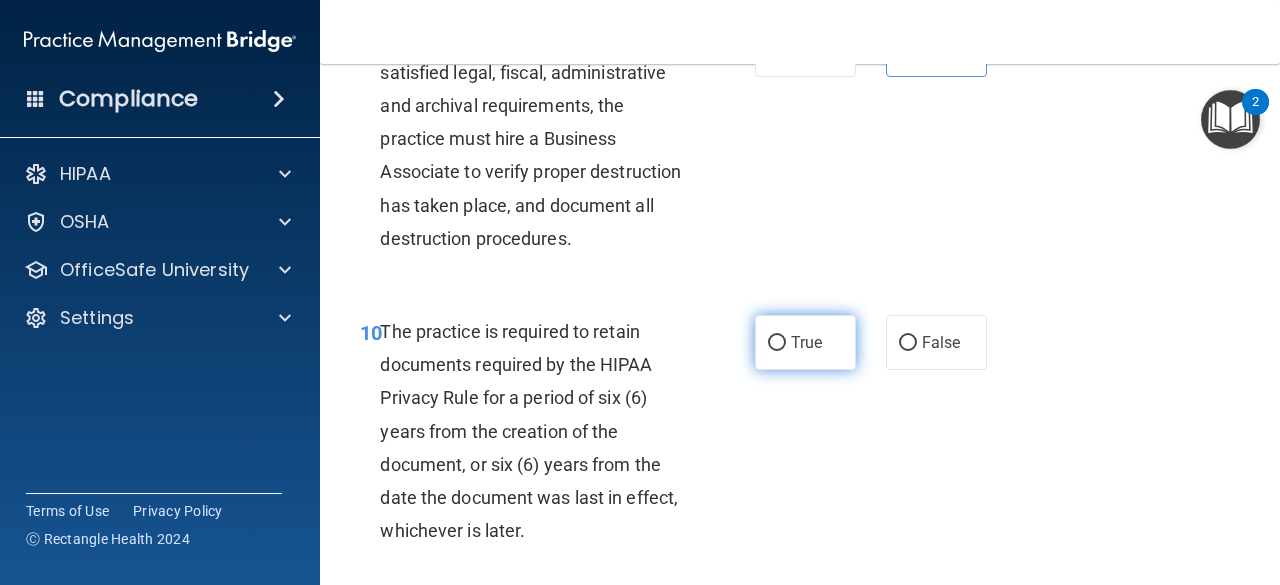 click on "True" at bounding box center (805, 342) 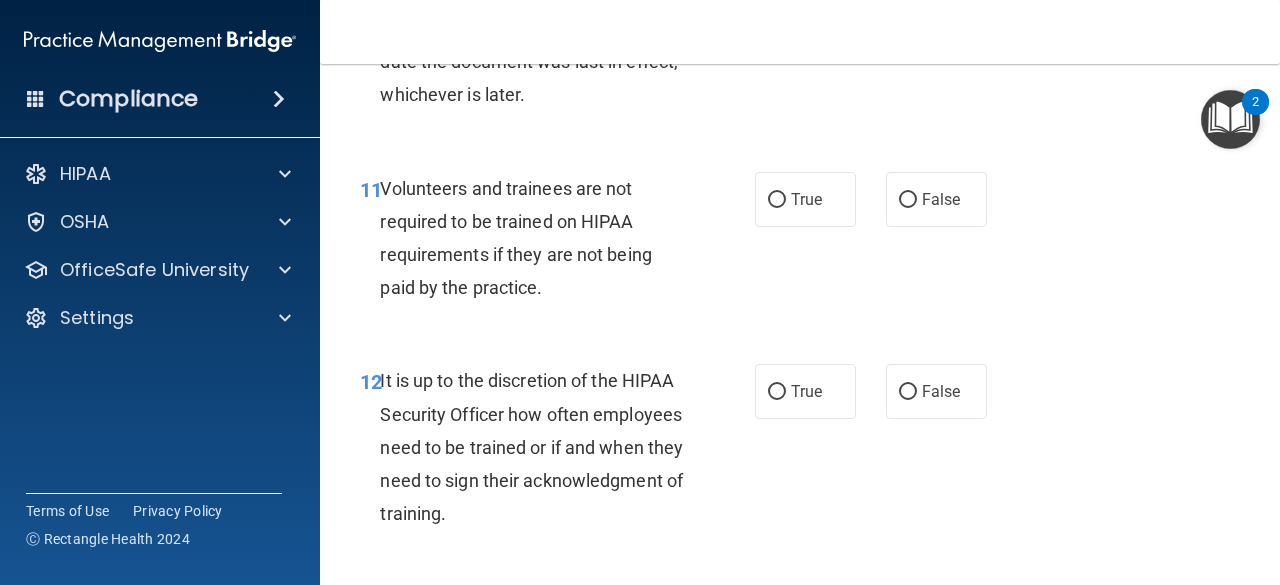 scroll, scrollTop: 2582, scrollLeft: 0, axis: vertical 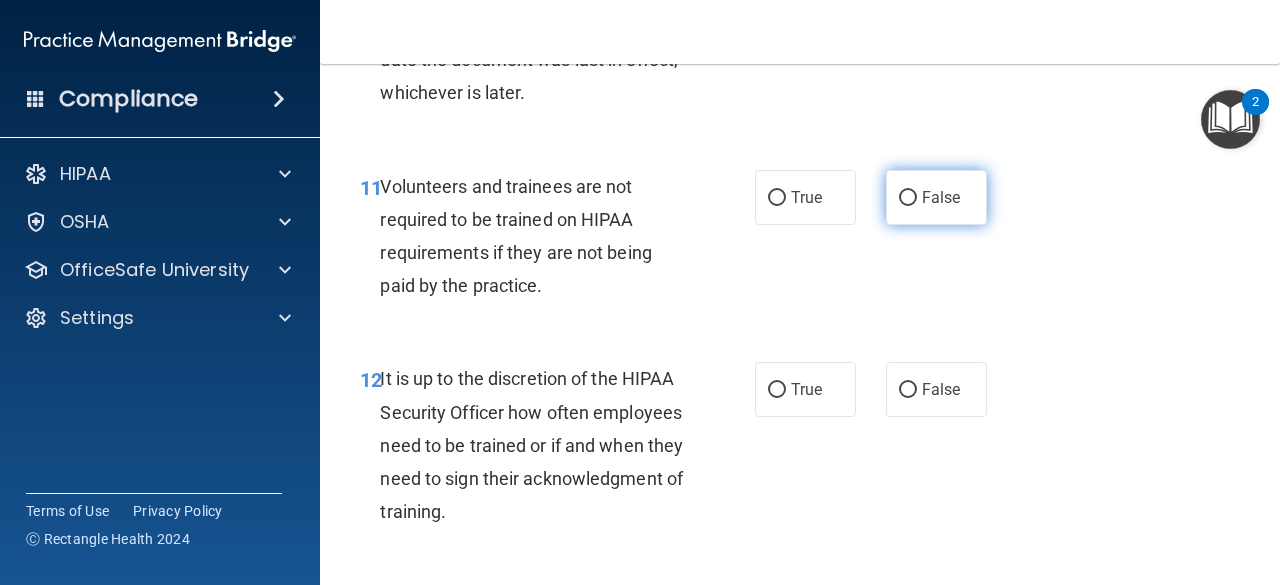 click on "False" at bounding box center [936, 197] 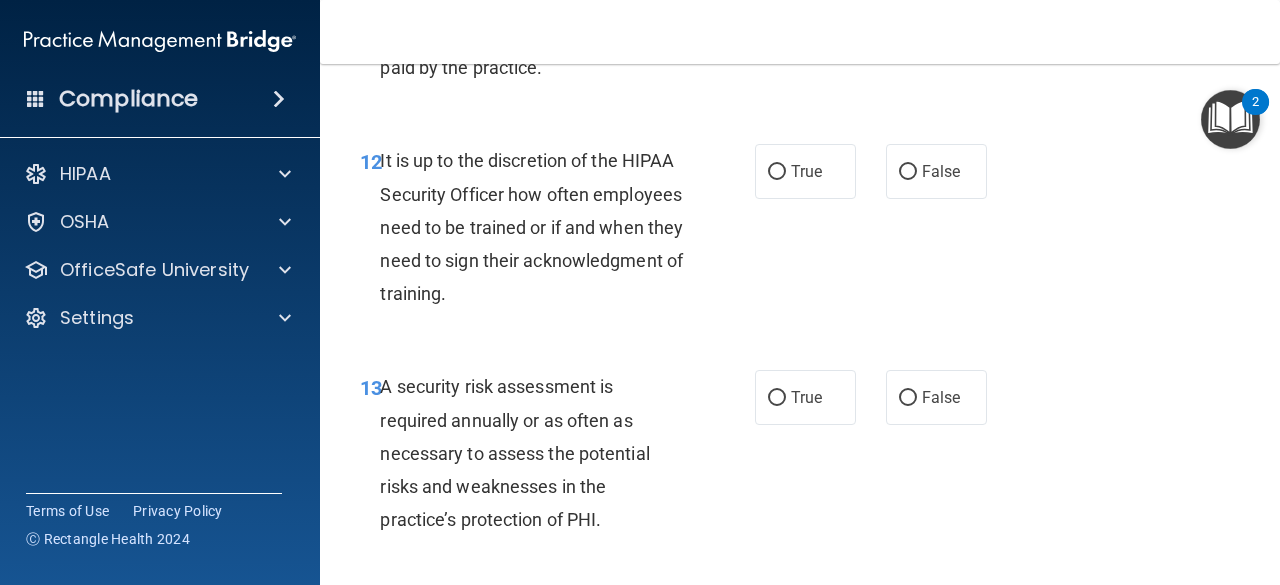scroll, scrollTop: 2801, scrollLeft: 0, axis: vertical 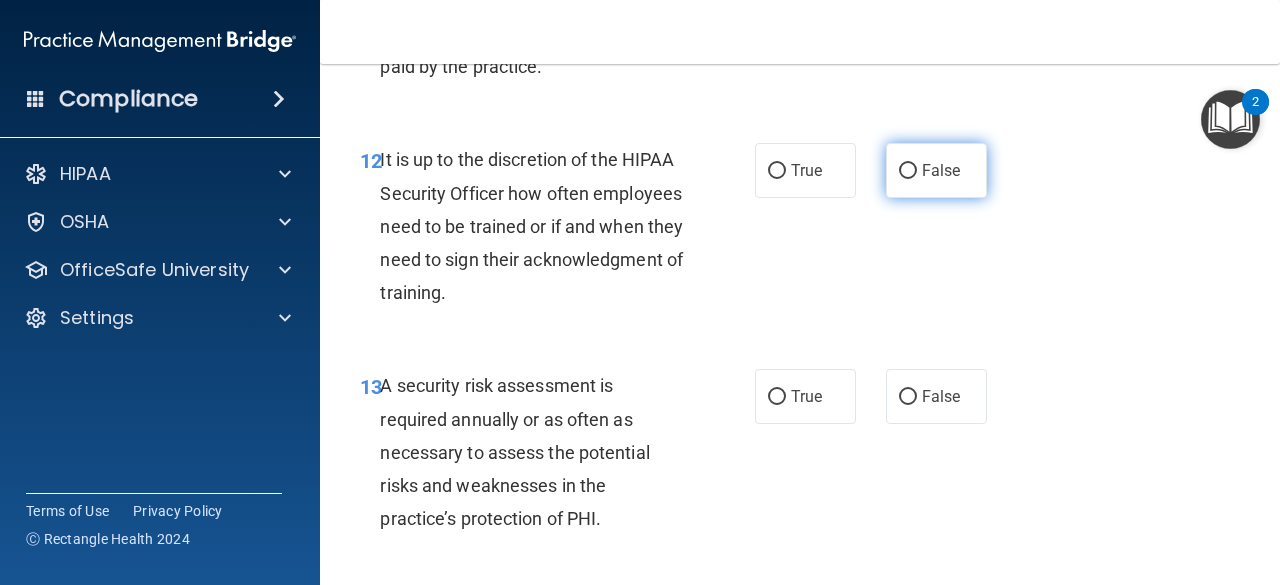 click on "False" at bounding box center [936, 170] 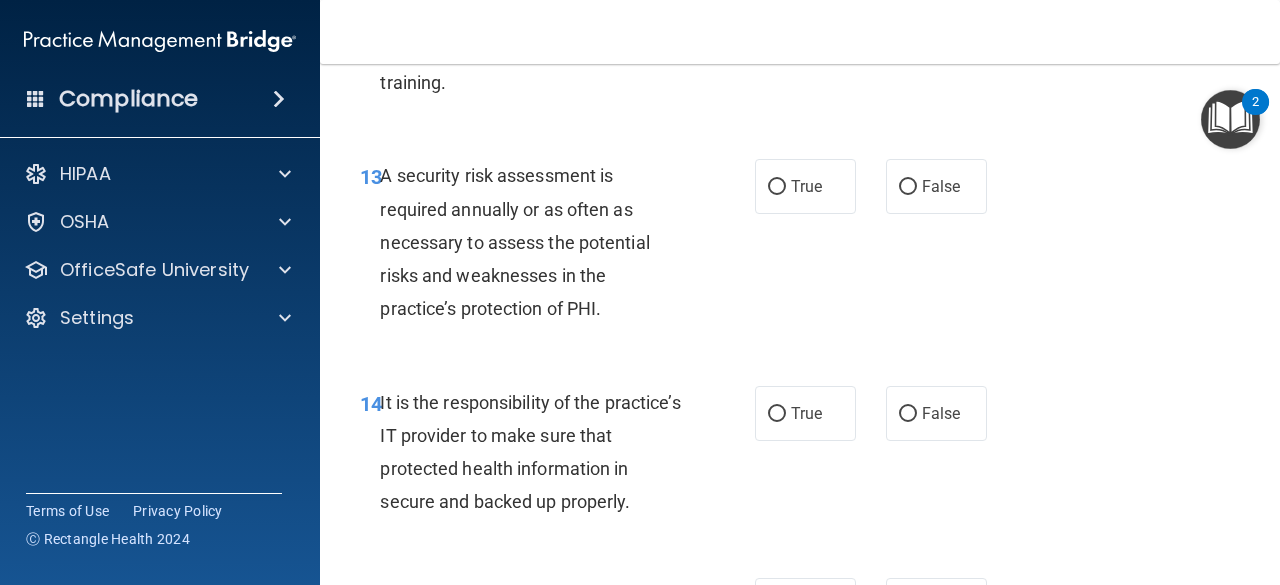 scroll, scrollTop: 3021, scrollLeft: 0, axis: vertical 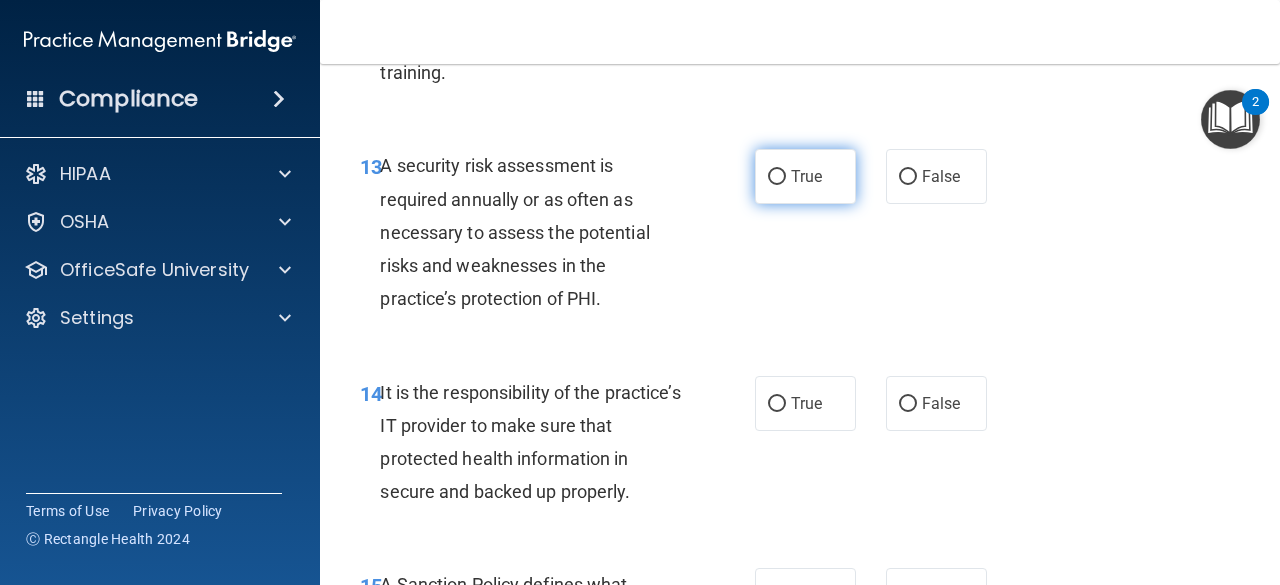 click on "True" at bounding box center (805, 176) 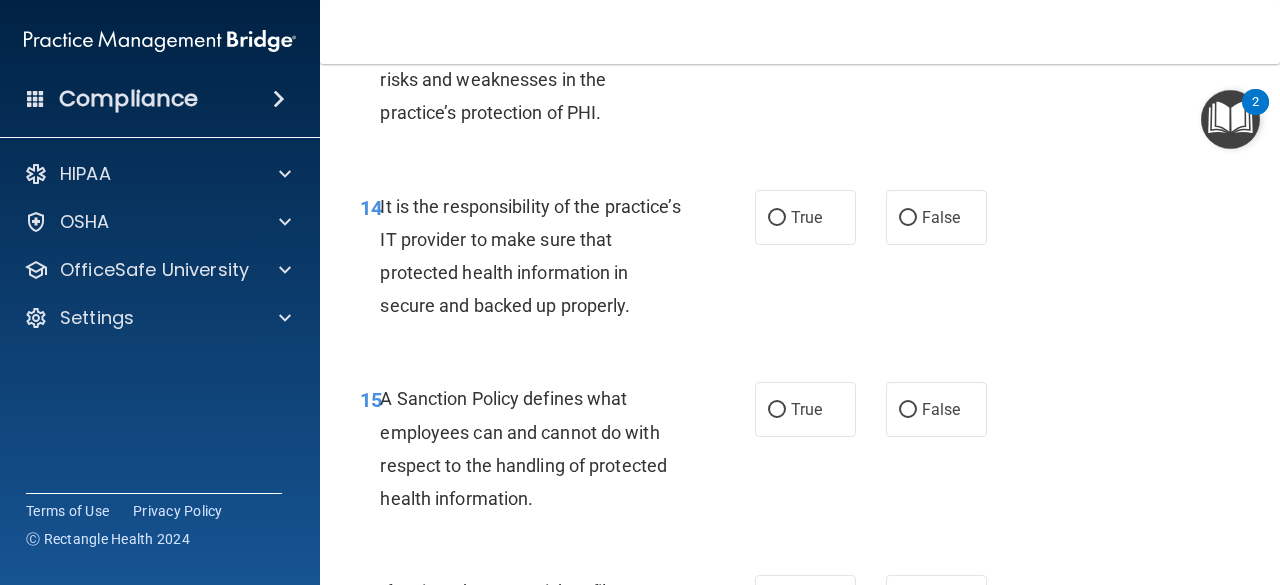 scroll, scrollTop: 3241, scrollLeft: 0, axis: vertical 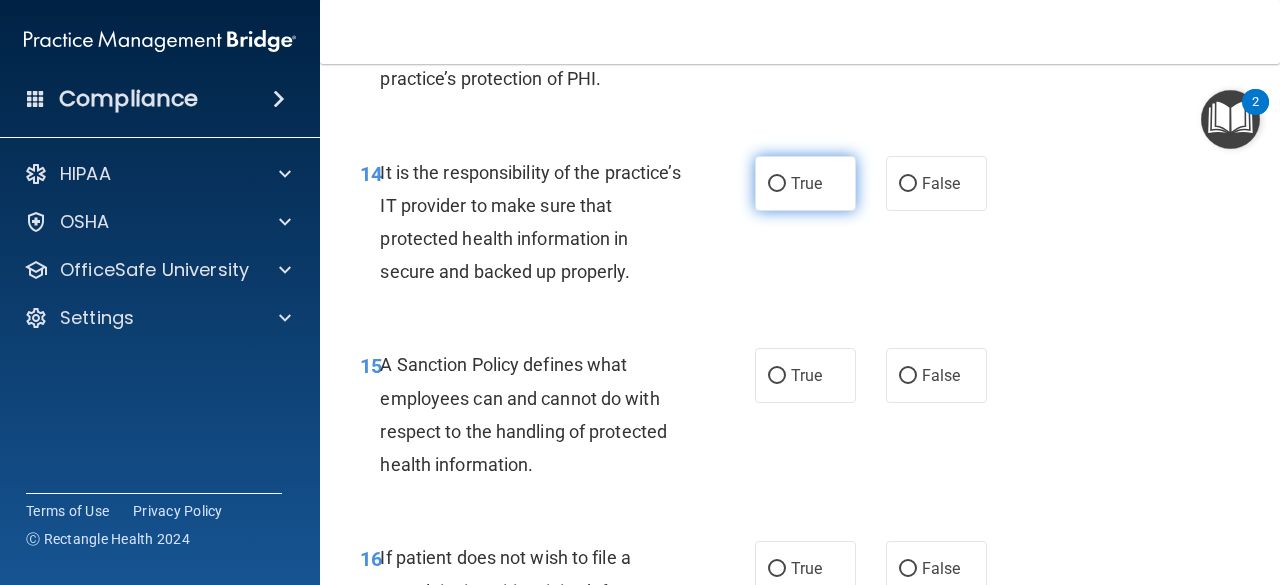 click on "True" at bounding box center (805, 183) 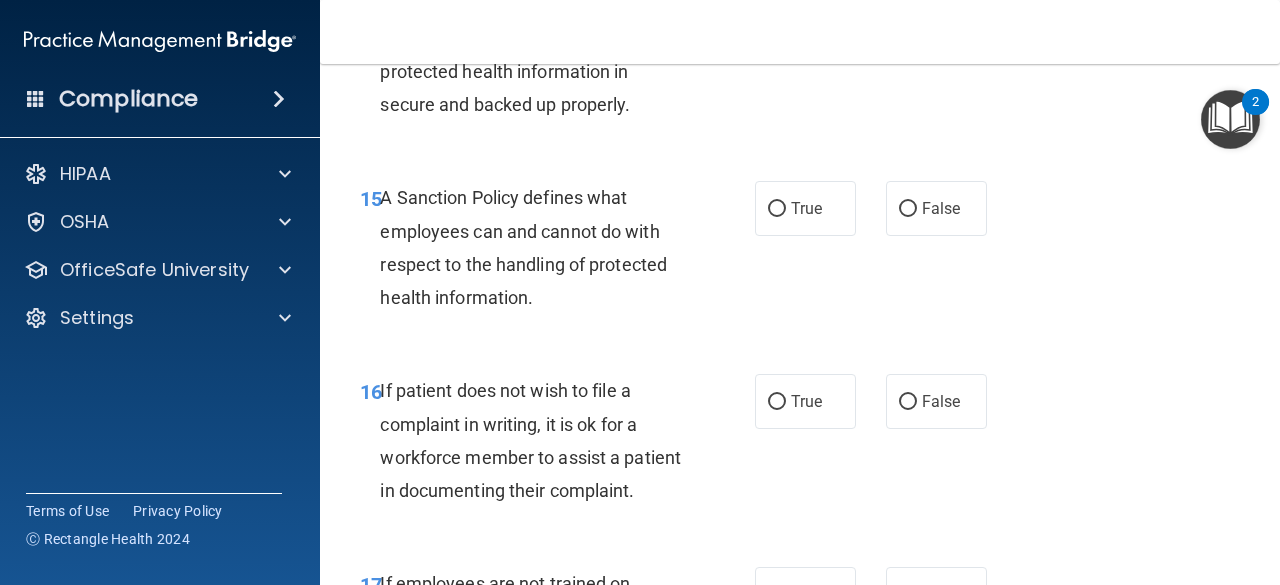 scroll, scrollTop: 3481, scrollLeft: 0, axis: vertical 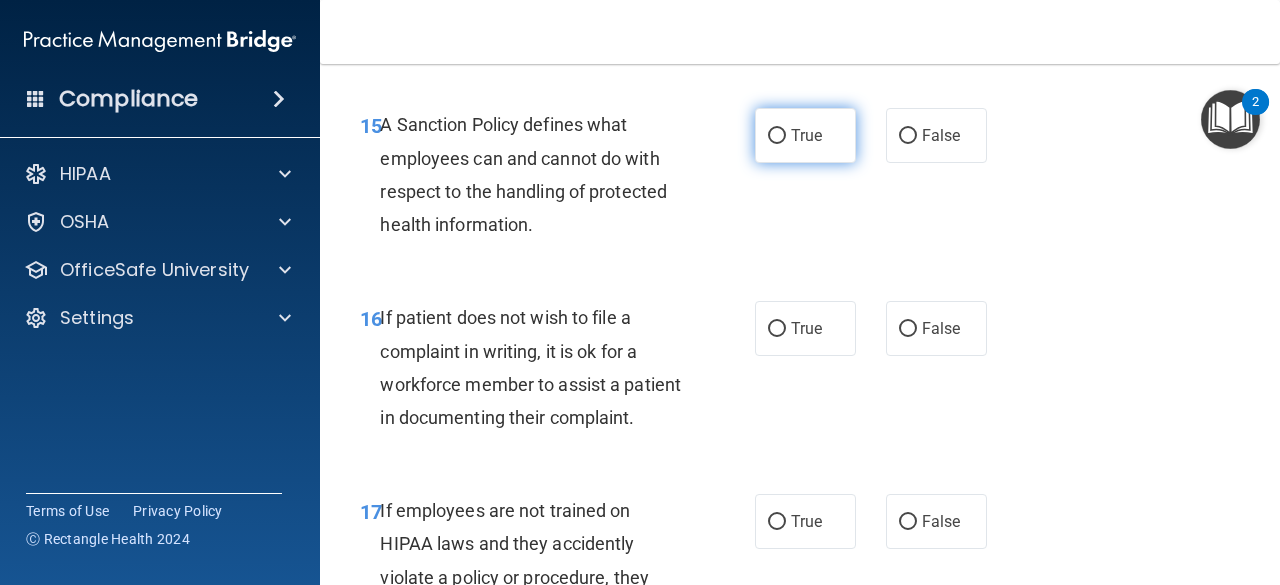 click on "True" at bounding box center [805, 135] 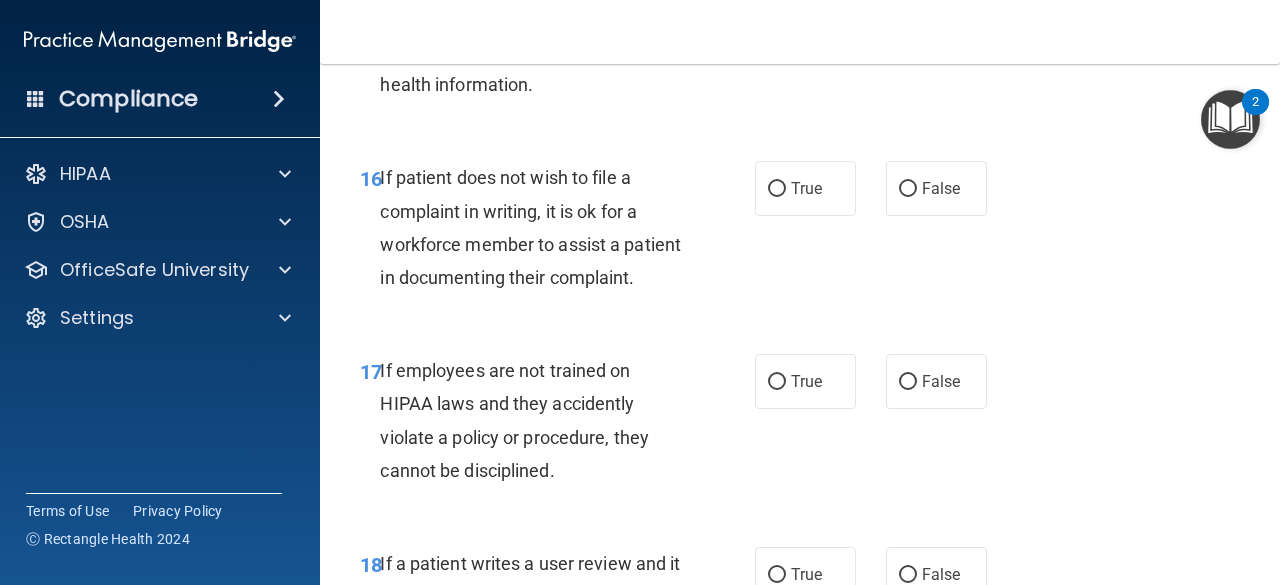 scroll, scrollTop: 3622, scrollLeft: 0, axis: vertical 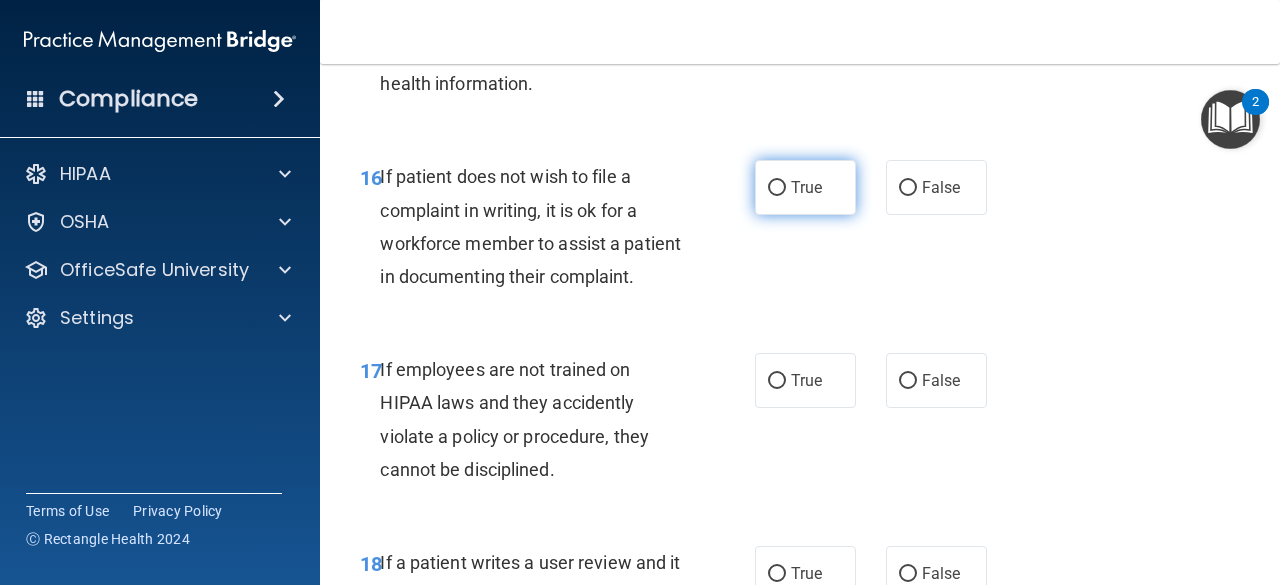 click on "True" at bounding box center [805, 187] 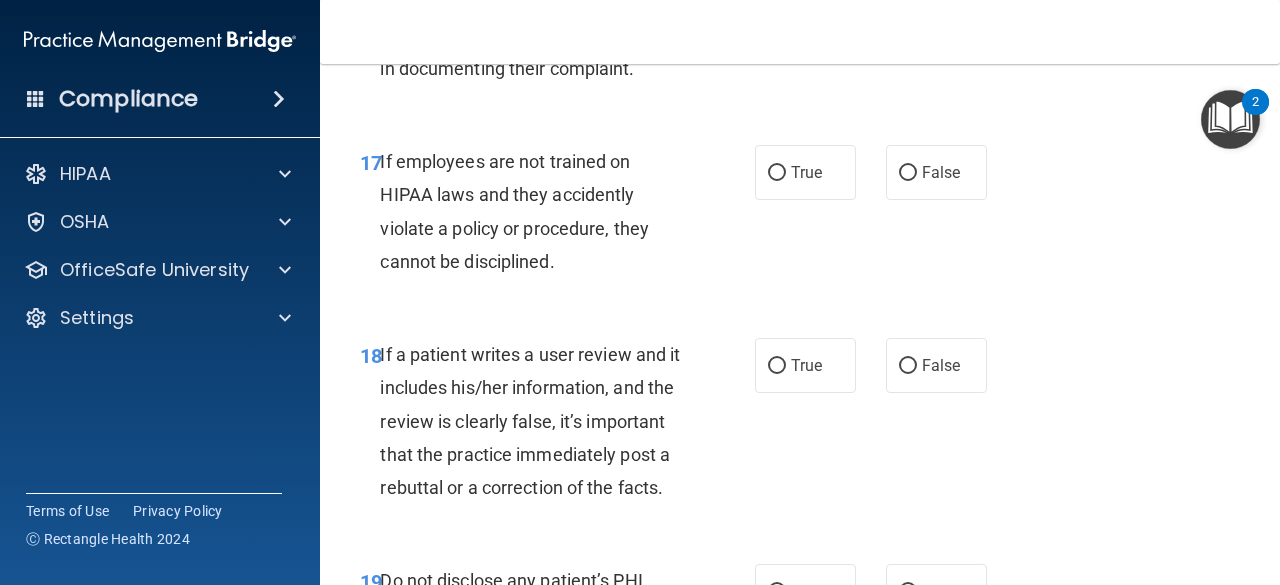 scroll, scrollTop: 3833, scrollLeft: 0, axis: vertical 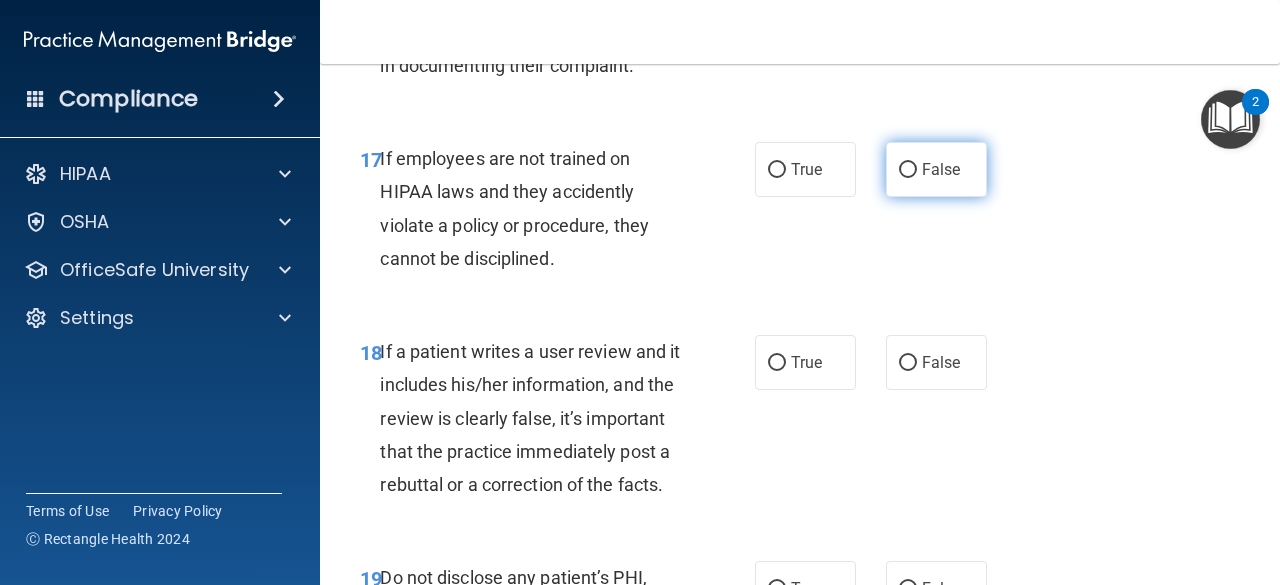 click on "False" at bounding box center [908, 170] 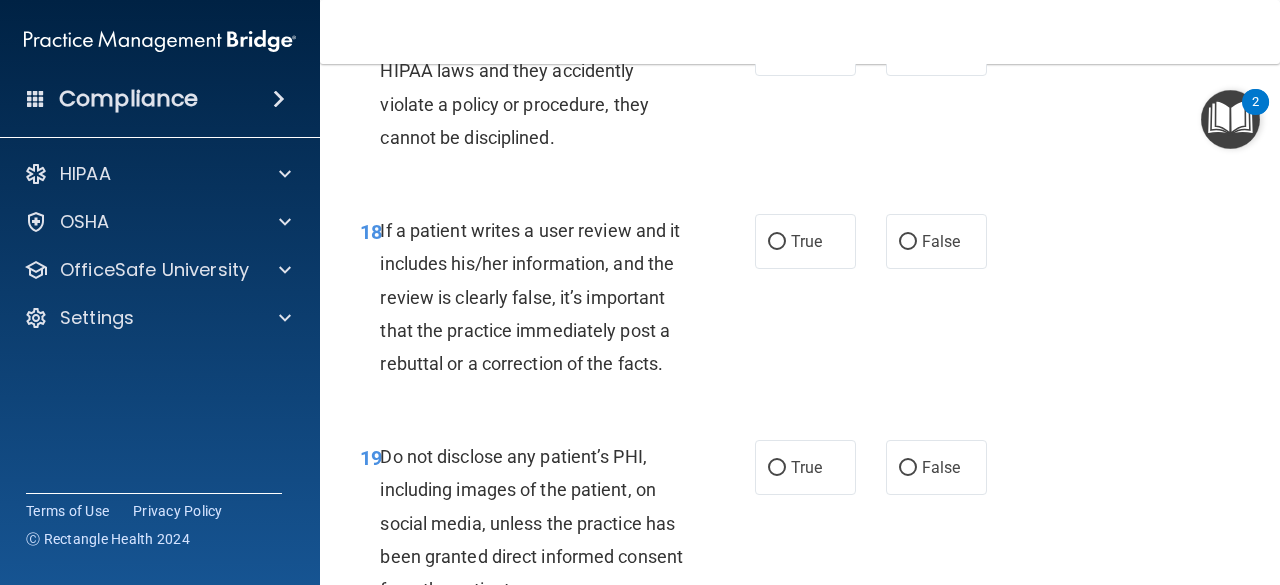 scroll, scrollTop: 3963, scrollLeft: 0, axis: vertical 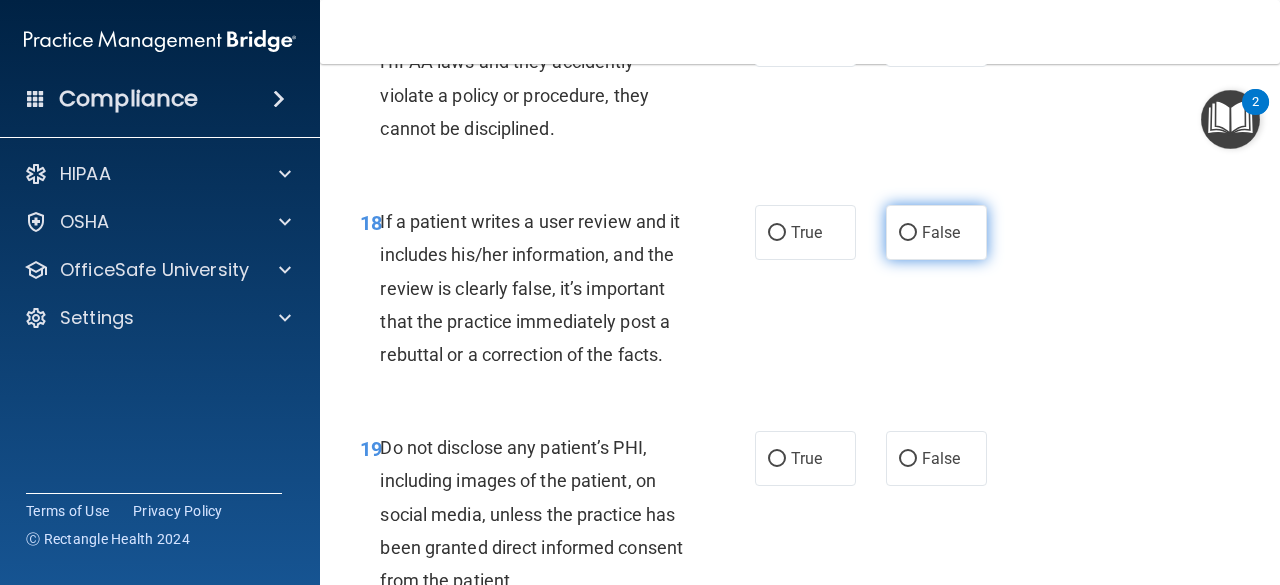 click on "False" at bounding box center (936, 232) 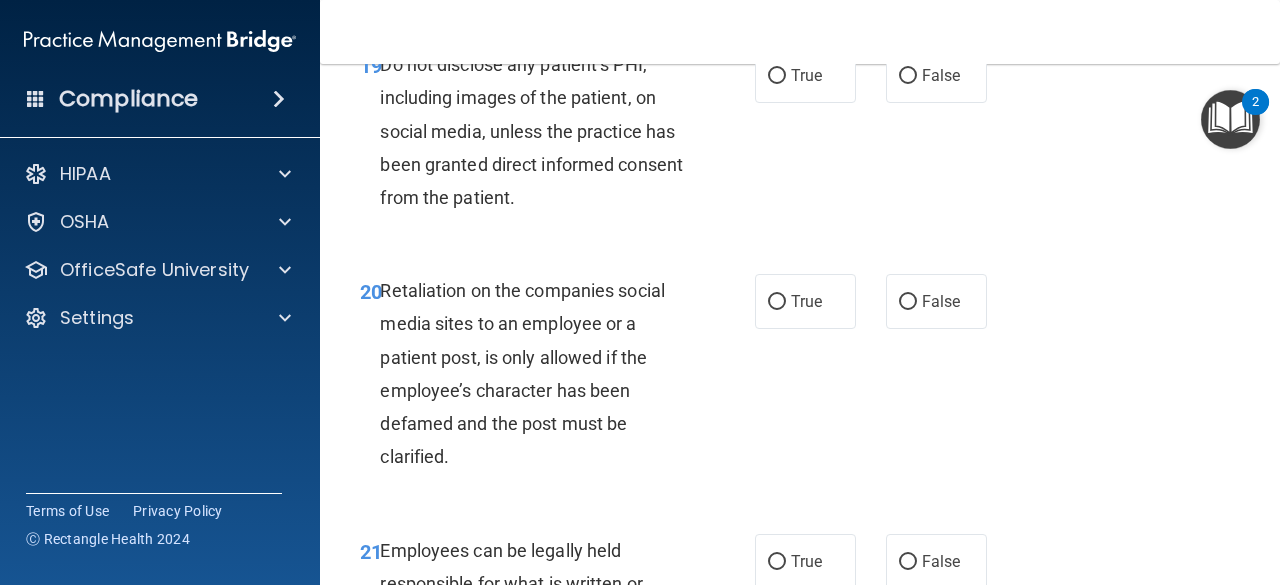 scroll, scrollTop: 4348, scrollLeft: 0, axis: vertical 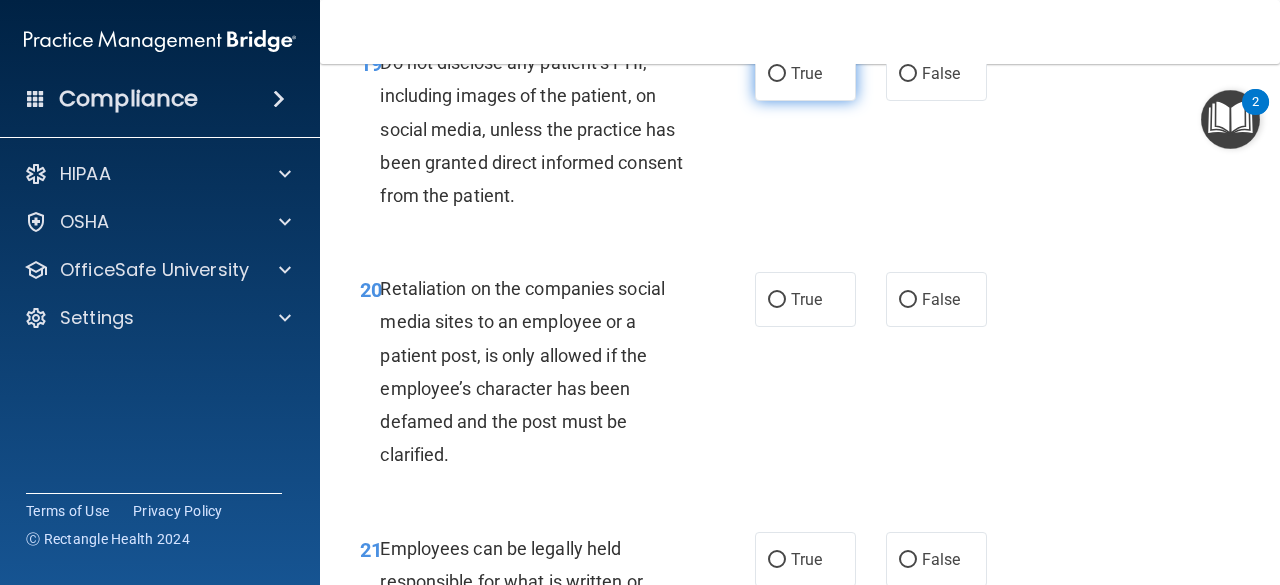 click on "True" at bounding box center (805, 73) 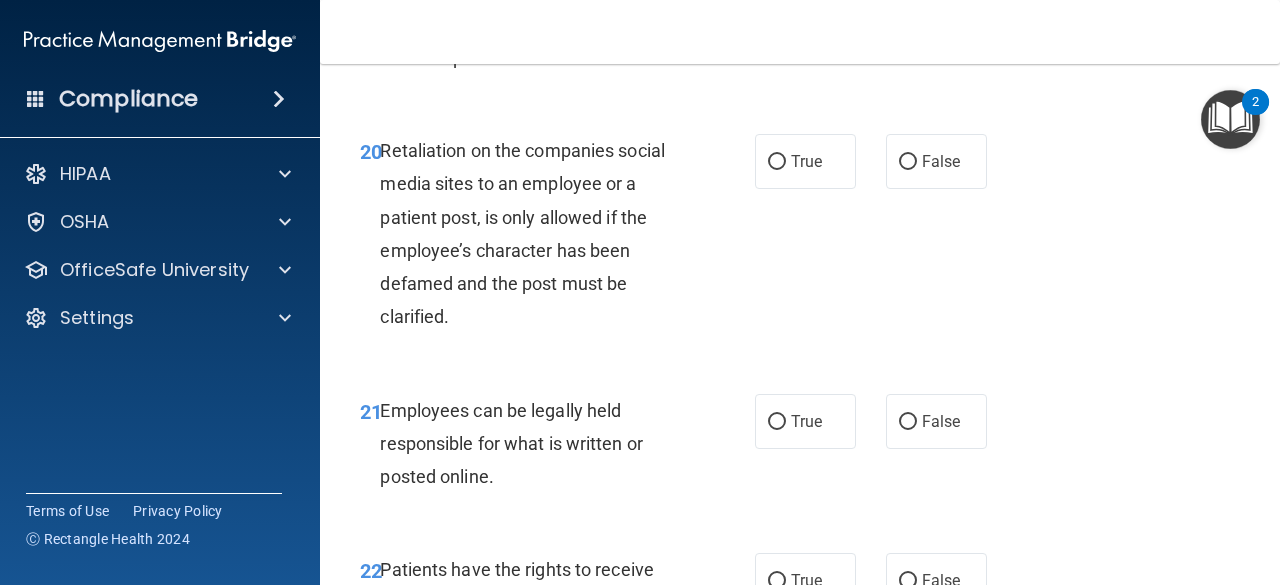 scroll, scrollTop: 4516, scrollLeft: 0, axis: vertical 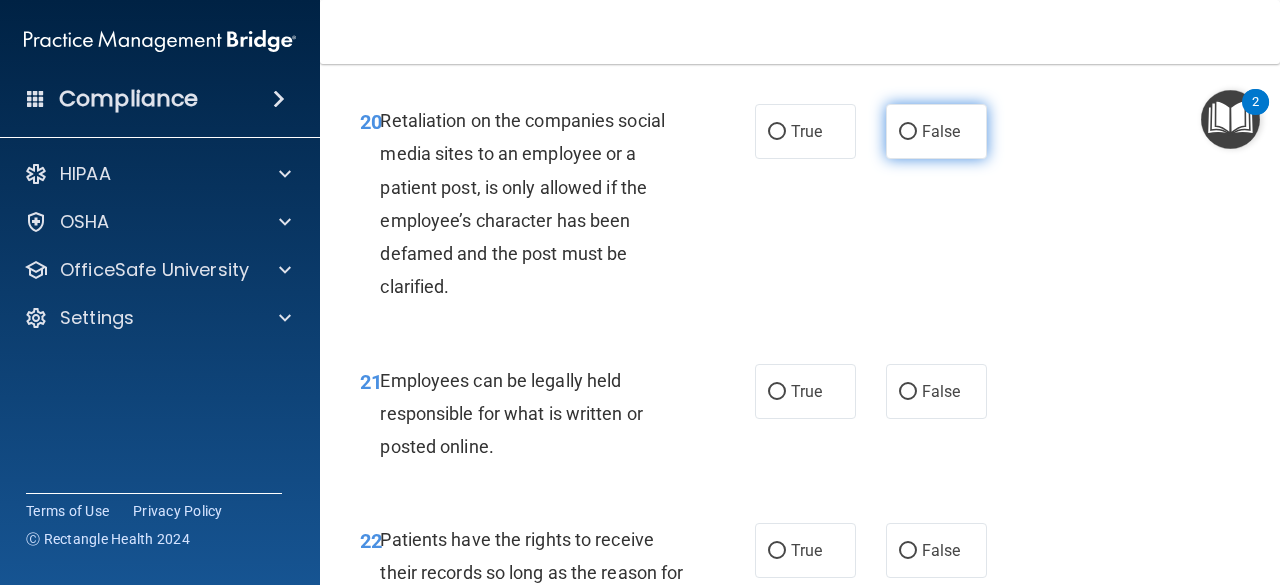 click on "False" at bounding box center [908, 132] 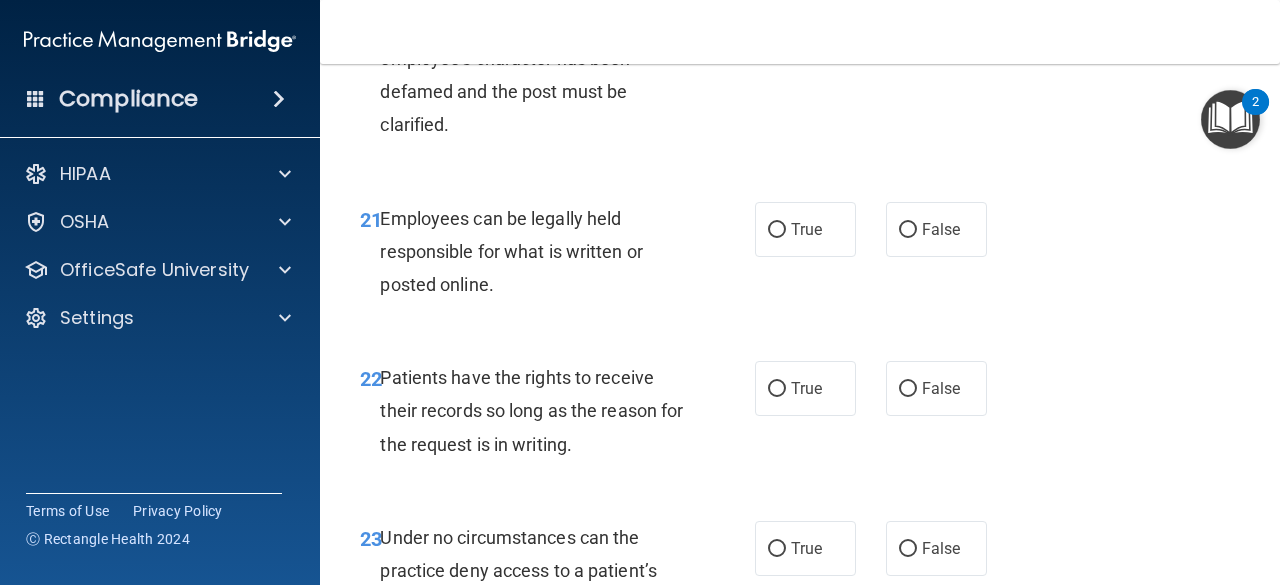 scroll, scrollTop: 4712, scrollLeft: 0, axis: vertical 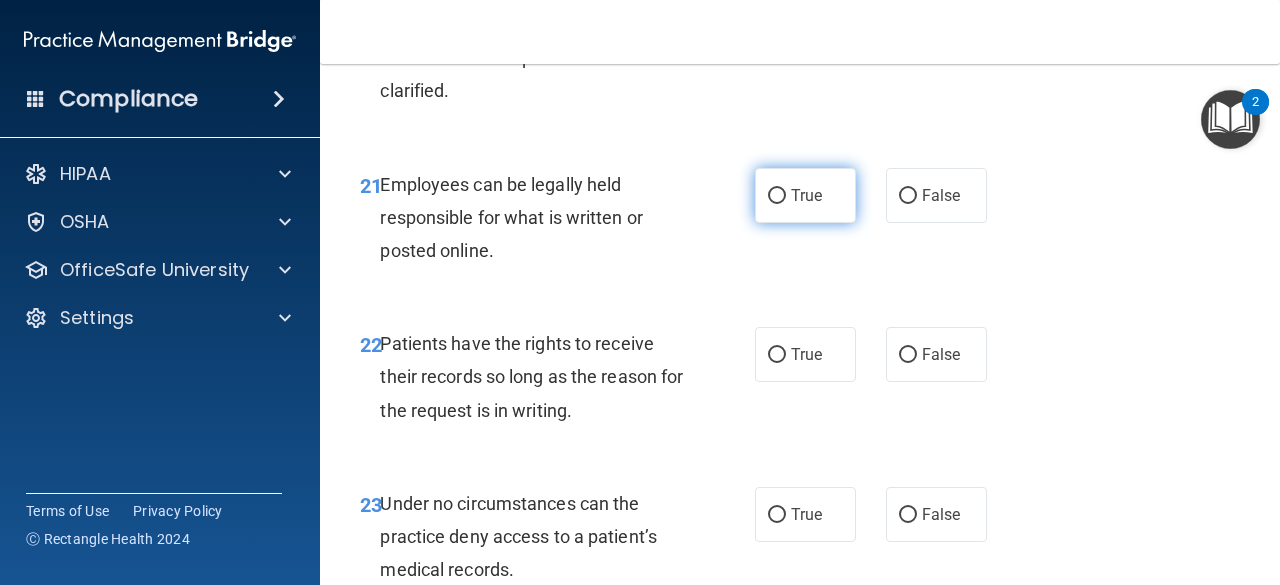 click on "True" at bounding box center [805, 195] 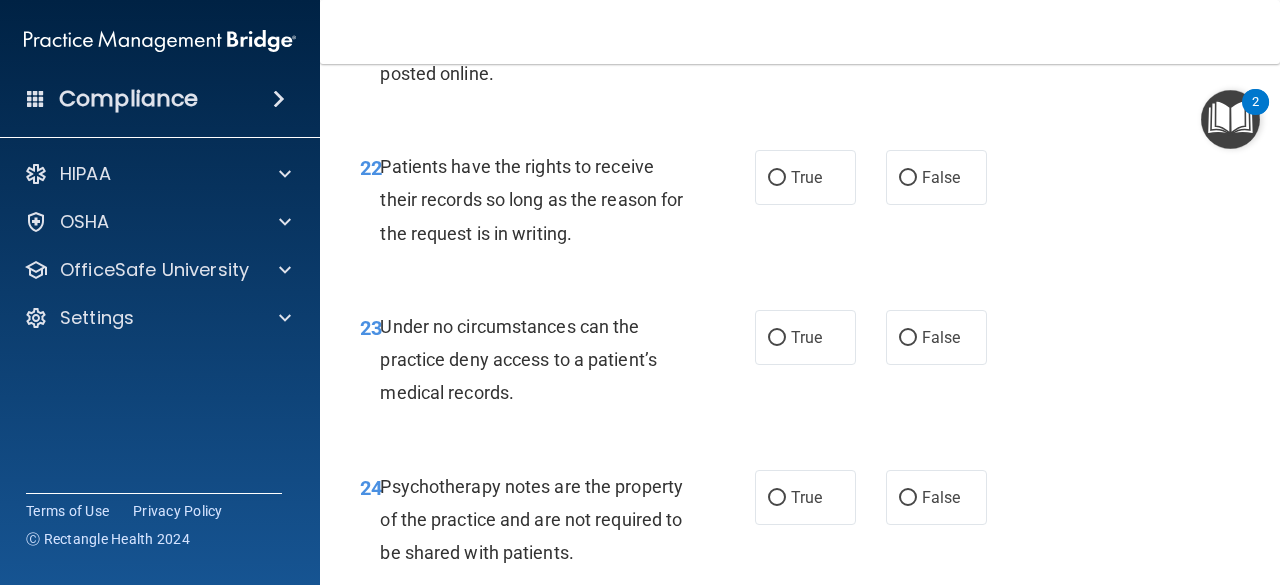 scroll, scrollTop: 4894, scrollLeft: 0, axis: vertical 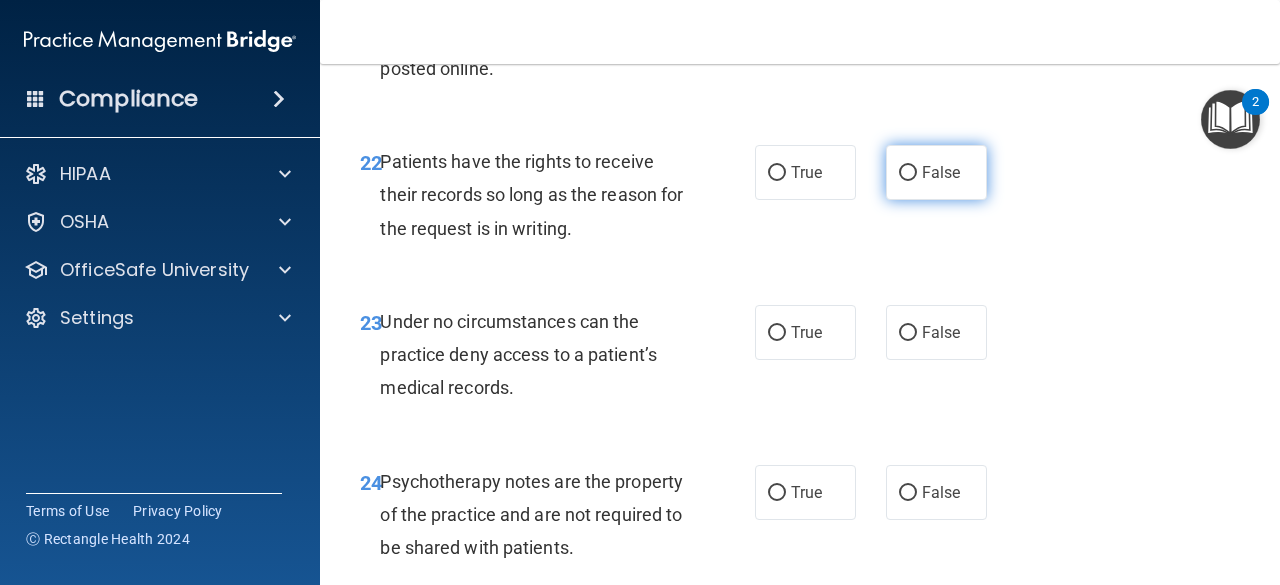 click on "False" at bounding box center [936, 172] 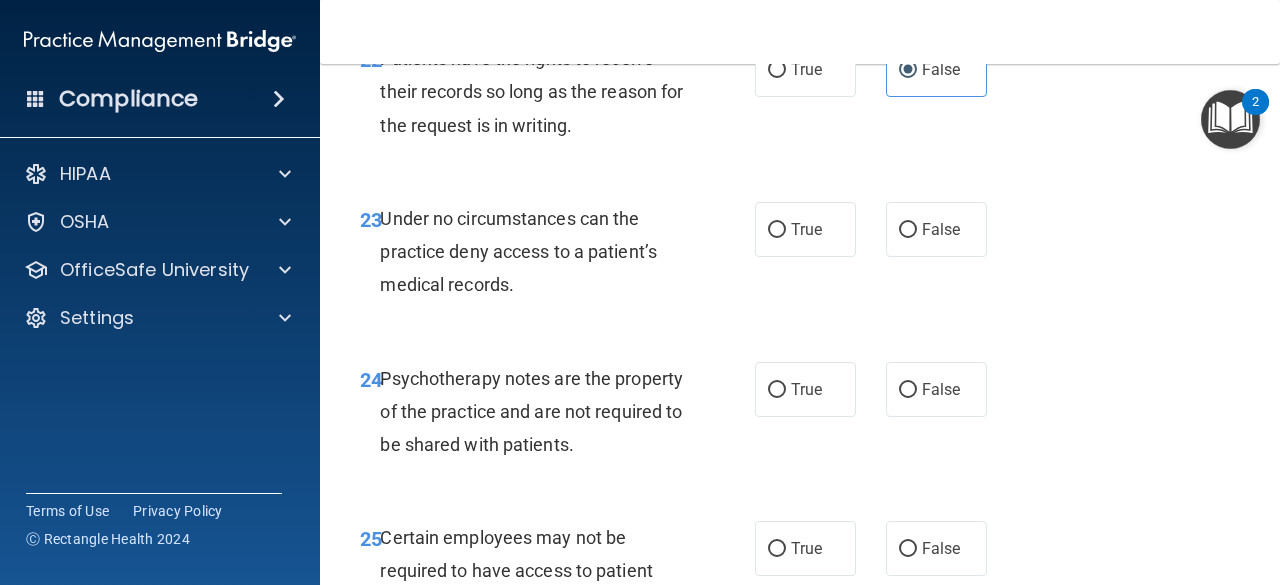scroll, scrollTop: 5004, scrollLeft: 0, axis: vertical 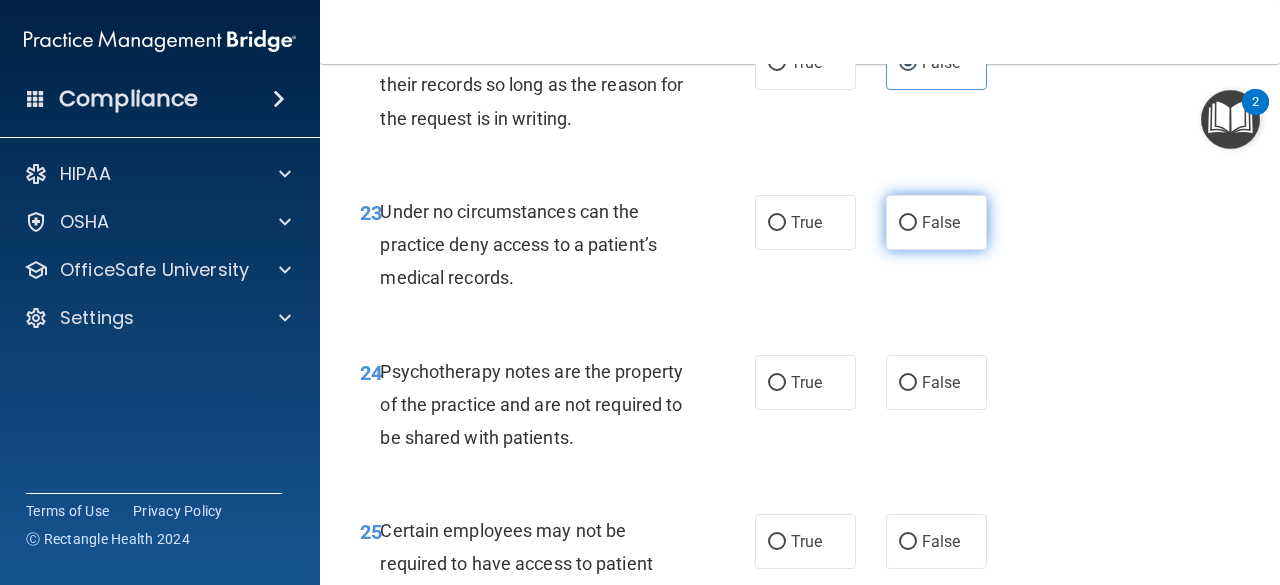 click on "False" at bounding box center (908, 223) 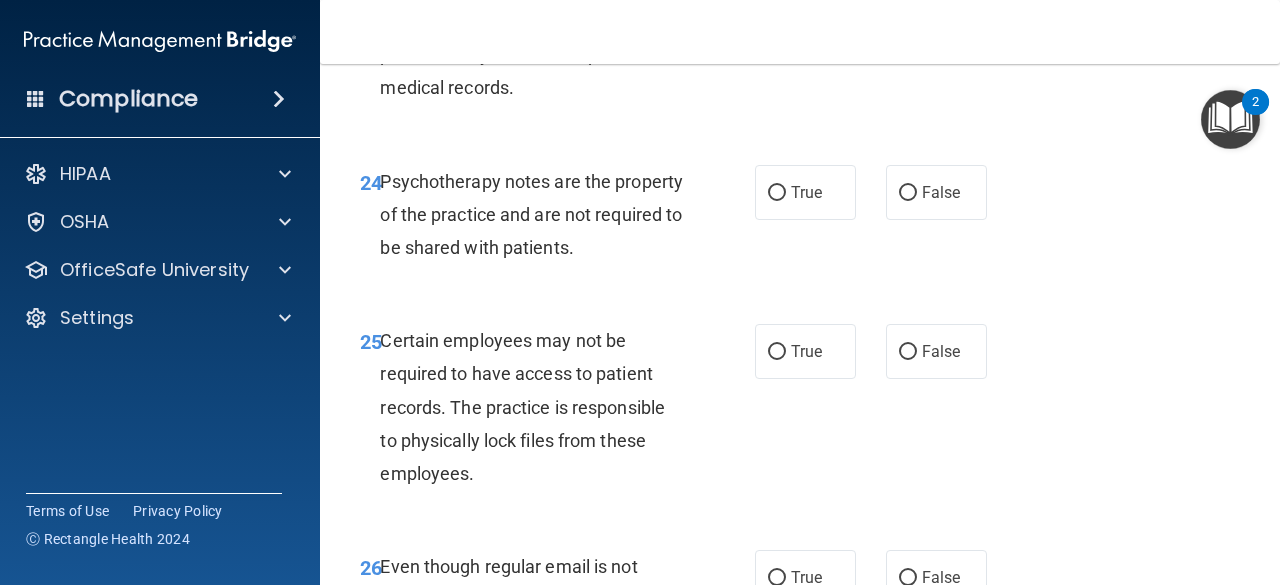 scroll, scrollTop: 5198, scrollLeft: 0, axis: vertical 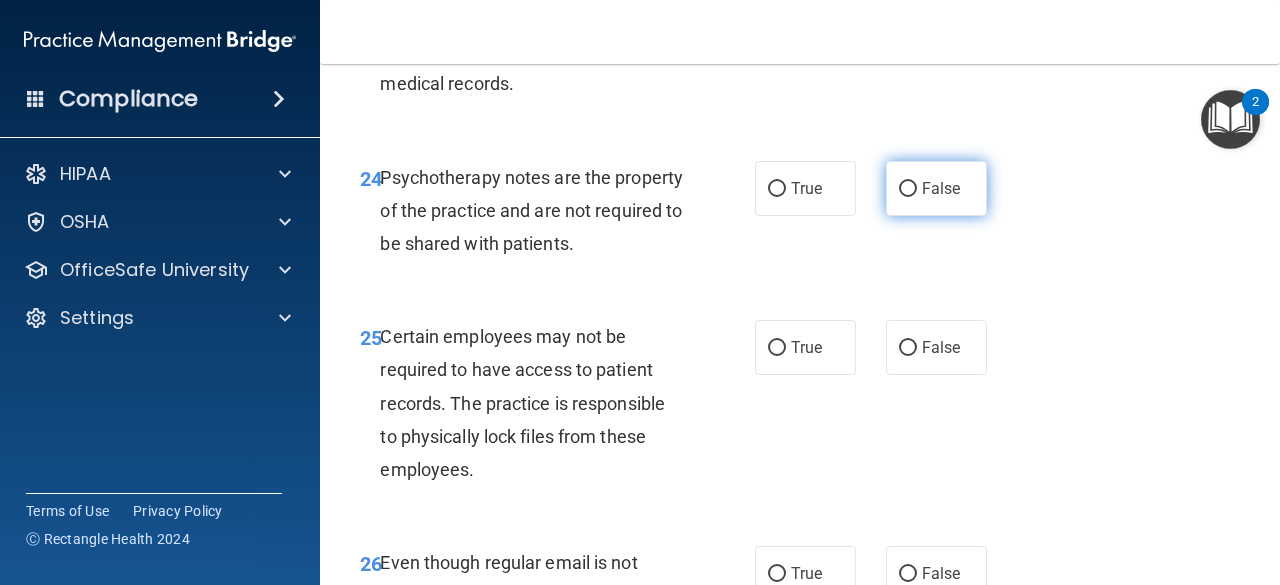 click on "False" at bounding box center (941, 188) 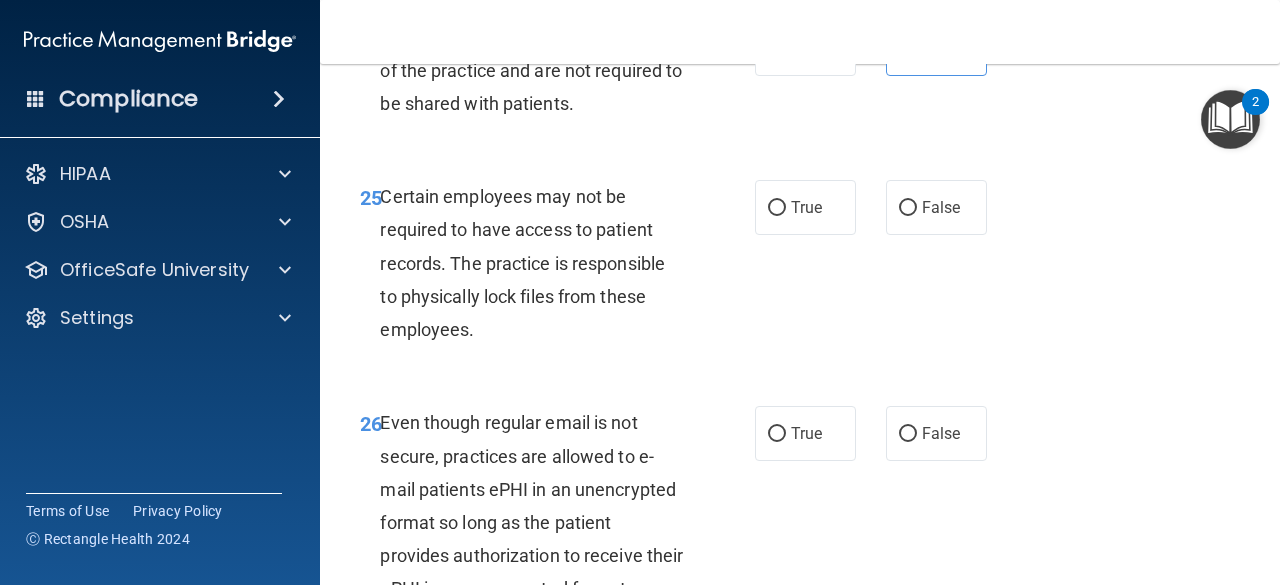 scroll, scrollTop: 5353, scrollLeft: 0, axis: vertical 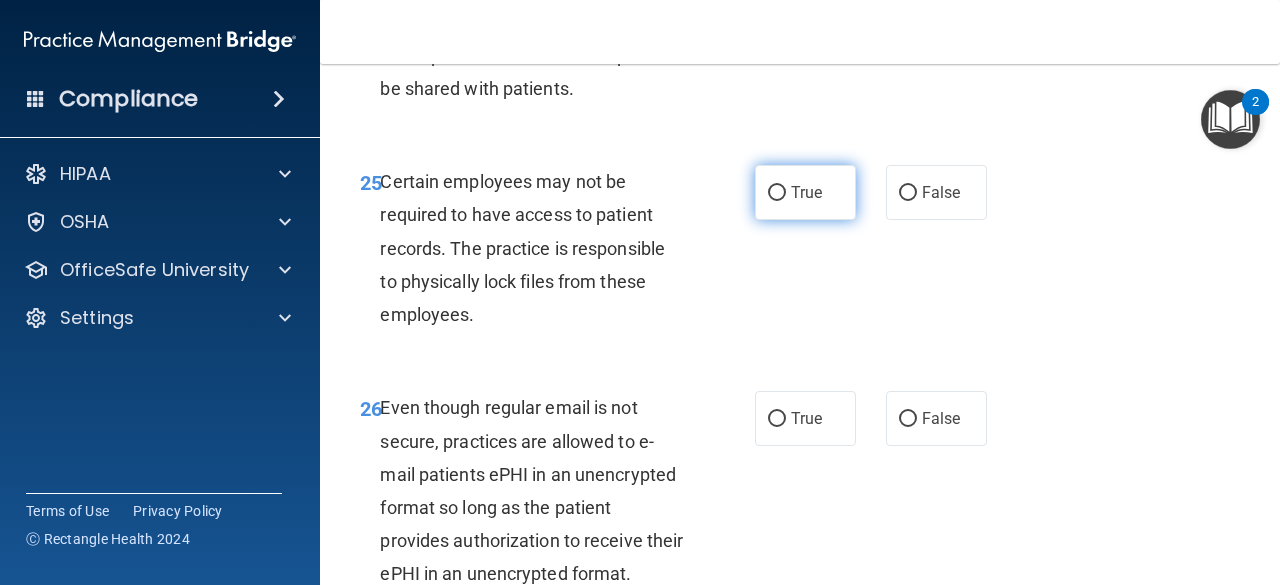 click on "True" at bounding box center [805, 192] 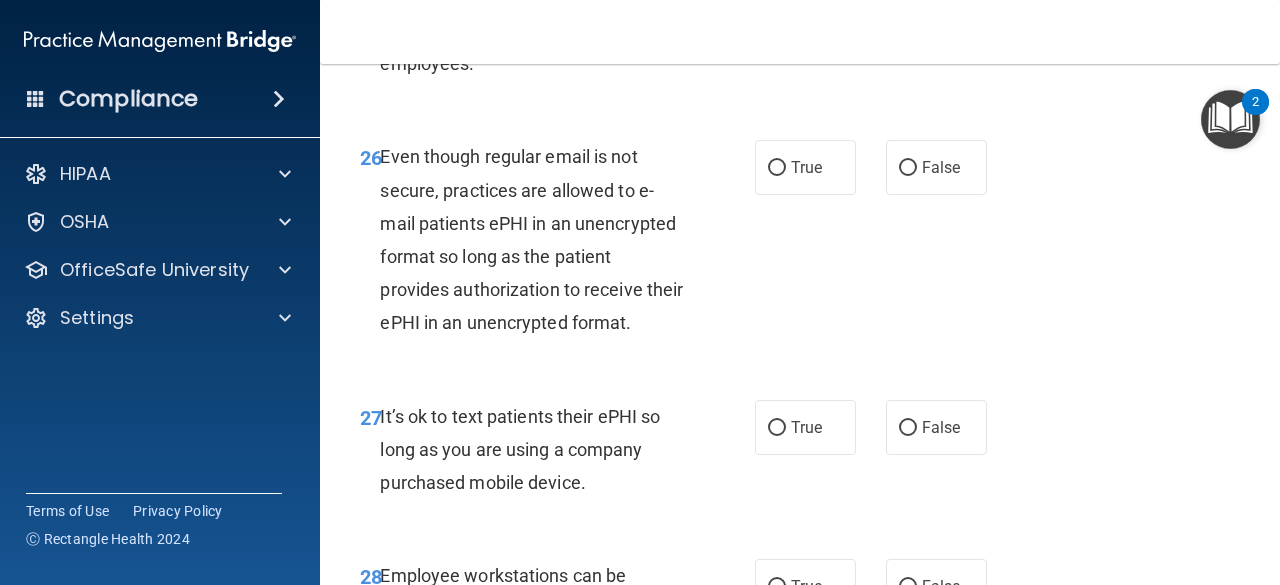 scroll, scrollTop: 5608, scrollLeft: 0, axis: vertical 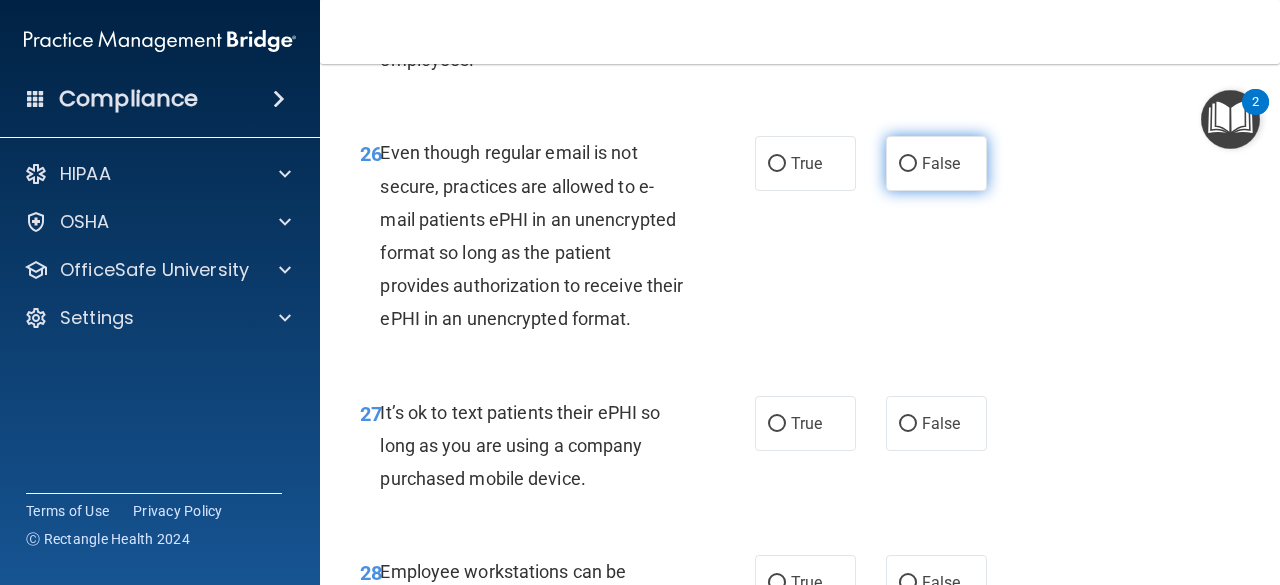 click on "False" at bounding box center [908, 164] 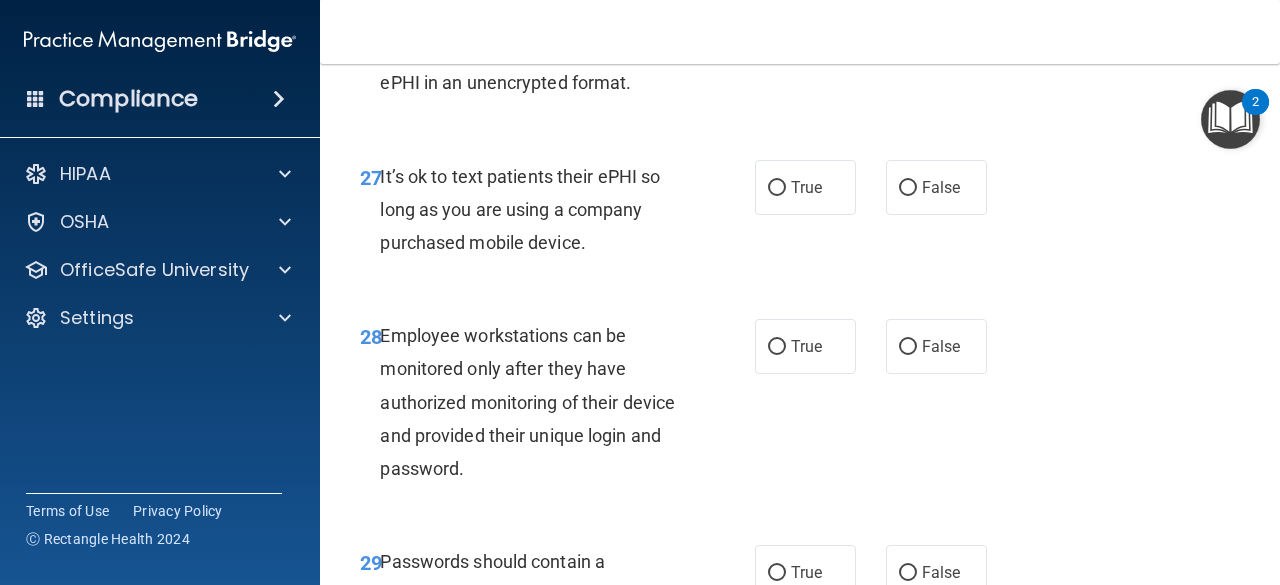 scroll, scrollTop: 5691, scrollLeft: 0, axis: vertical 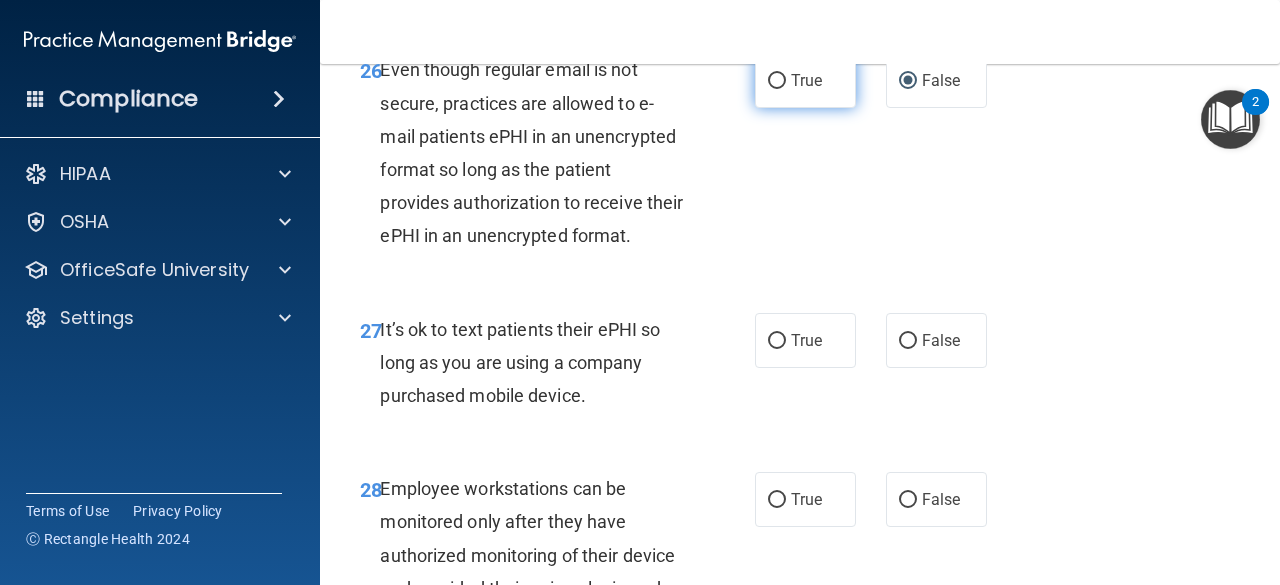 click on "True" at bounding box center (805, 80) 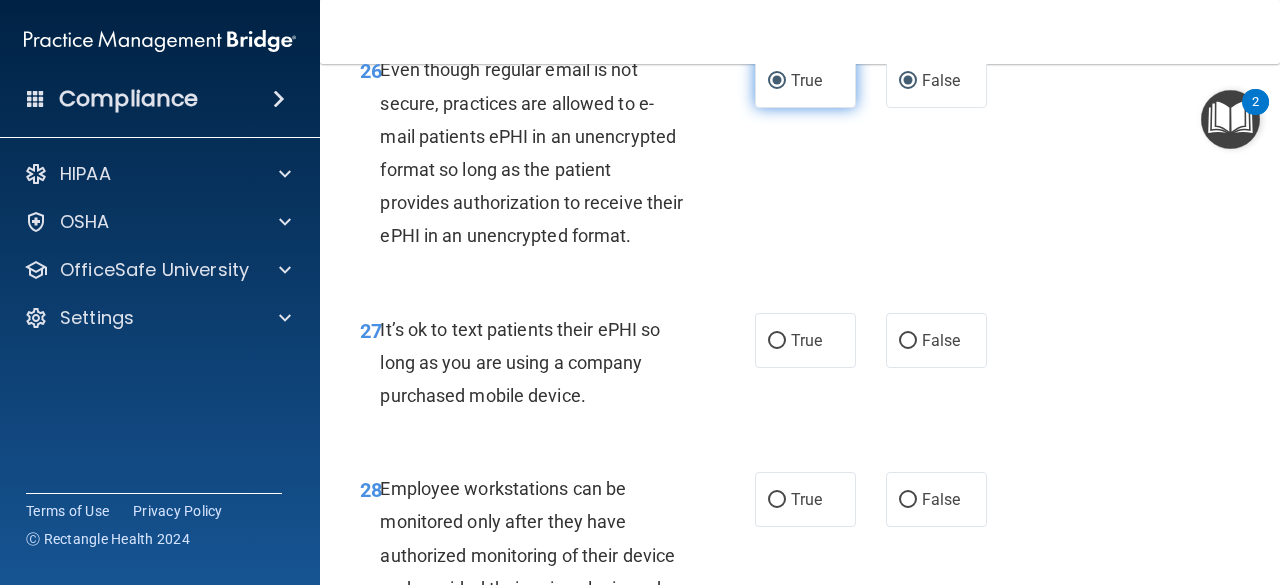 radio on "false" 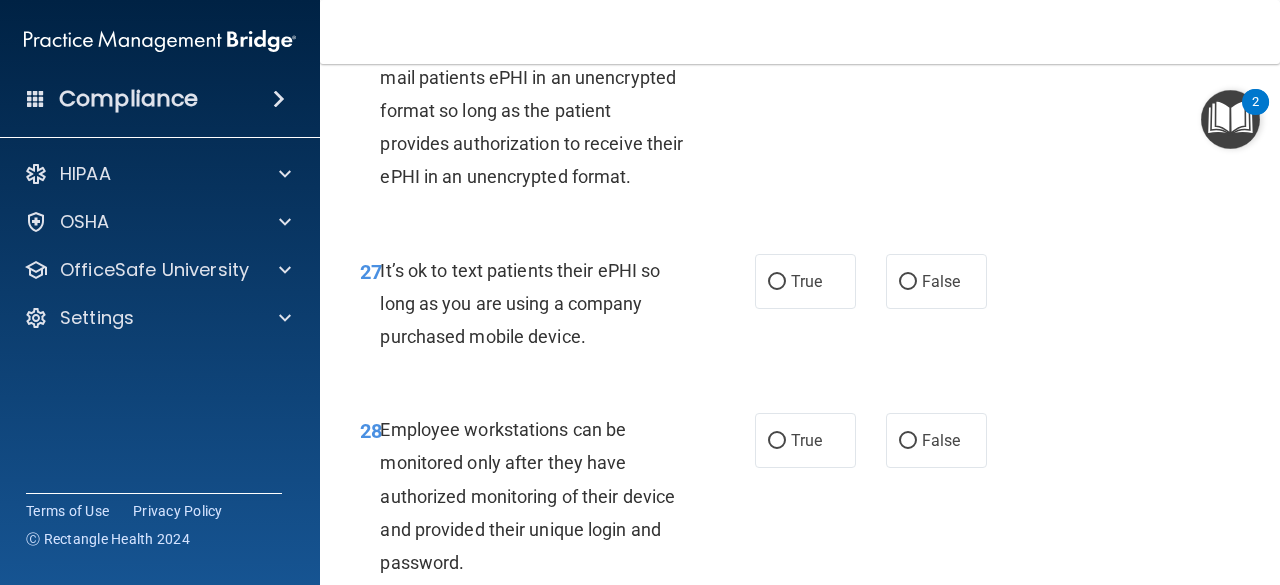 scroll, scrollTop: 5752, scrollLeft: 0, axis: vertical 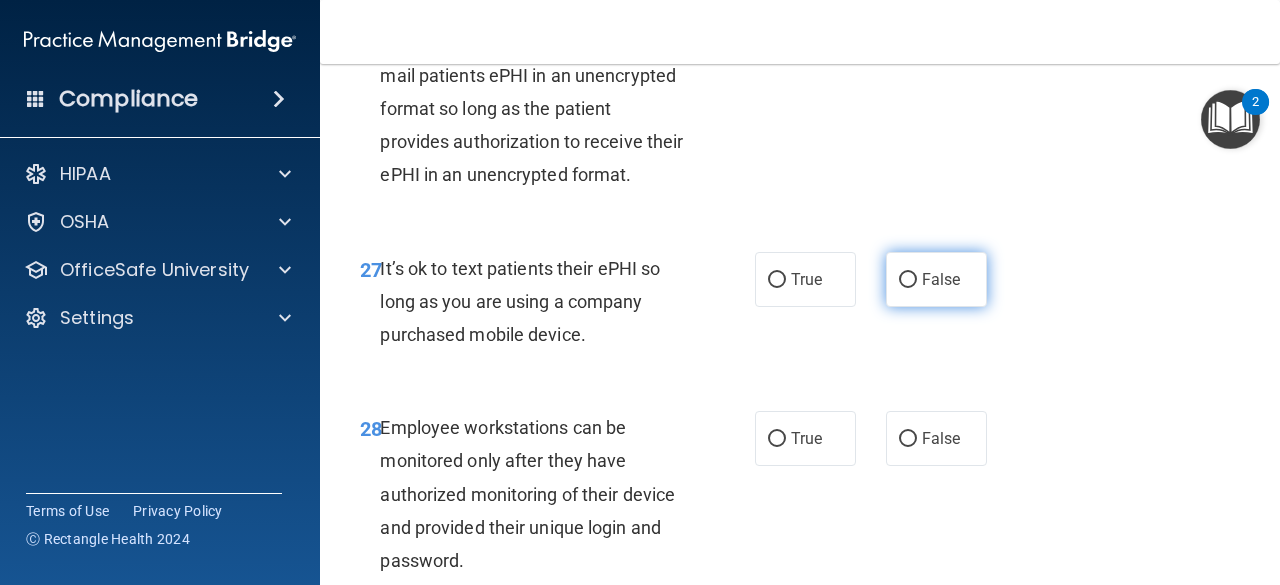click on "False" at bounding box center [936, 279] 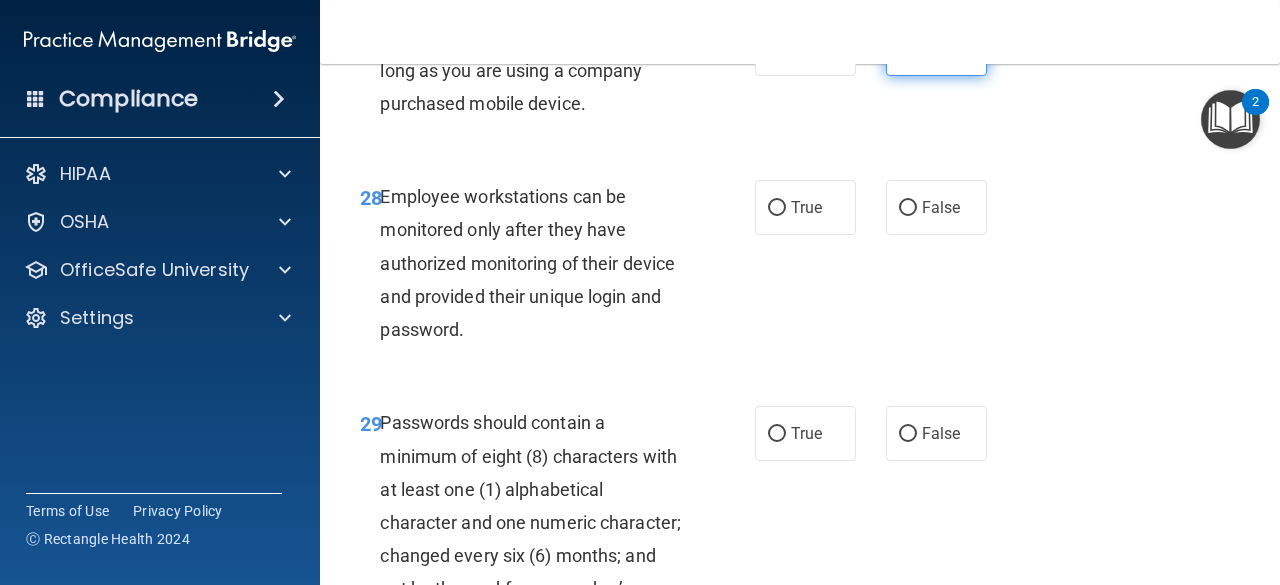 scroll, scrollTop: 5988, scrollLeft: 0, axis: vertical 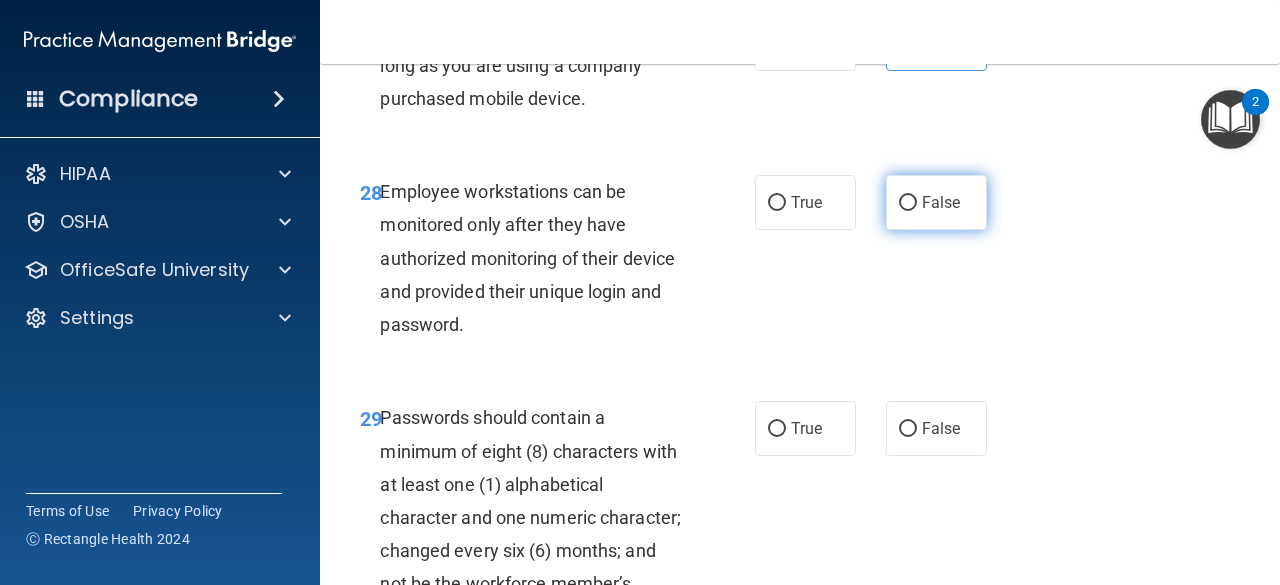 click on "False" at bounding box center (936, 202) 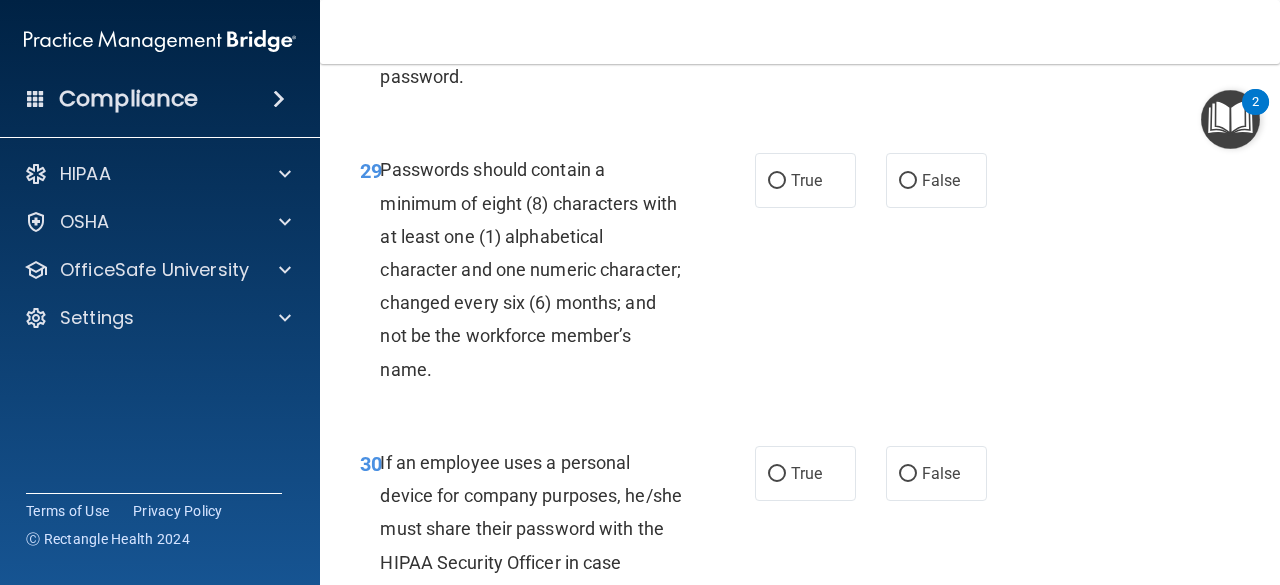 scroll, scrollTop: 6276, scrollLeft: 0, axis: vertical 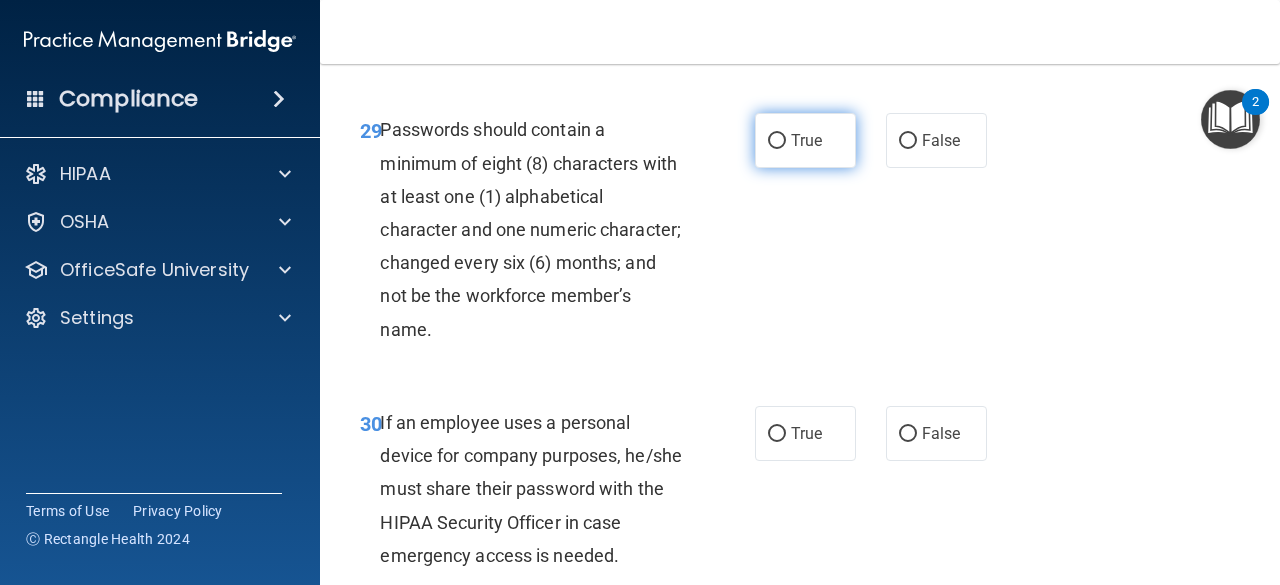 click on "True" at bounding box center (806, 140) 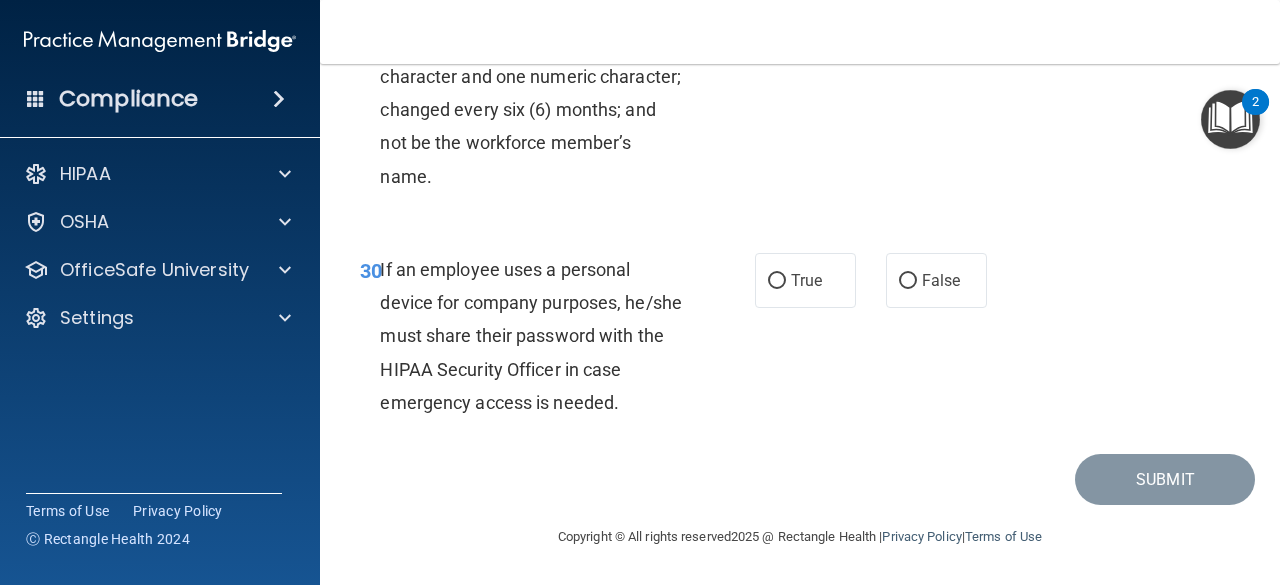scroll, scrollTop: 6546, scrollLeft: 0, axis: vertical 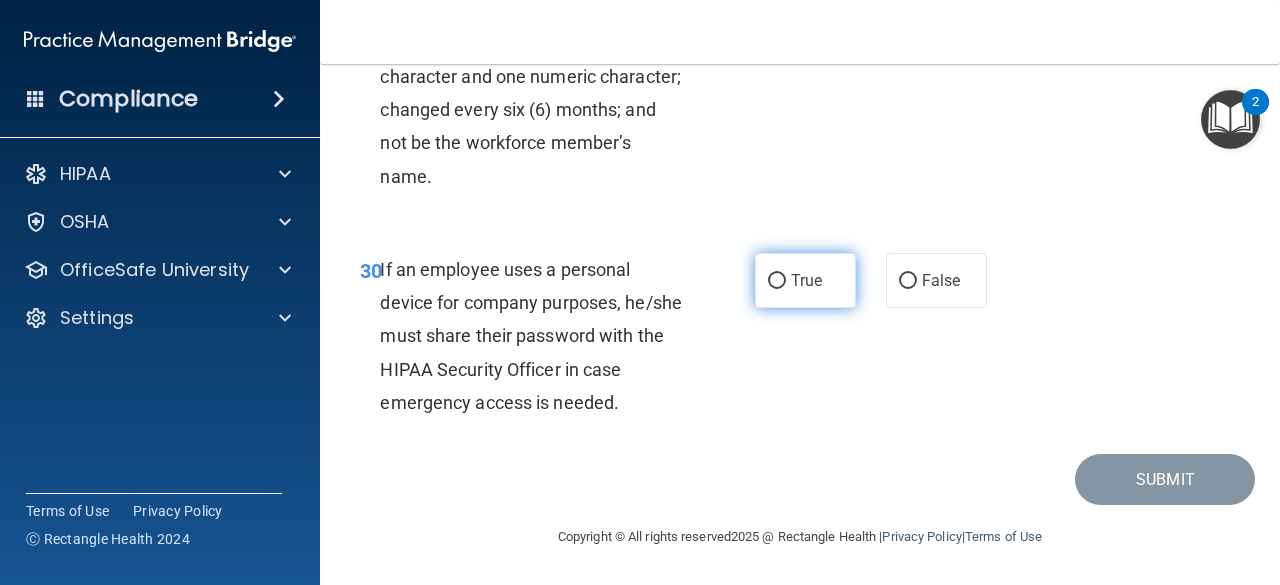 click on "True" at bounding box center [805, 280] 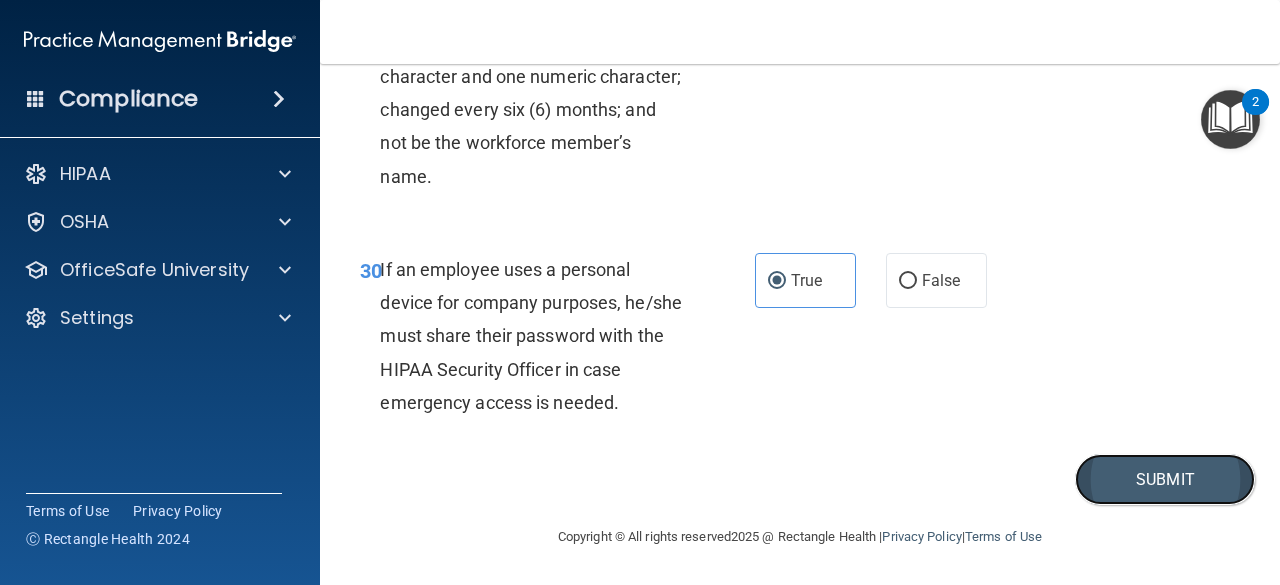 click on "Submit" at bounding box center (1165, 479) 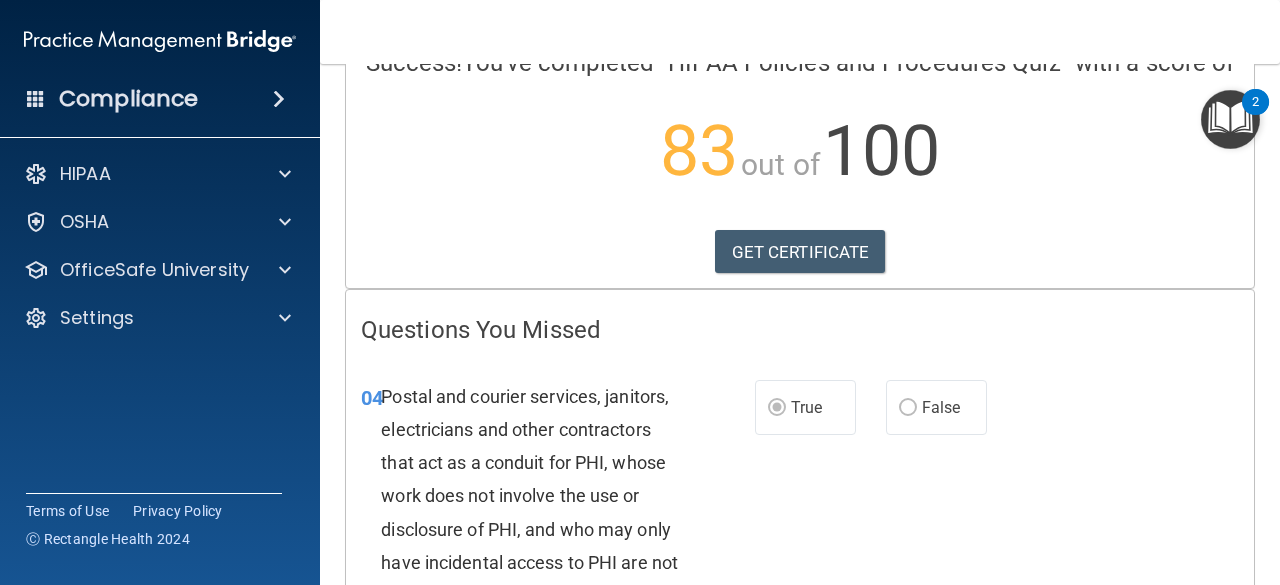 scroll, scrollTop: 0, scrollLeft: 0, axis: both 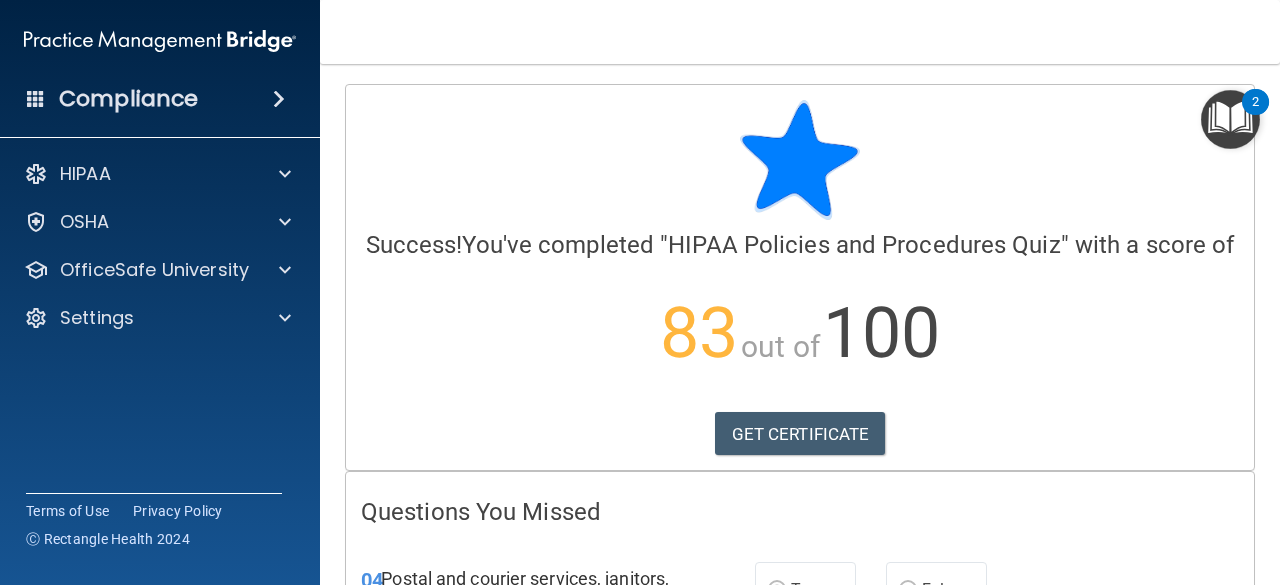 click at bounding box center (1230, 119) 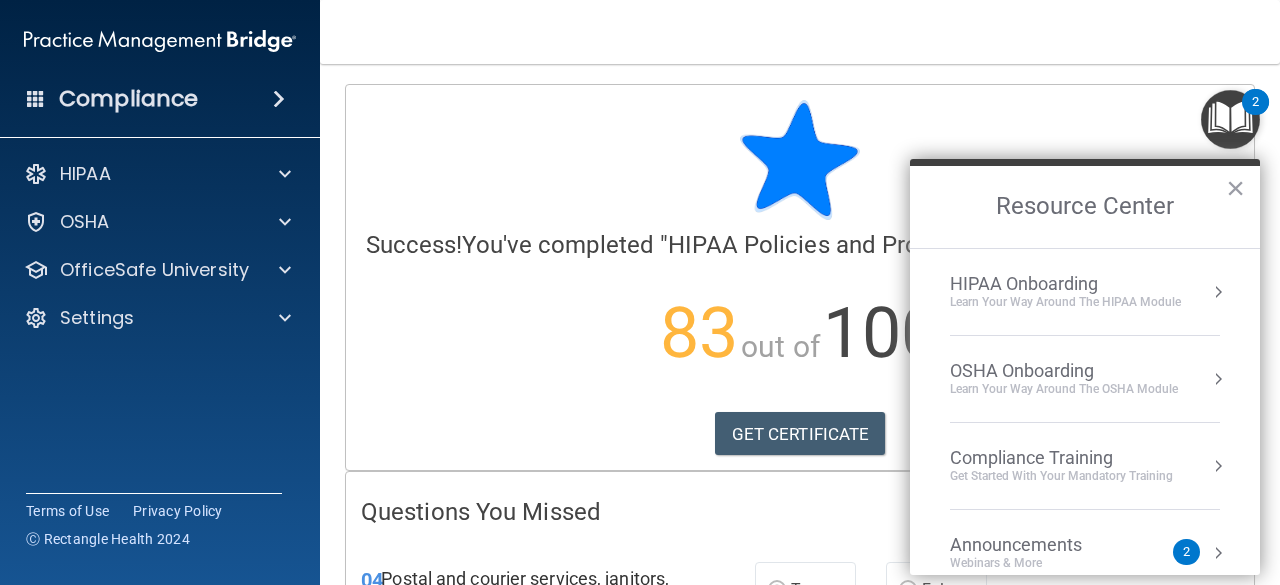 scroll, scrollTop: 122, scrollLeft: 0, axis: vertical 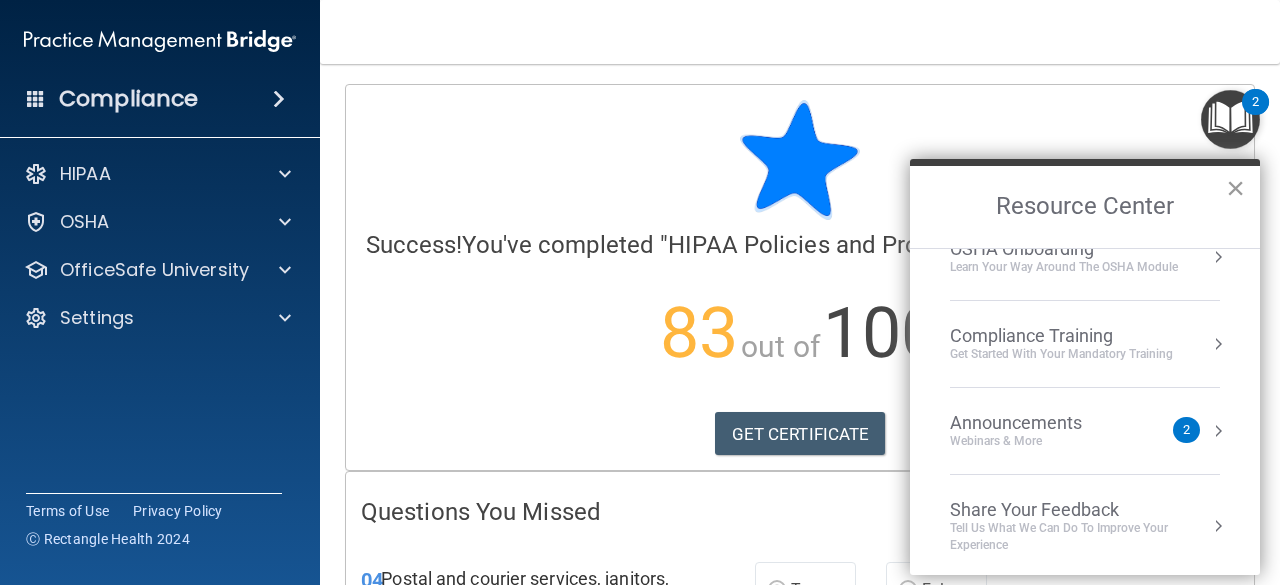 click on "×" at bounding box center (1235, 188) 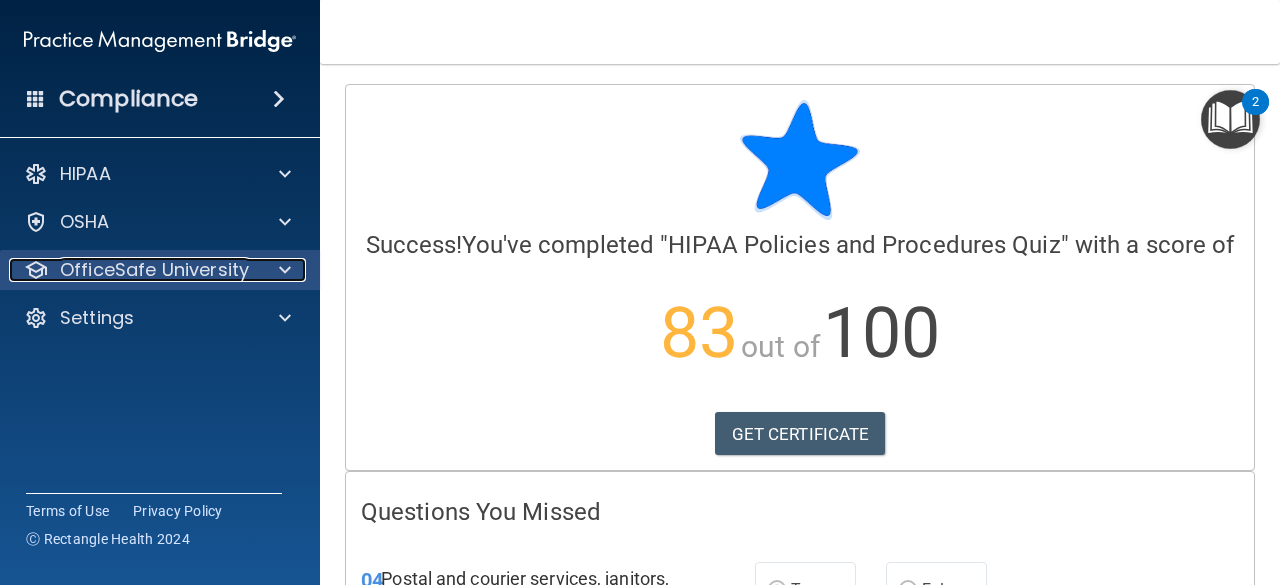 click on "OfficeSafe University" at bounding box center (133, 270) 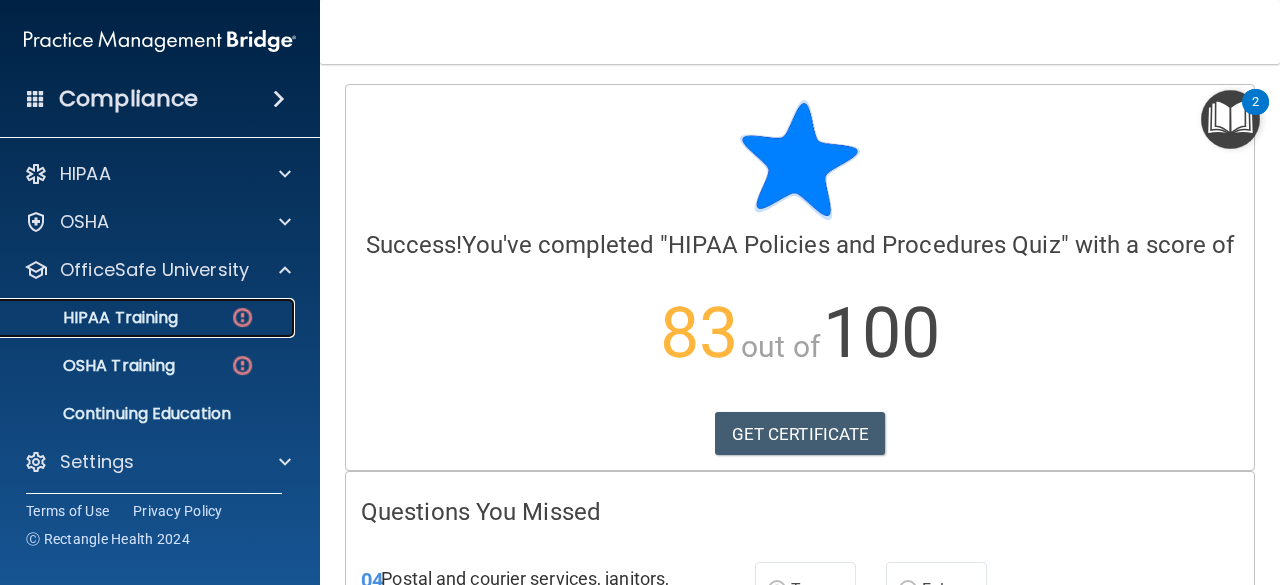 click on "HIPAA Training" at bounding box center [137, 318] 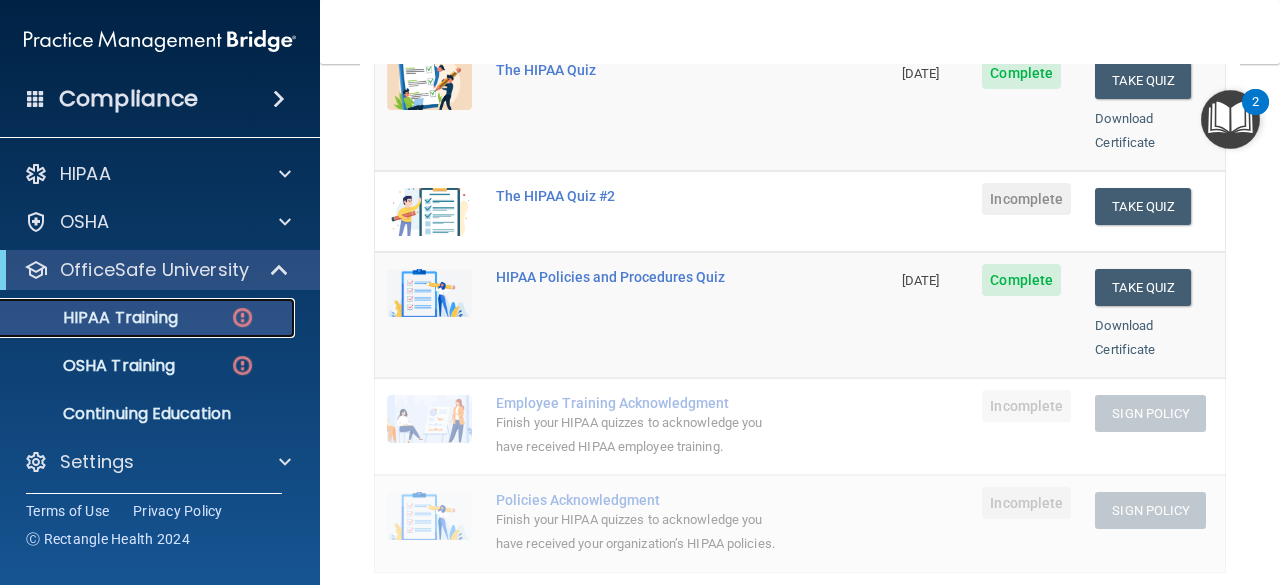scroll, scrollTop: 337, scrollLeft: 0, axis: vertical 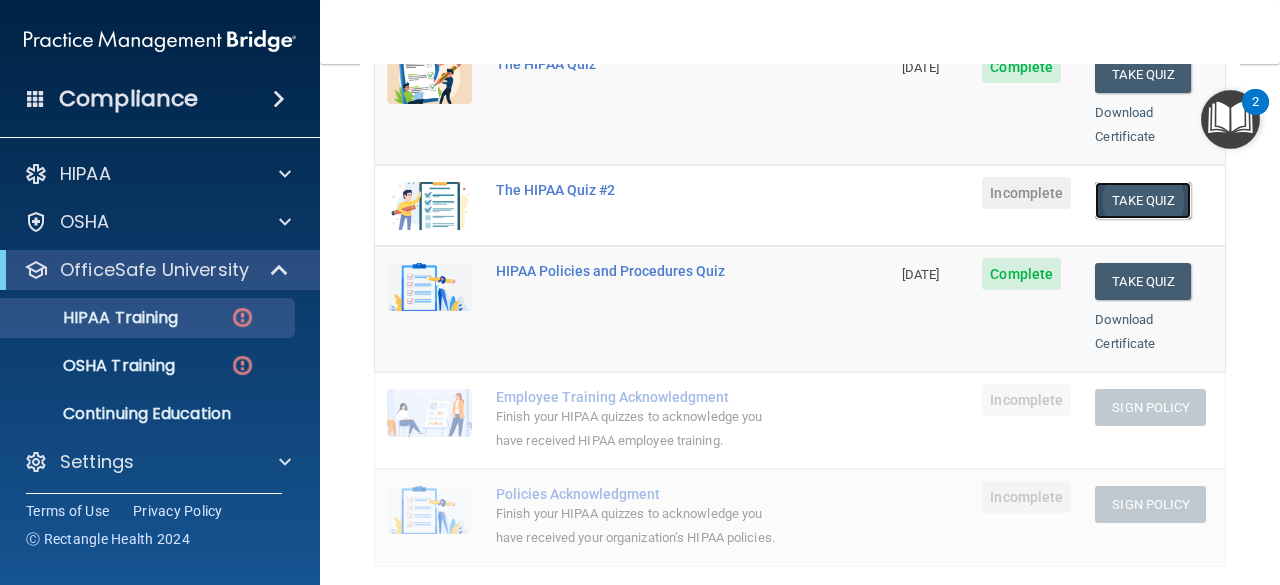 click on "Take Quiz" at bounding box center (1143, 200) 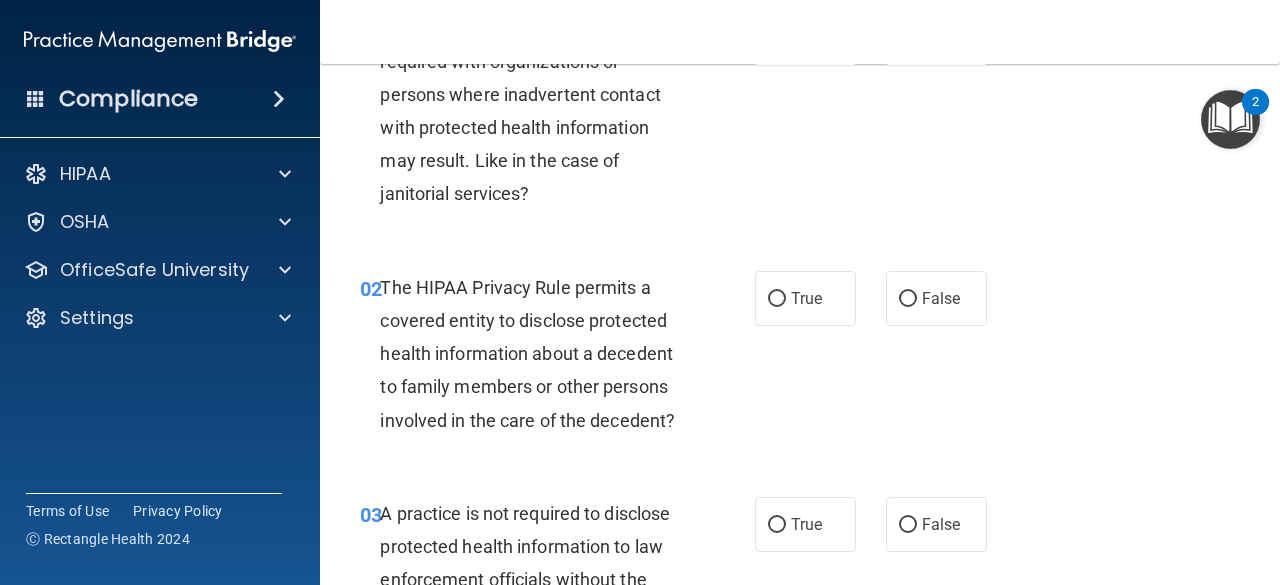 scroll, scrollTop: 0, scrollLeft: 0, axis: both 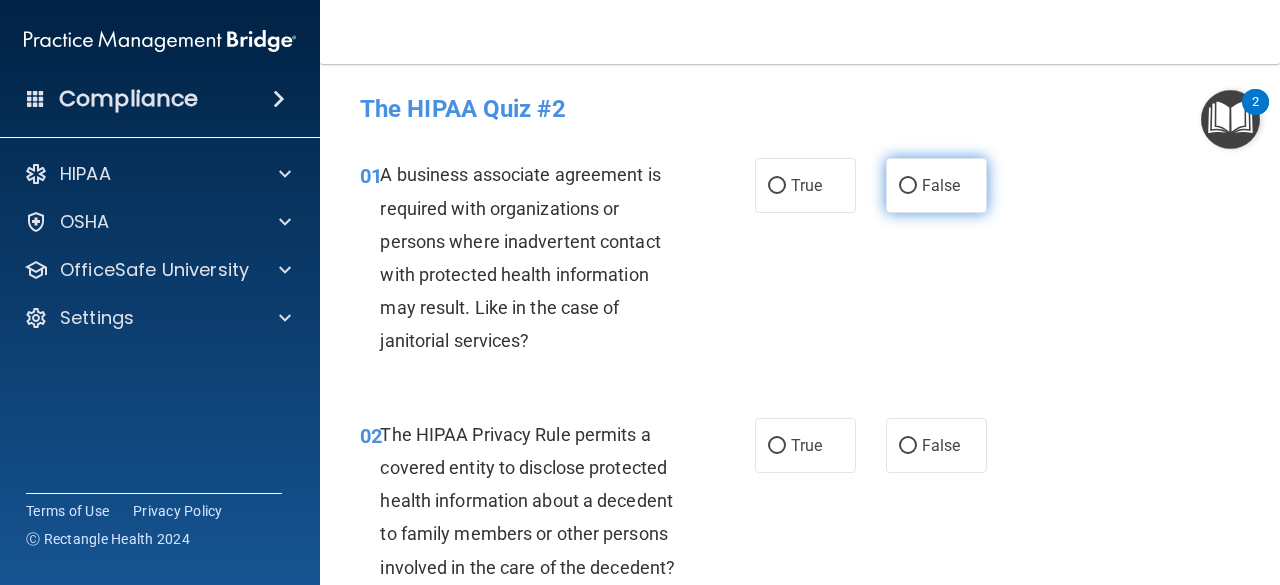 click on "False" at bounding box center (936, 185) 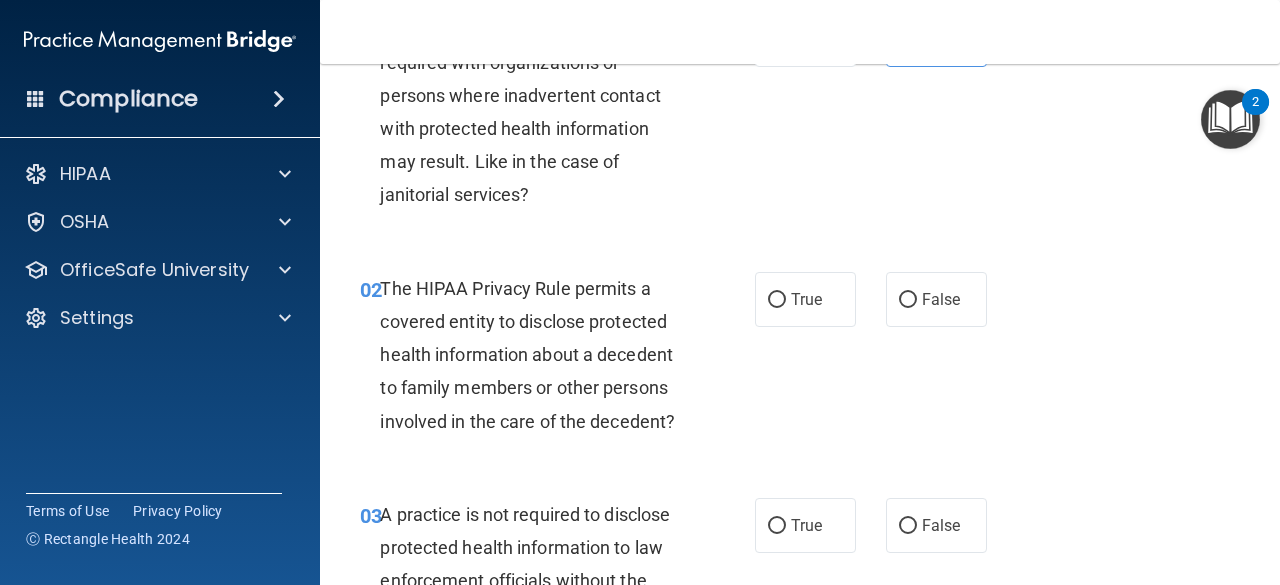 scroll, scrollTop: 94, scrollLeft: 0, axis: vertical 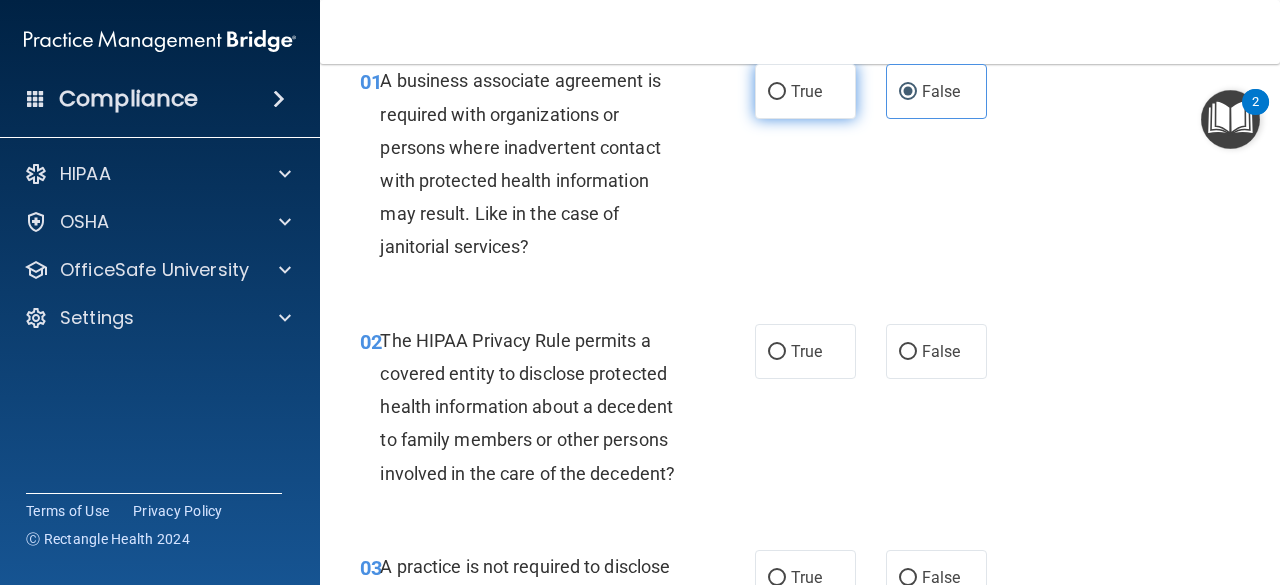 click on "True" at bounding box center (805, 91) 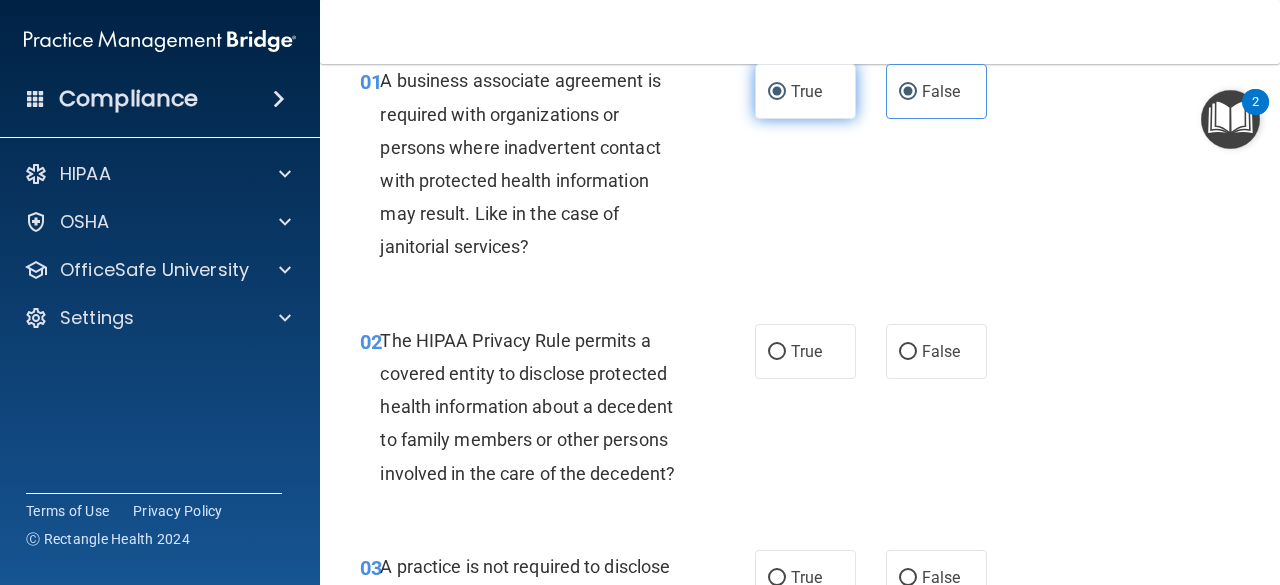 radio on "false" 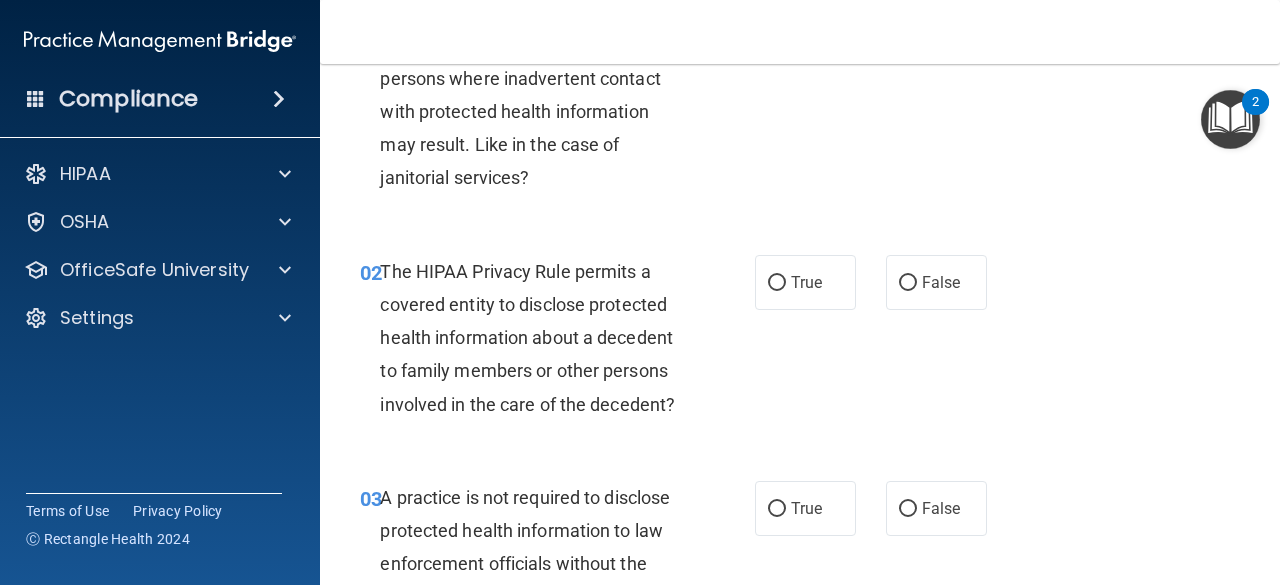 scroll, scrollTop: 164, scrollLeft: 0, axis: vertical 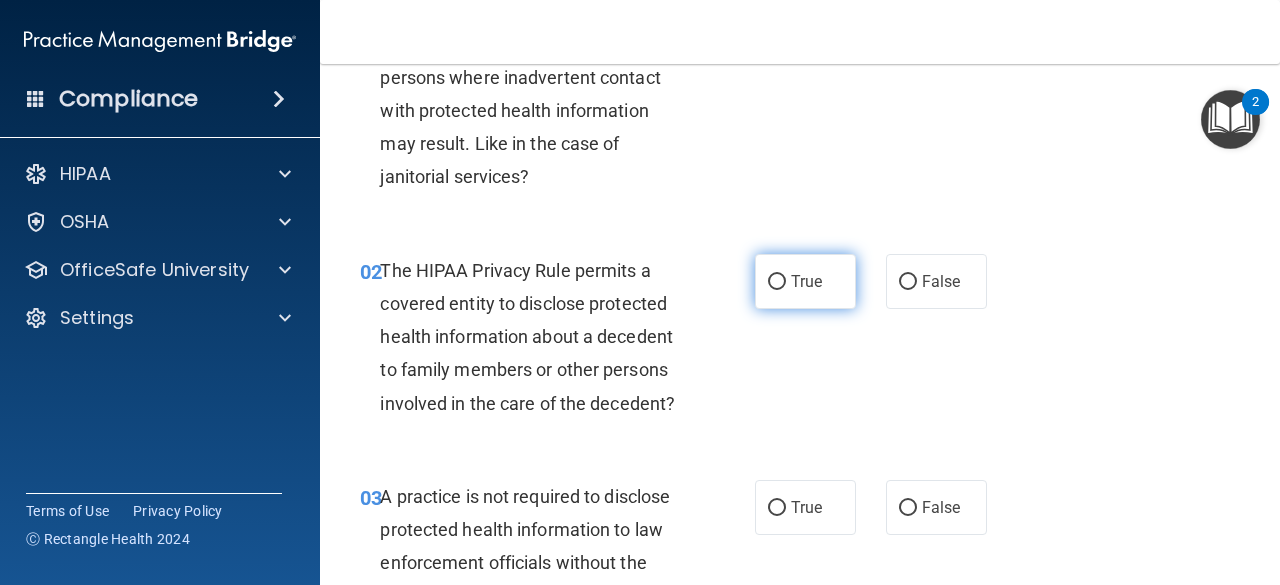 click on "True" at bounding box center [805, 281] 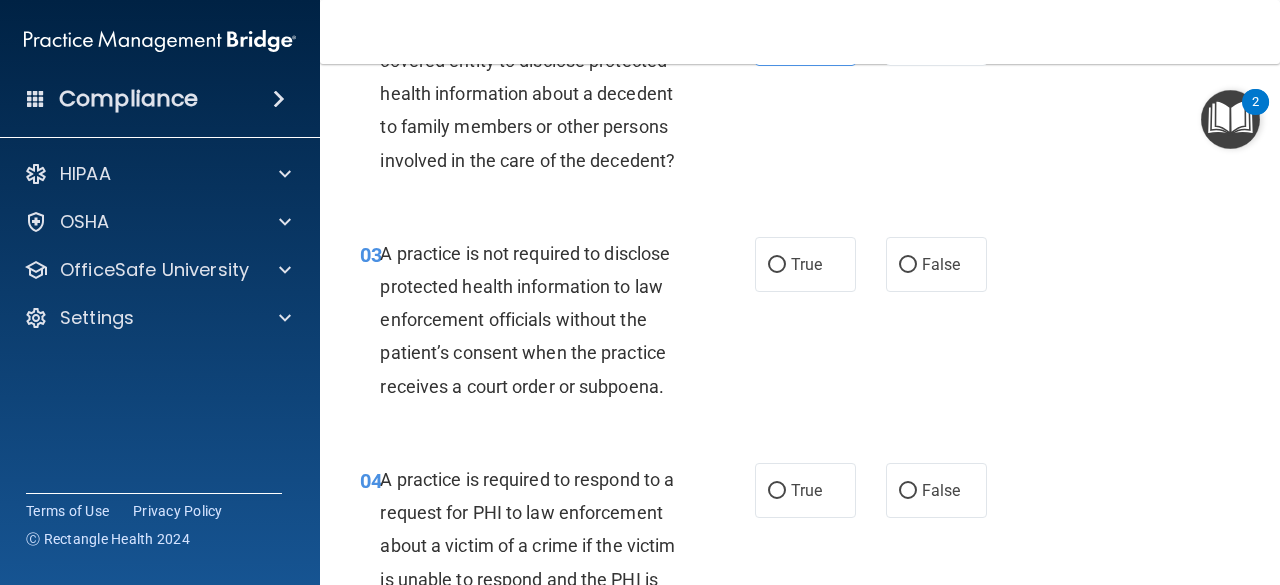 scroll, scrollTop: 408, scrollLeft: 0, axis: vertical 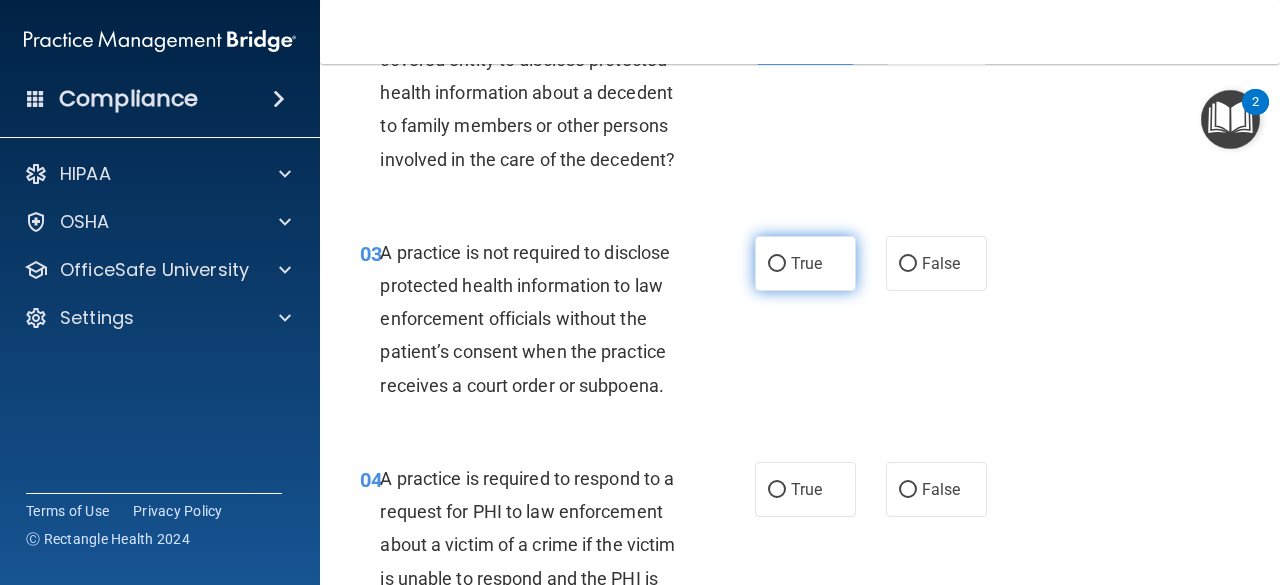 click on "True" at bounding box center (777, 264) 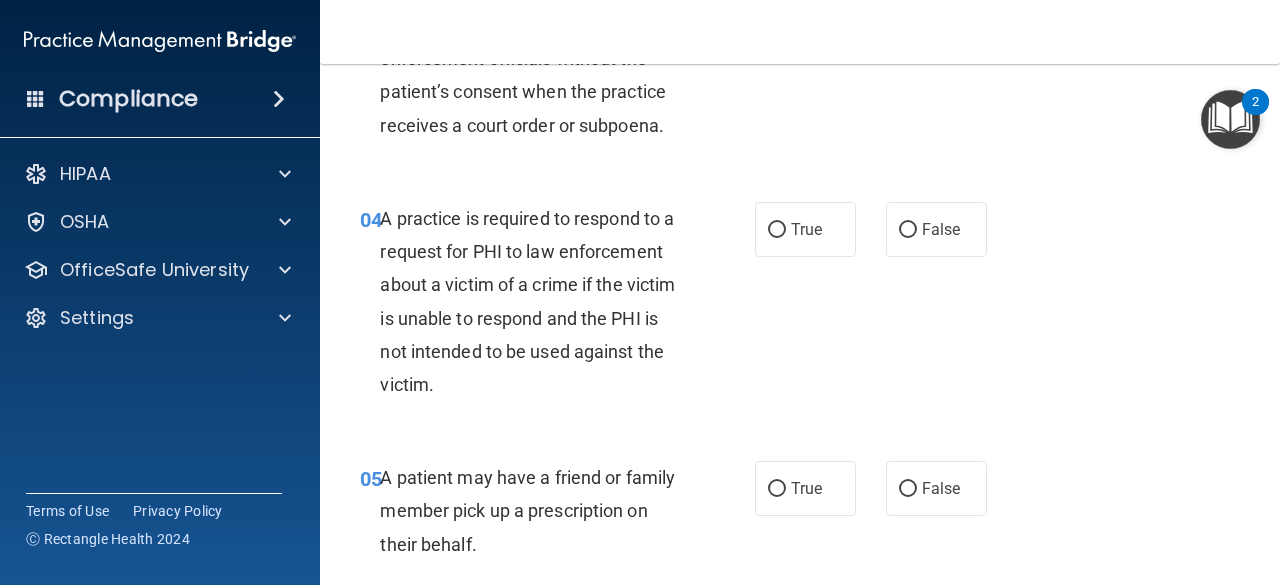 scroll, scrollTop: 669, scrollLeft: 0, axis: vertical 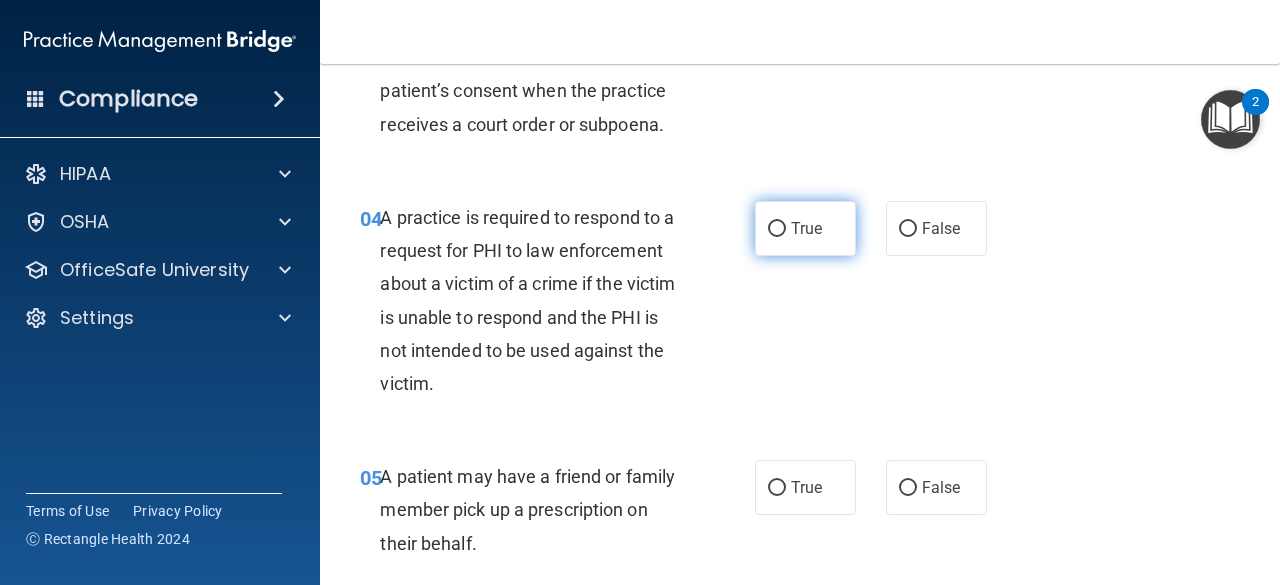 click on "True" at bounding box center [805, 228] 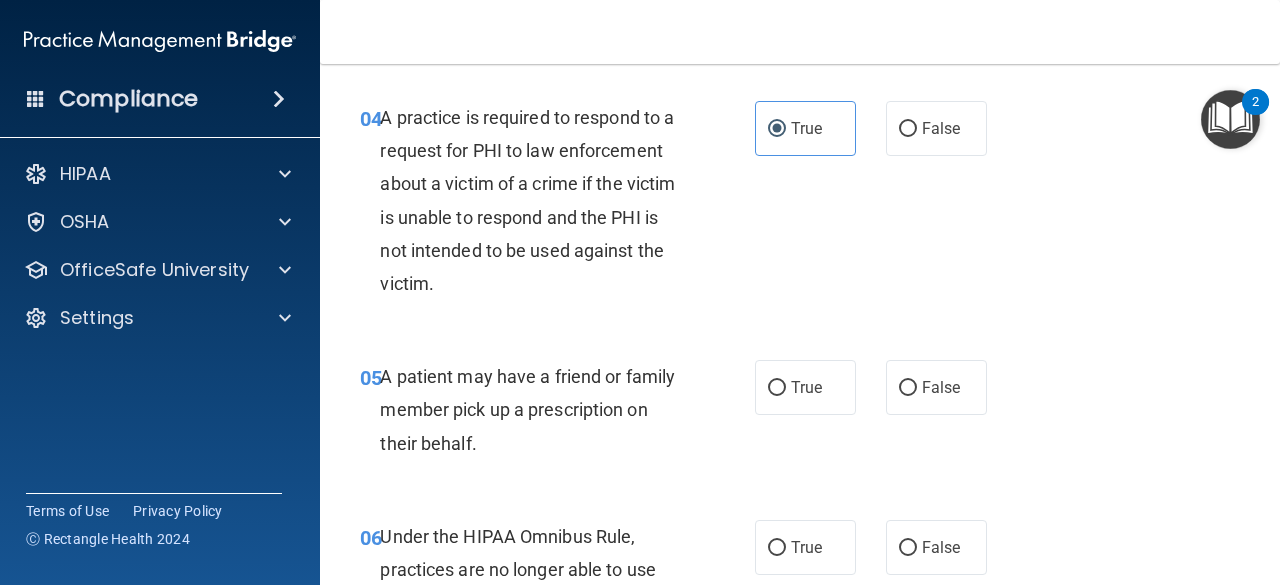 scroll, scrollTop: 921, scrollLeft: 0, axis: vertical 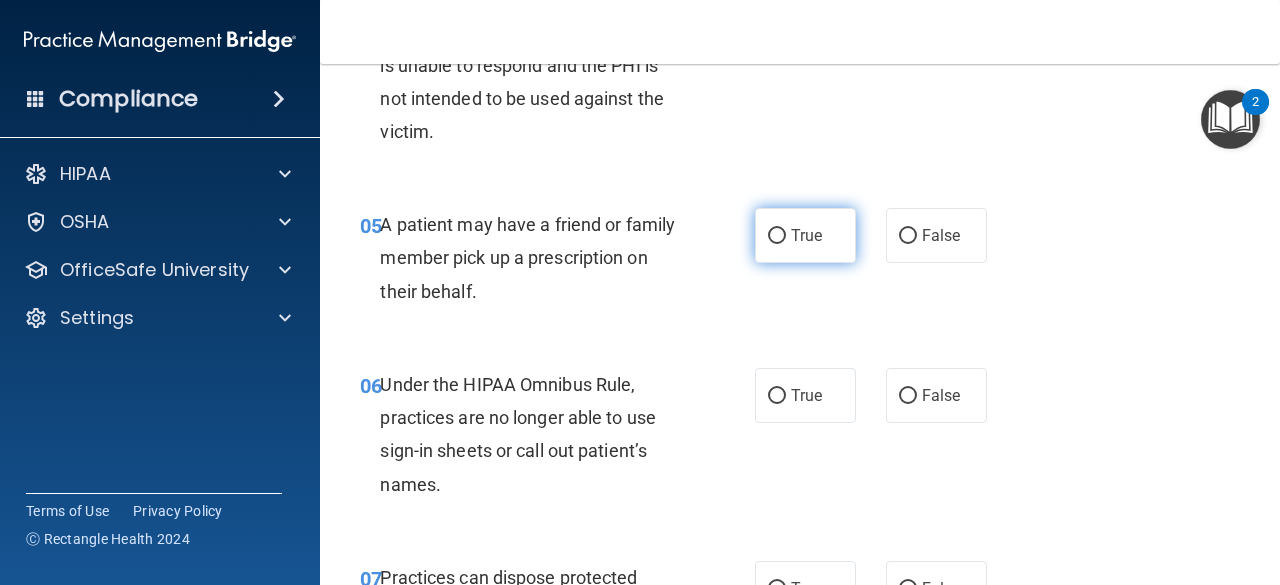 click on "True" at bounding box center (806, 235) 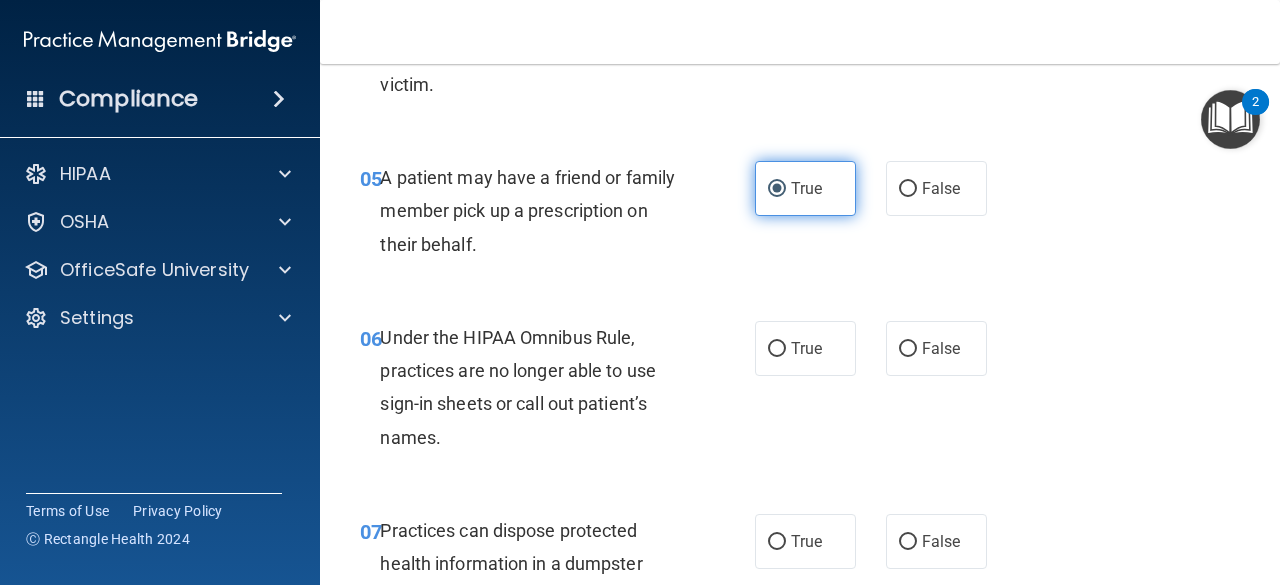 scroll, scrollTop: 999, scrollLeft: 0, axis: vertical 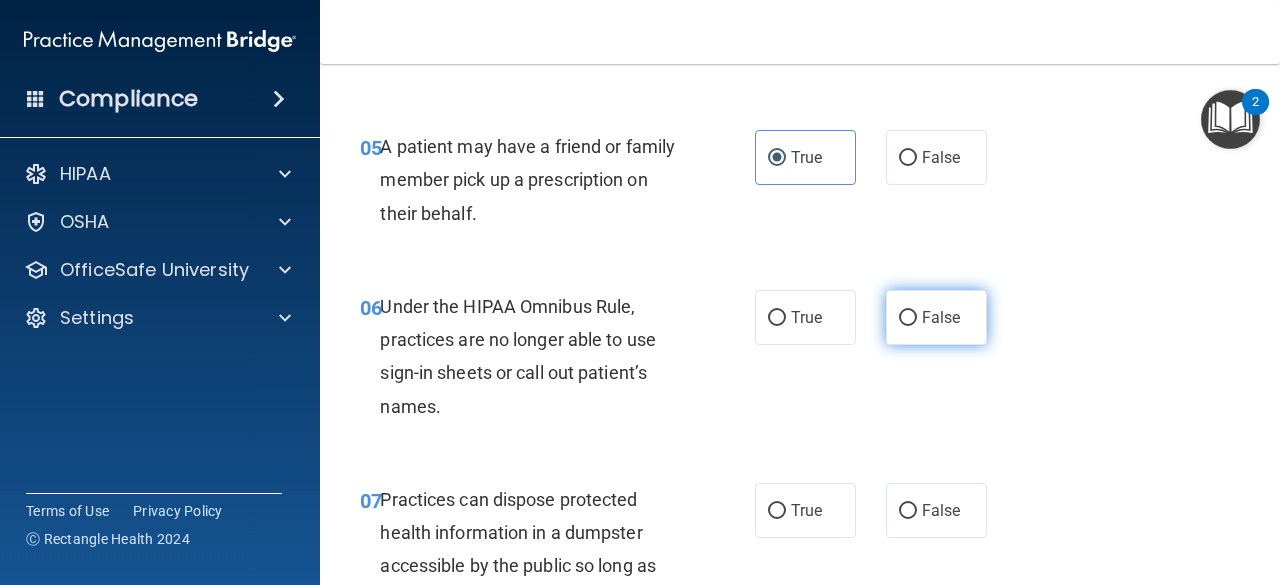 click on "False" at bounding box center (908, 318) 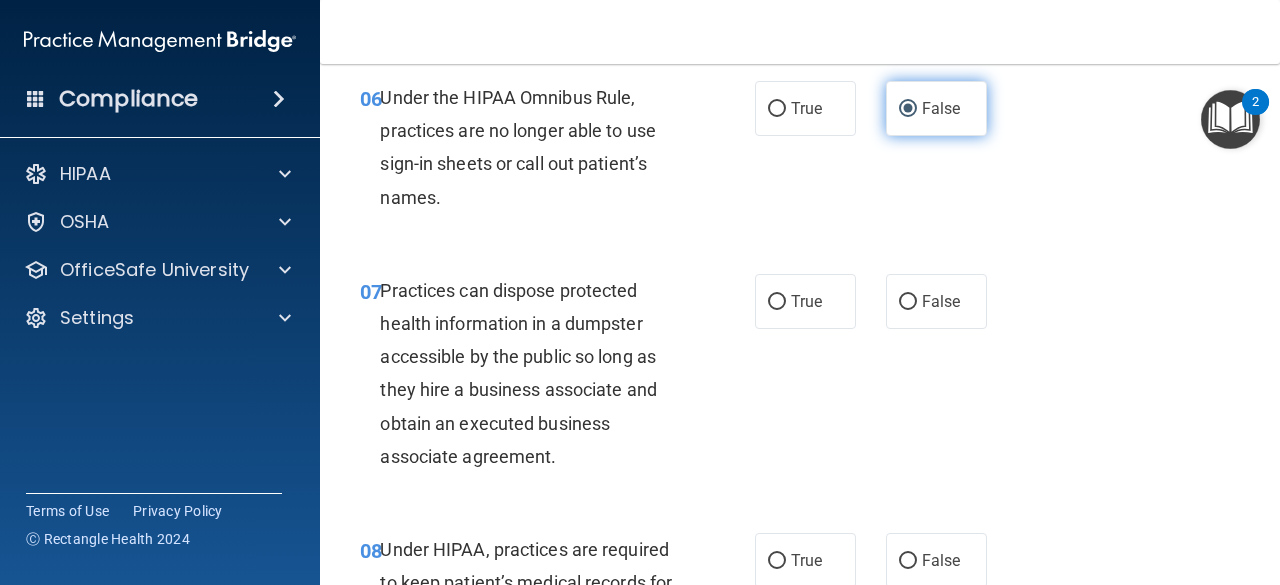 scroll, scrollTop: 1213, scrollLeft: 0, axis: vertical 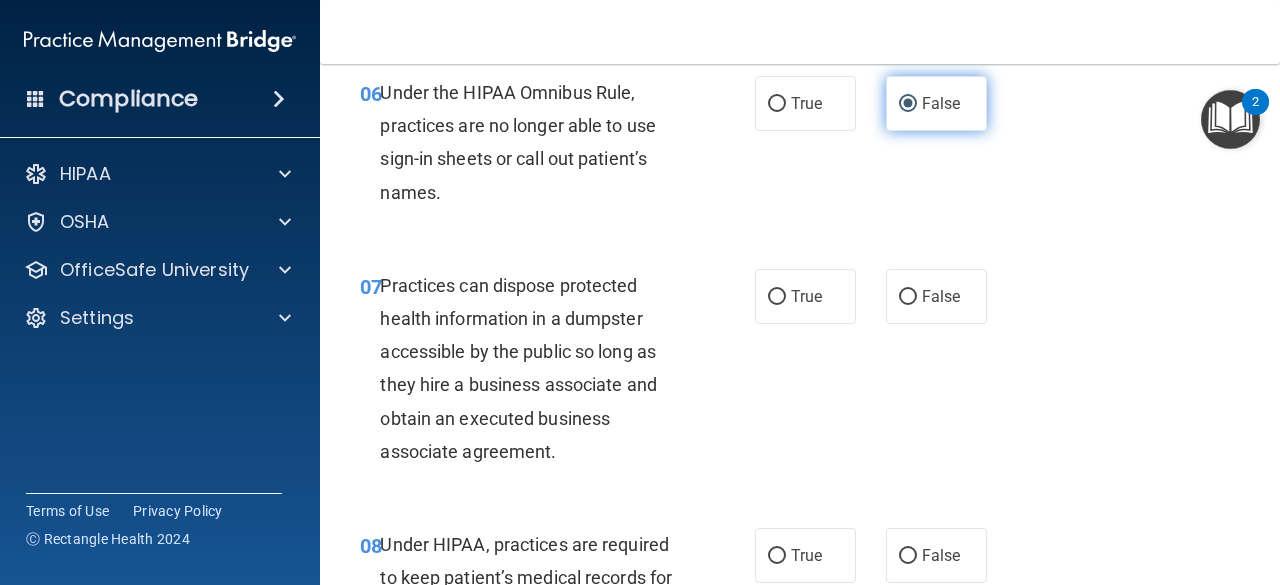 click on "False" at bounding box center [936, 296] 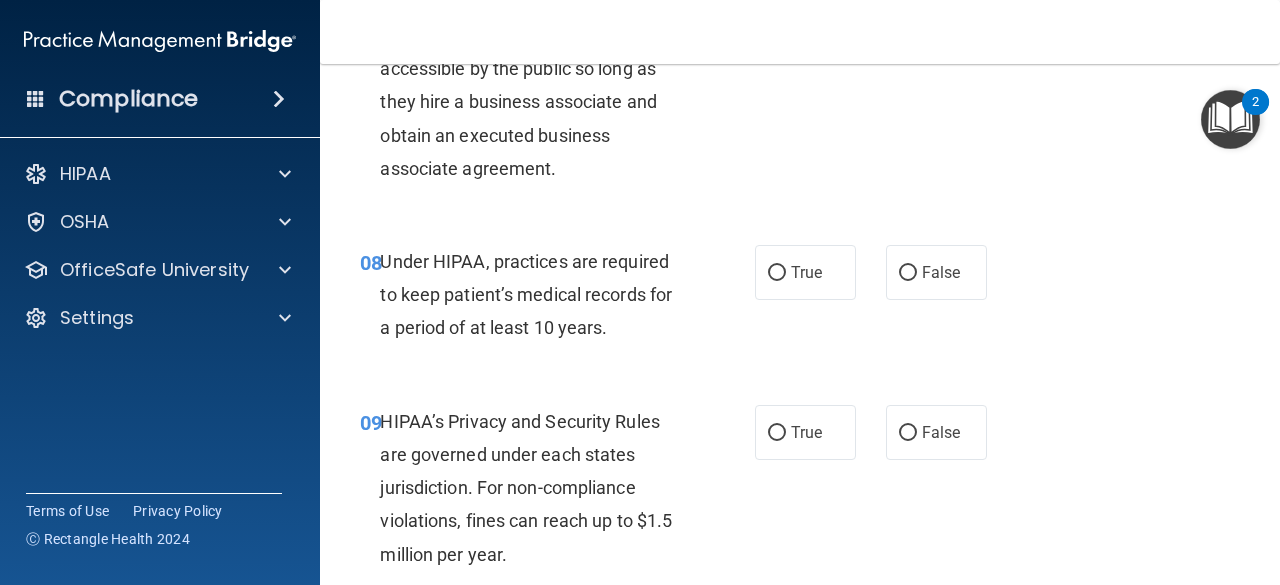 scroll, scrollTop: 1510, scrollLeft: 0, axis: vertical 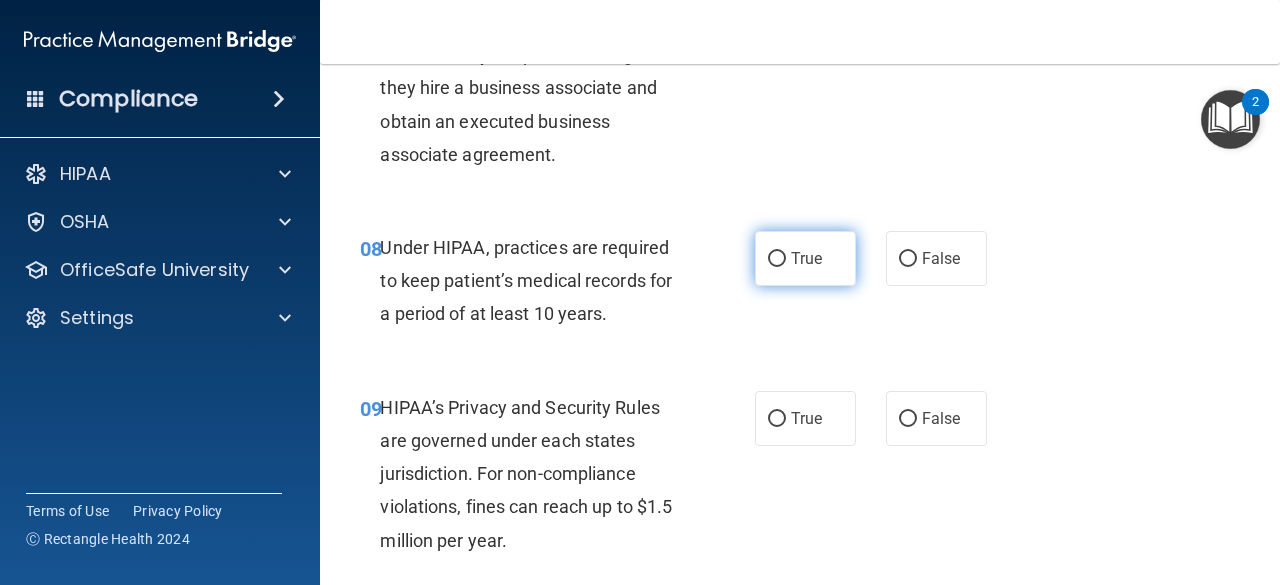 click on "True" at bounding box center [805, 258] 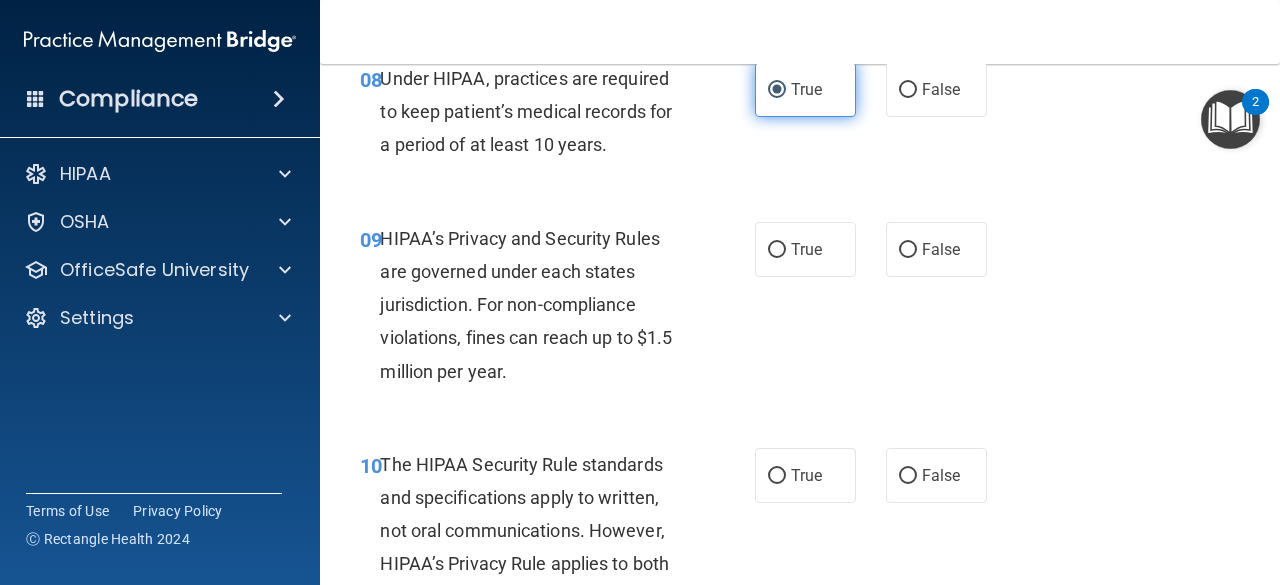 scroll, scrollTop: 1680, scrollLeft: 0, axis: vertical 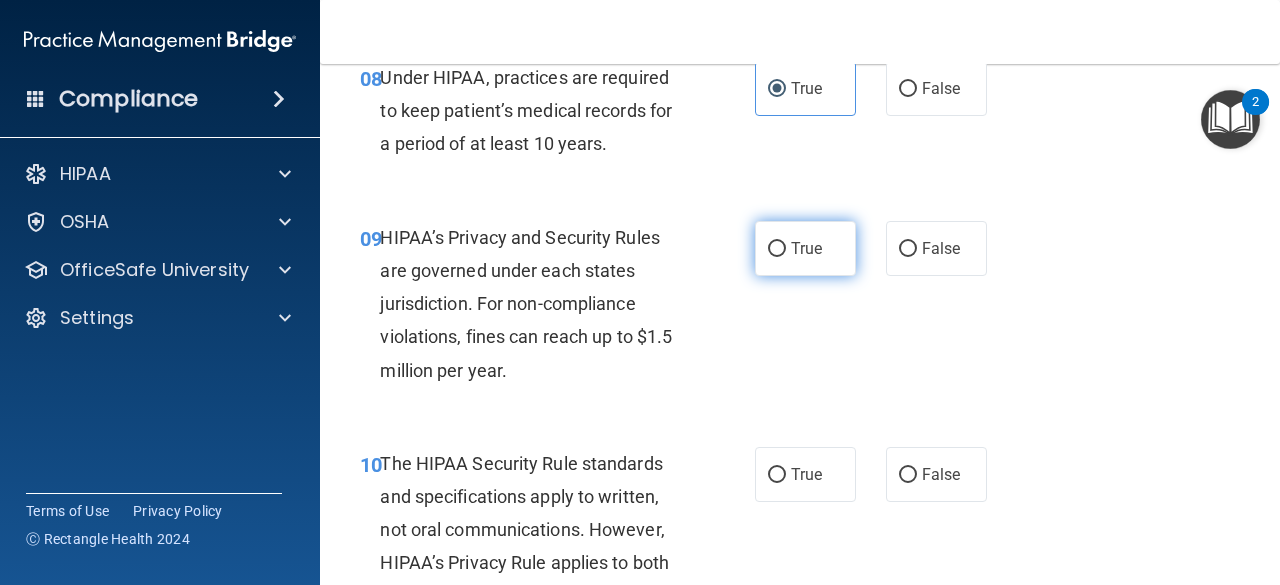 click on "True" at bounding box center (806, 248) 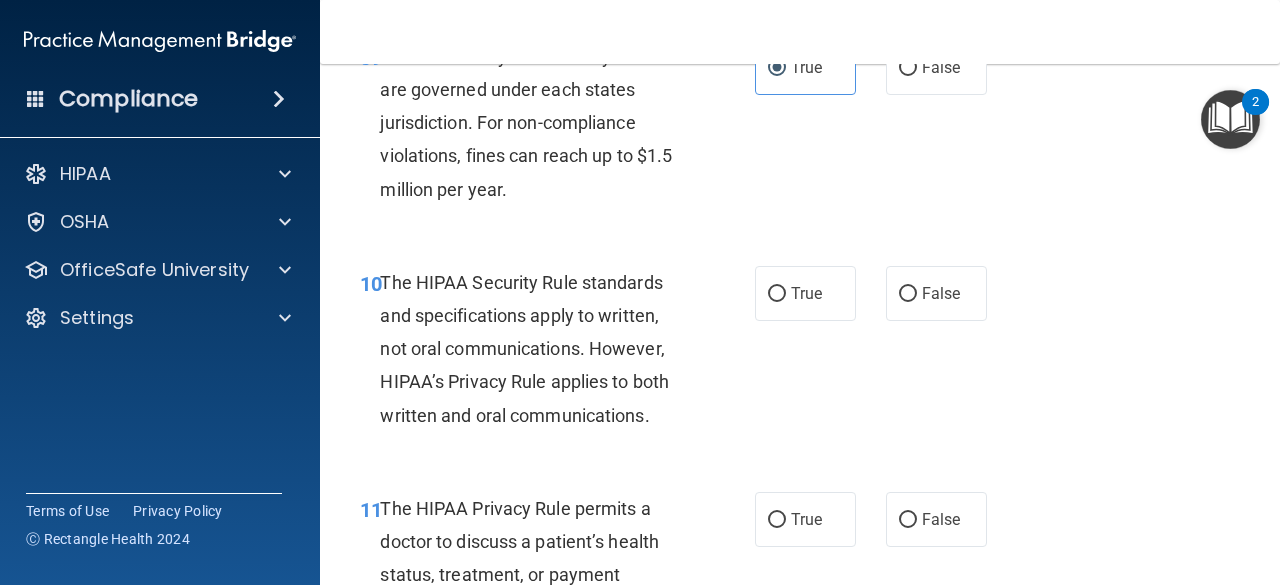 scroll, scrollTop: 1879, scrollLeft: 0, axis: vertical 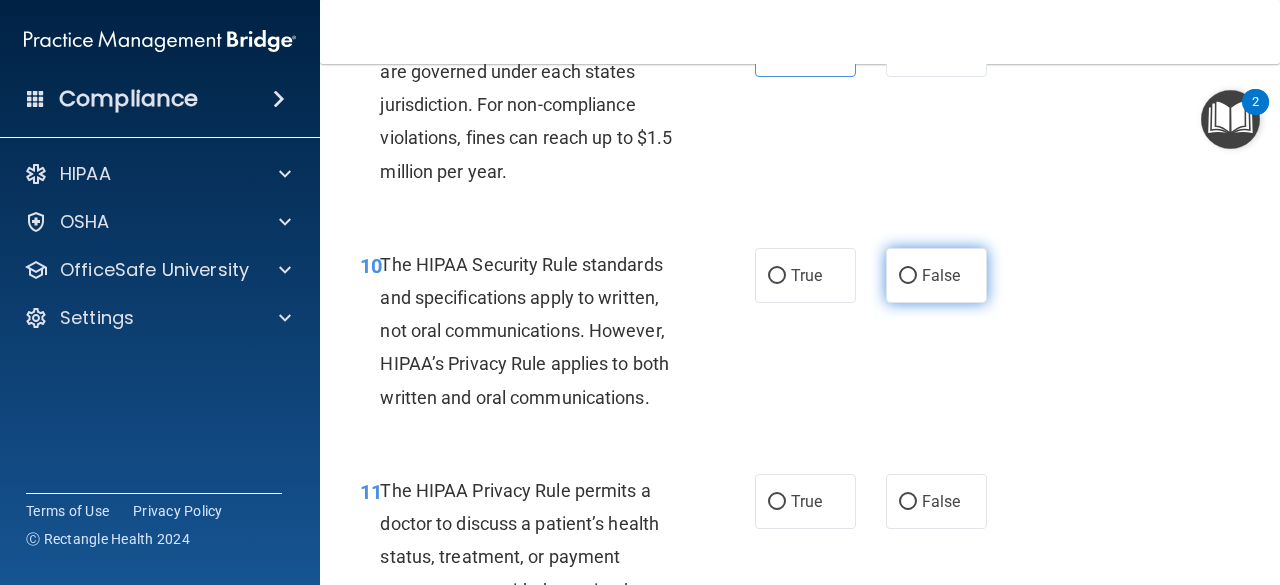 click on "False" at bounding box center (936, 275) 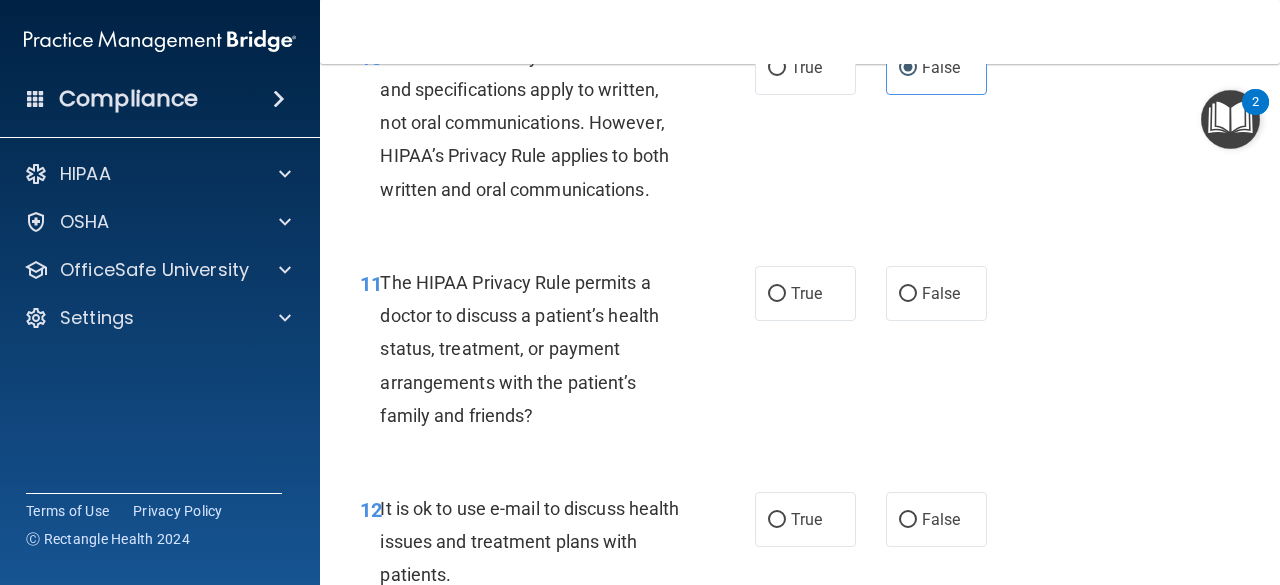scroll, scrollTop: 2079, scrollLeft: 0, axis: vertical 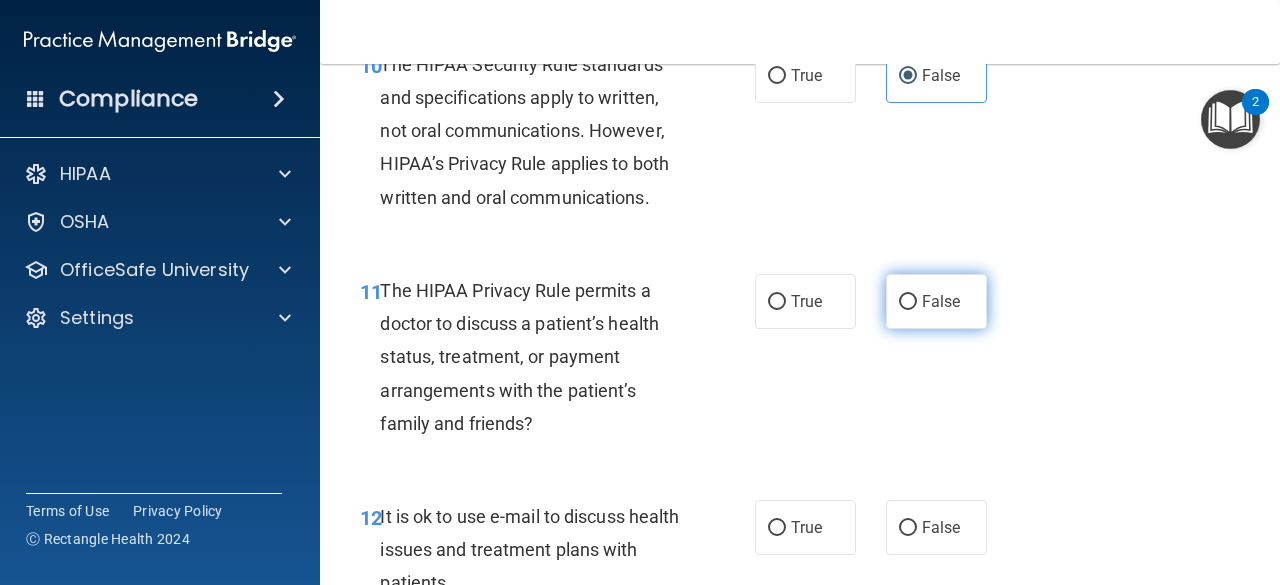 click on "False" at bounding box center [908, 302] 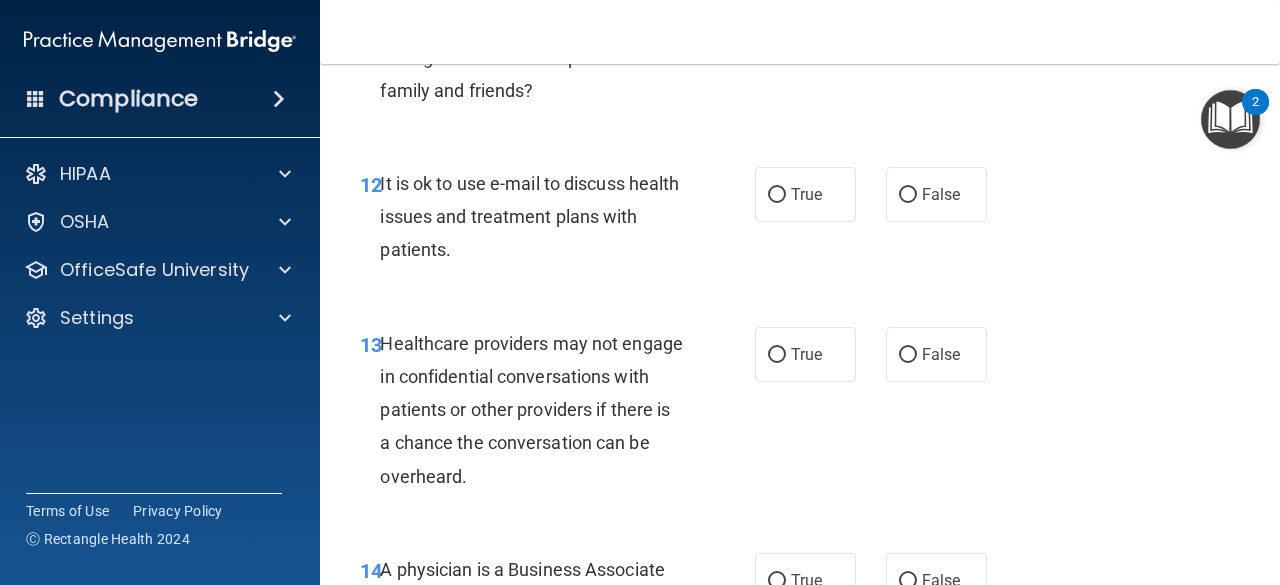 scroll, scrollTop: 2414, scrollLeft: 0, axis: vertical 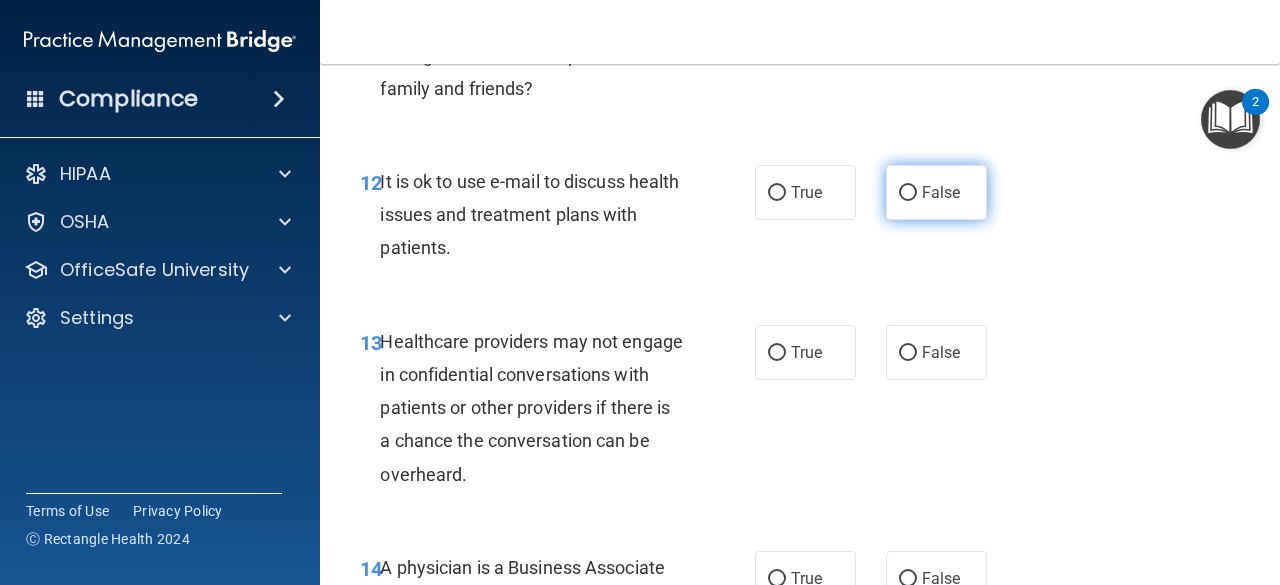 click on "False" at bounding box center (936, 192) 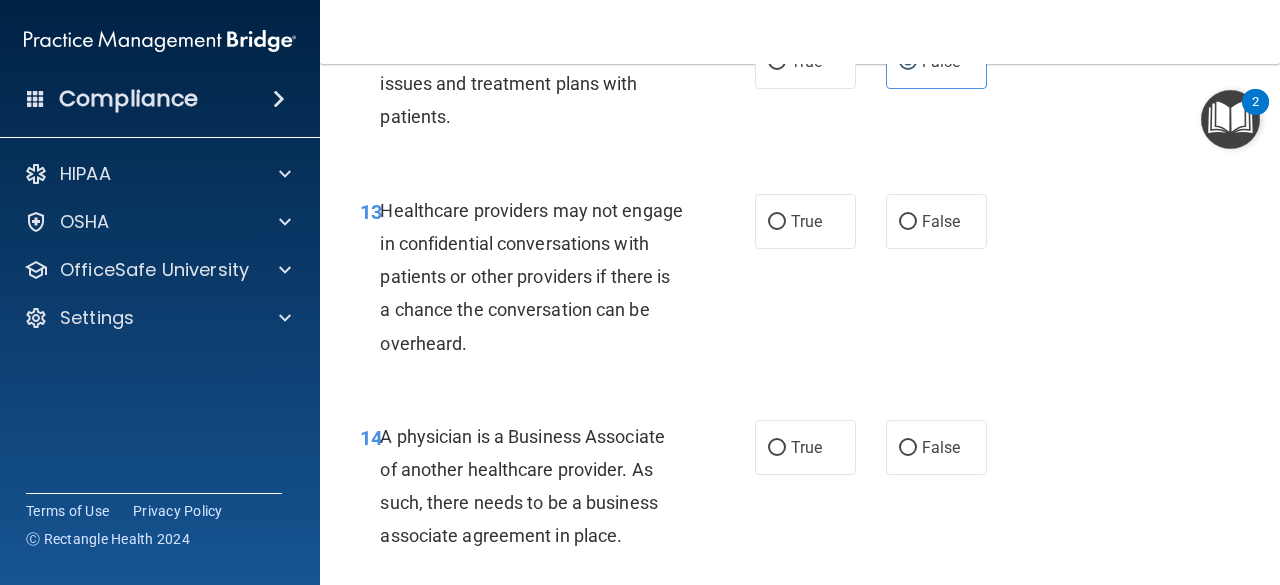scroll, scrollTop: 2548, scrollLeft: 0, axis: vertical 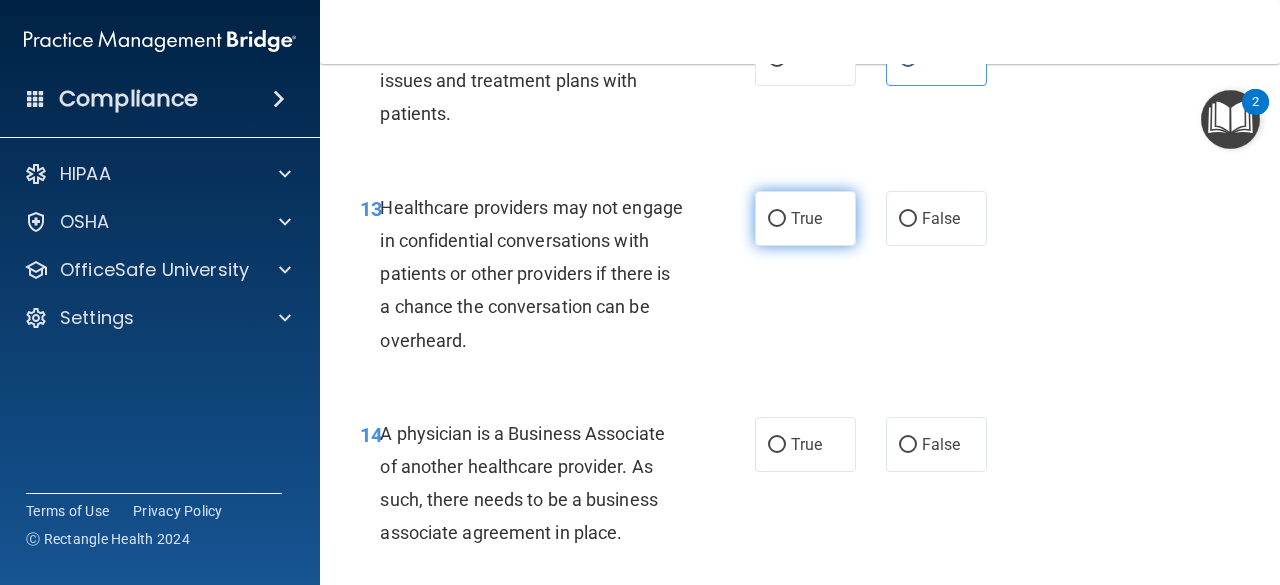 click on "True" at bounding box center (805, 218) 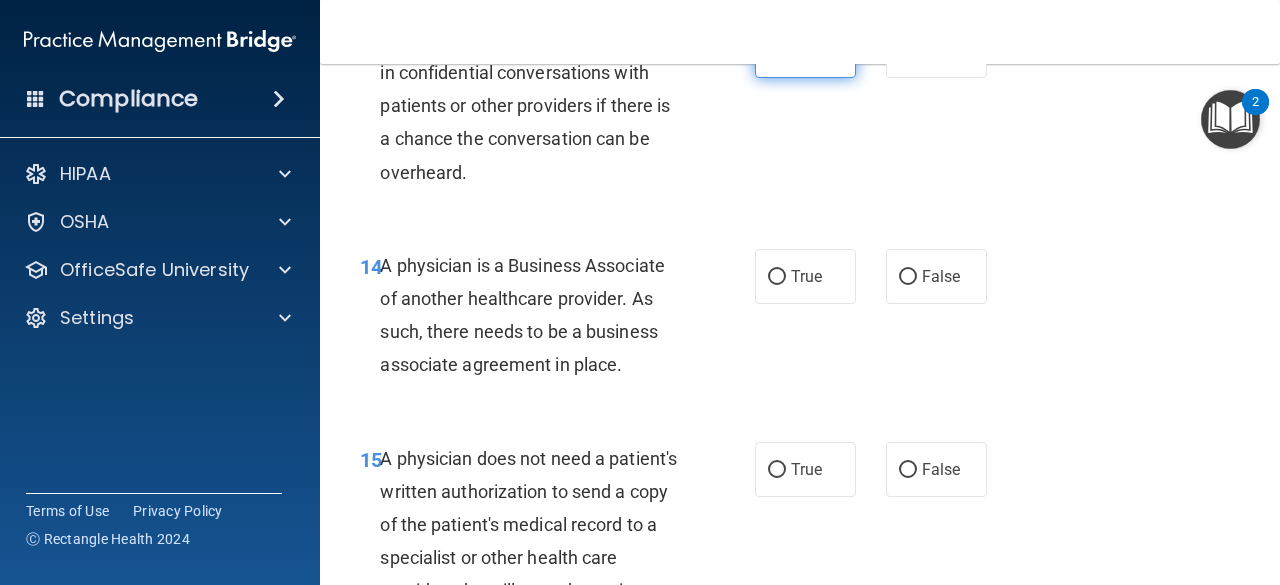 scroll, scrollTop: 2719, scrollLeft: 0, axis: vertical 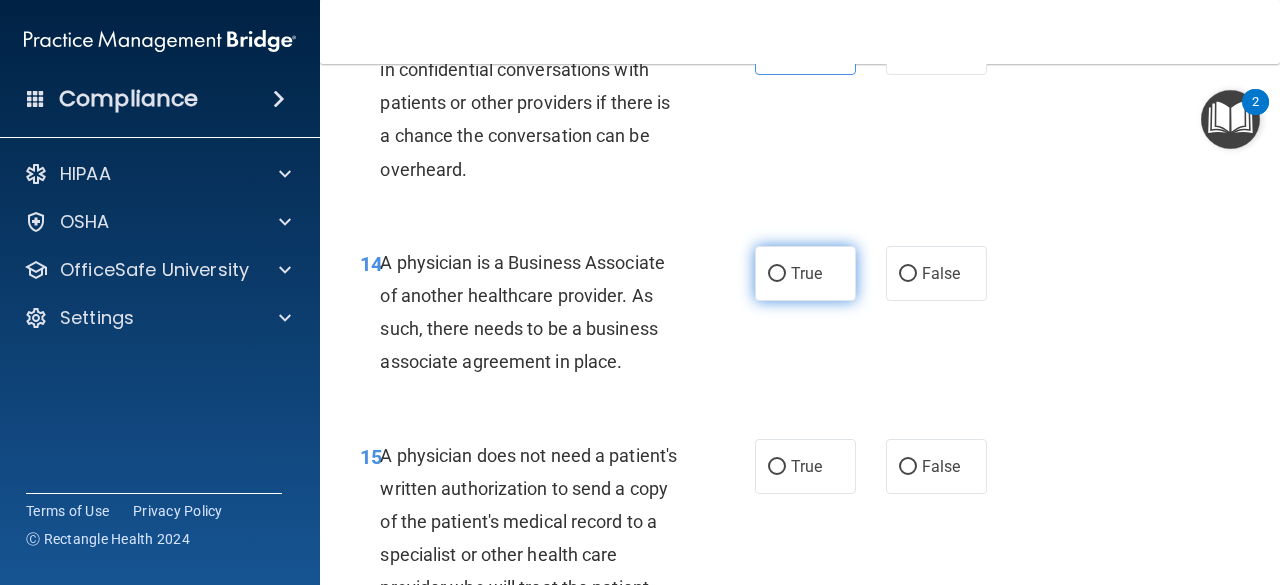 click on "True" at bounding box center (805, 273) 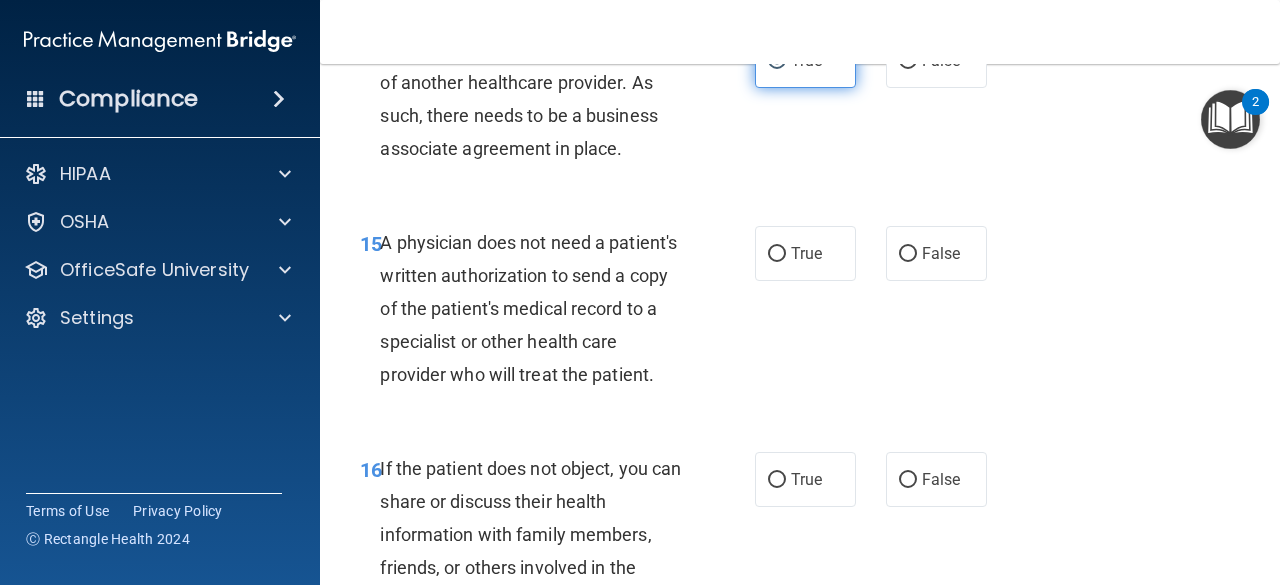 scroll, scrollTop: 2933, scrollLeft: 0, axis: vertical 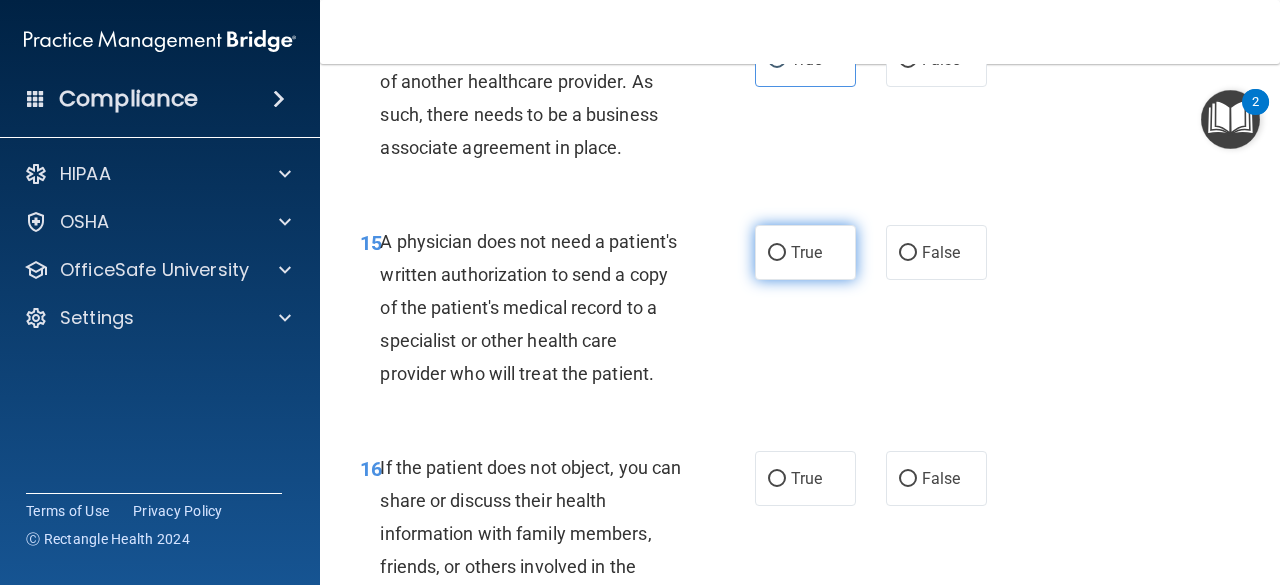 click on "True" at bounding box center [806, 252] 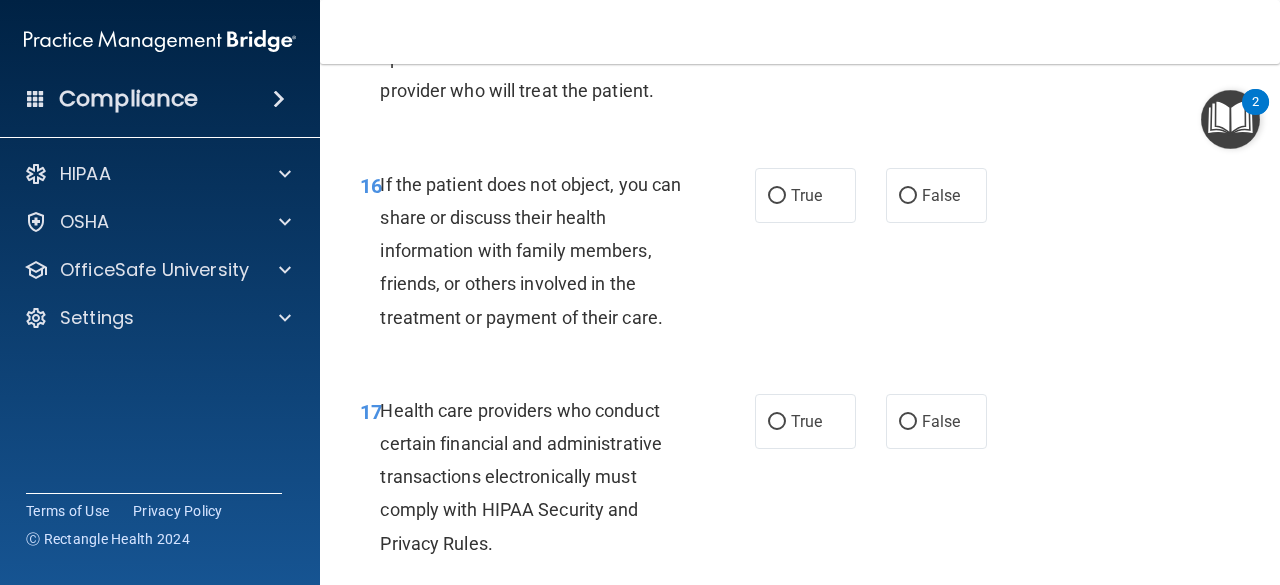 scroll, scrollTop: 3217, scrollLeft: 0, axis: vertical 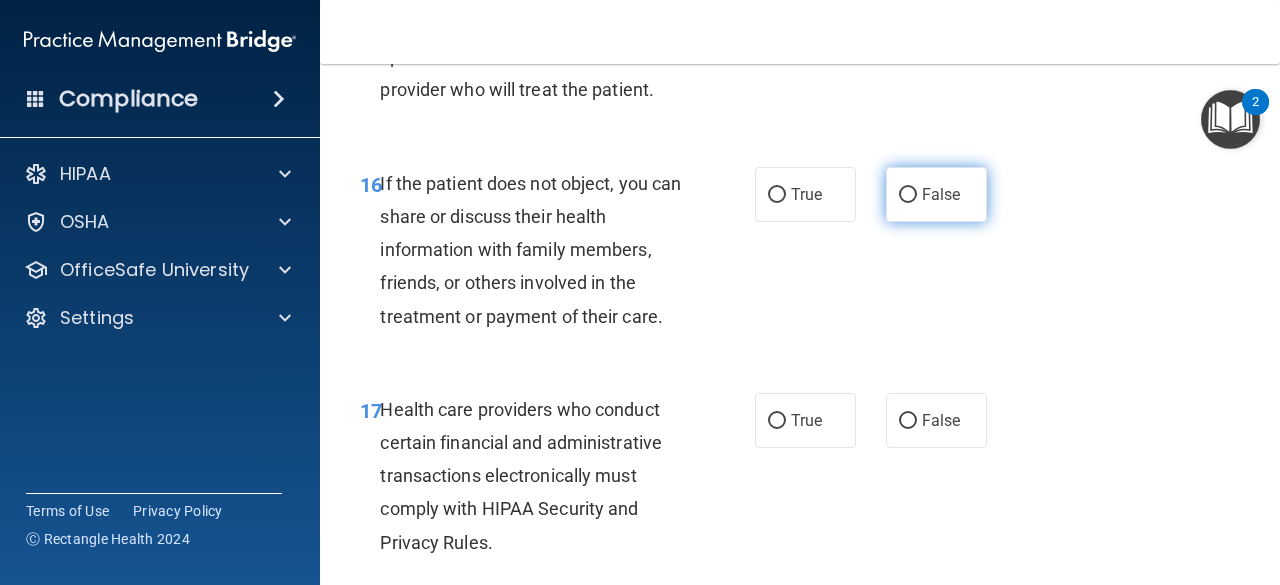 click on "False" at bounding box center [936, 194] 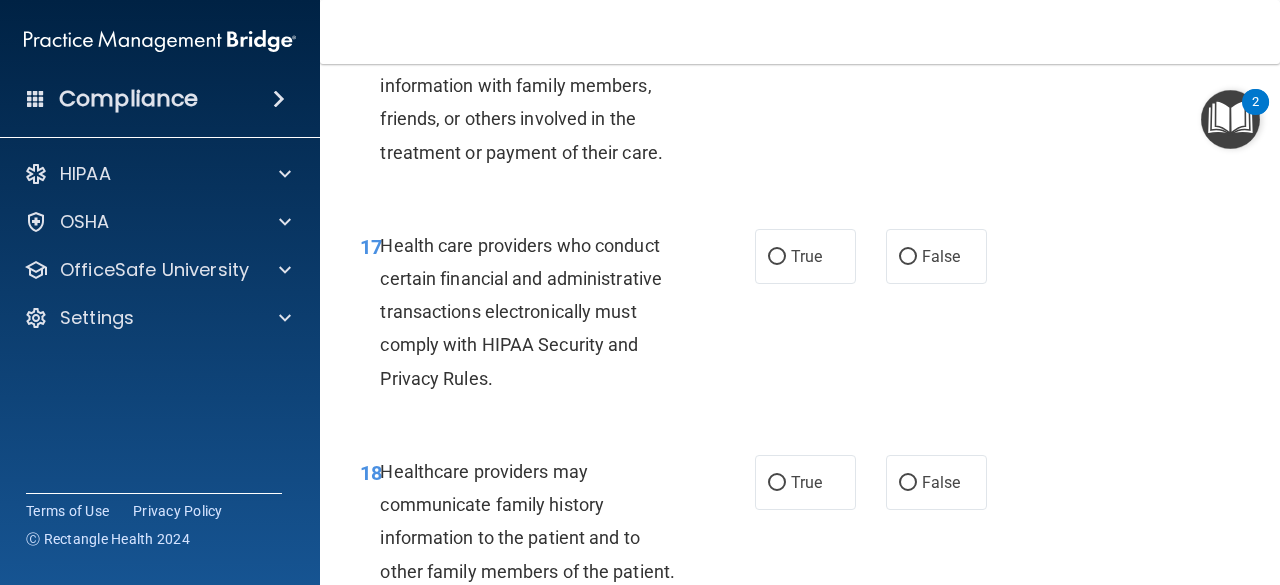 scroll, scrollTop: 3404, scrollLeft: 0, axis: vertical 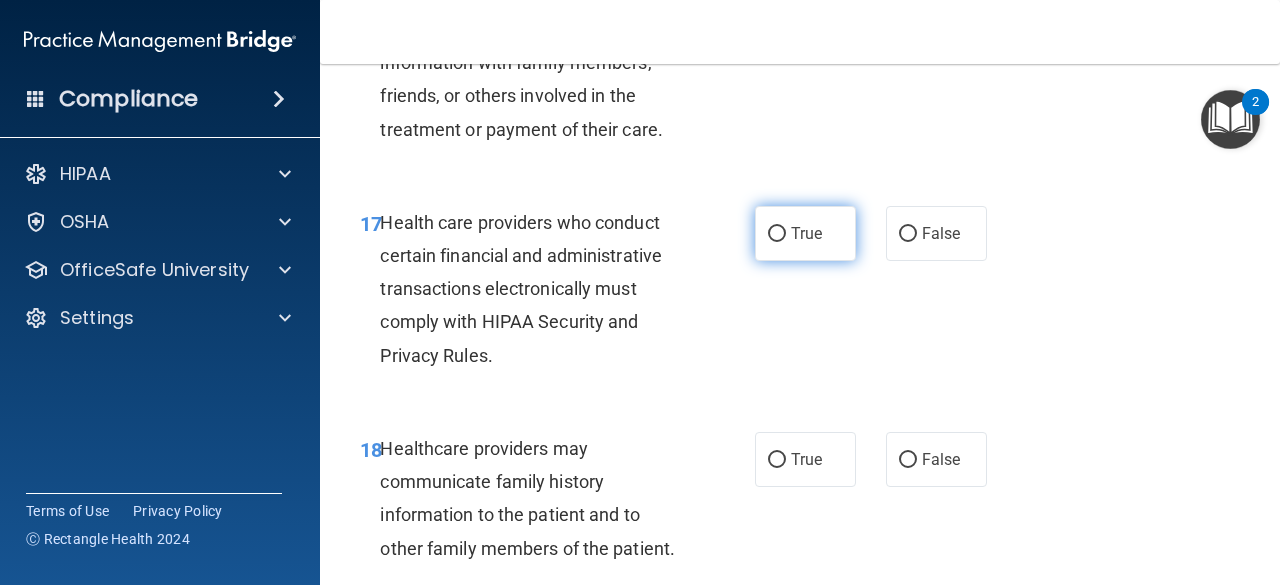 click on "True" at bounding box center (805, 233) 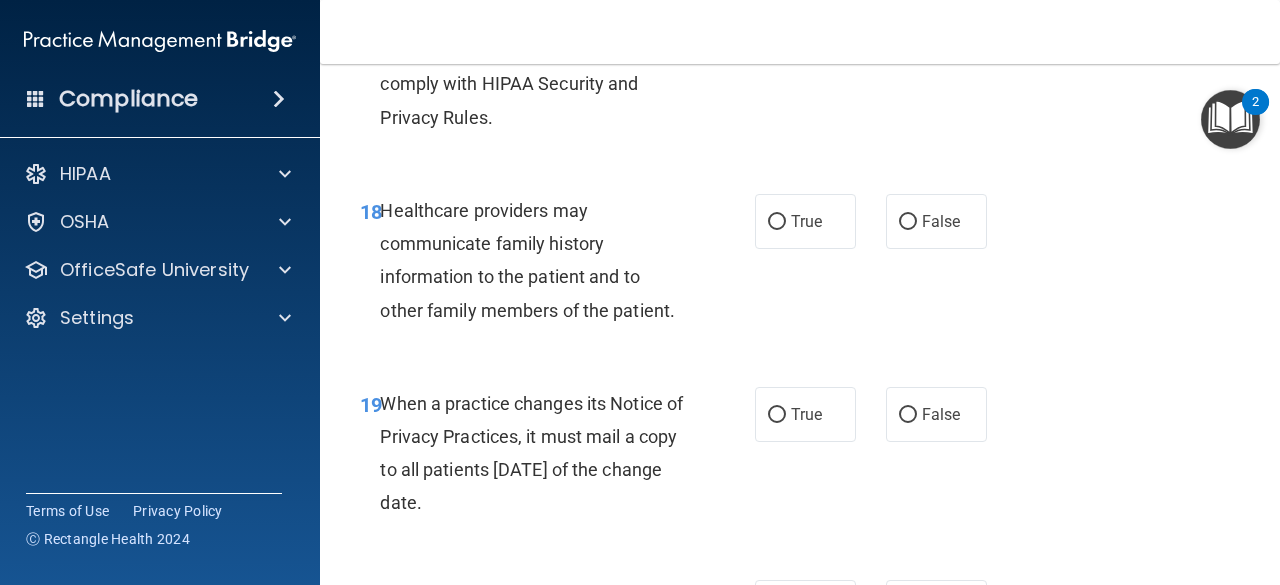 scroll, scrollTop: 3643, scrollLeft: 0, axis: vertical 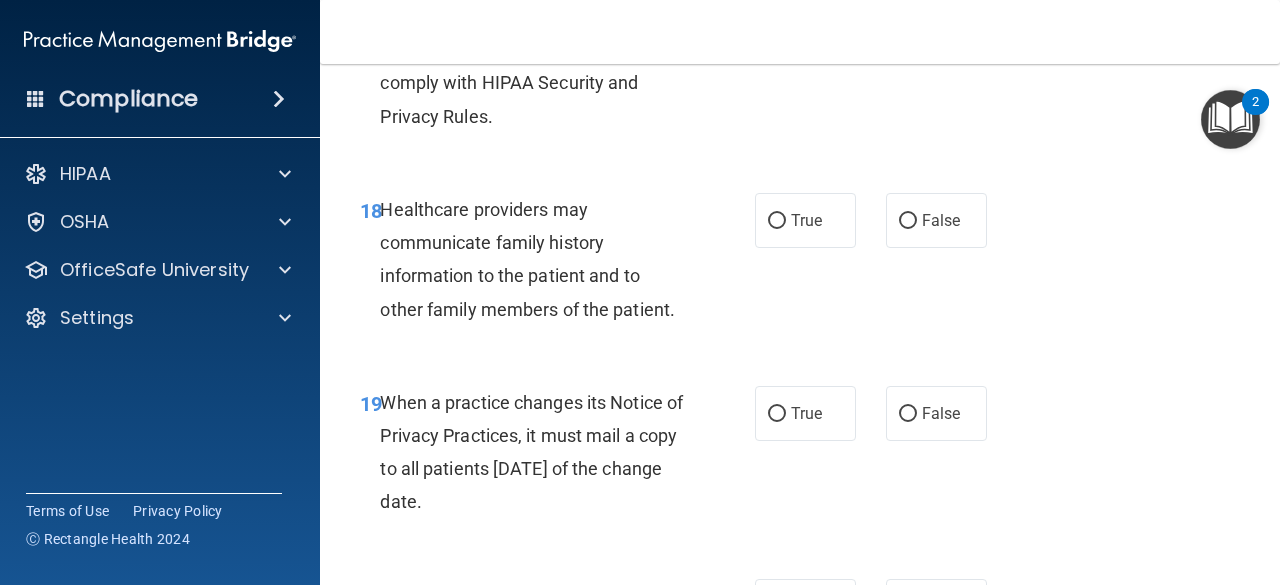click on "True" at bounding box center (805, 220) 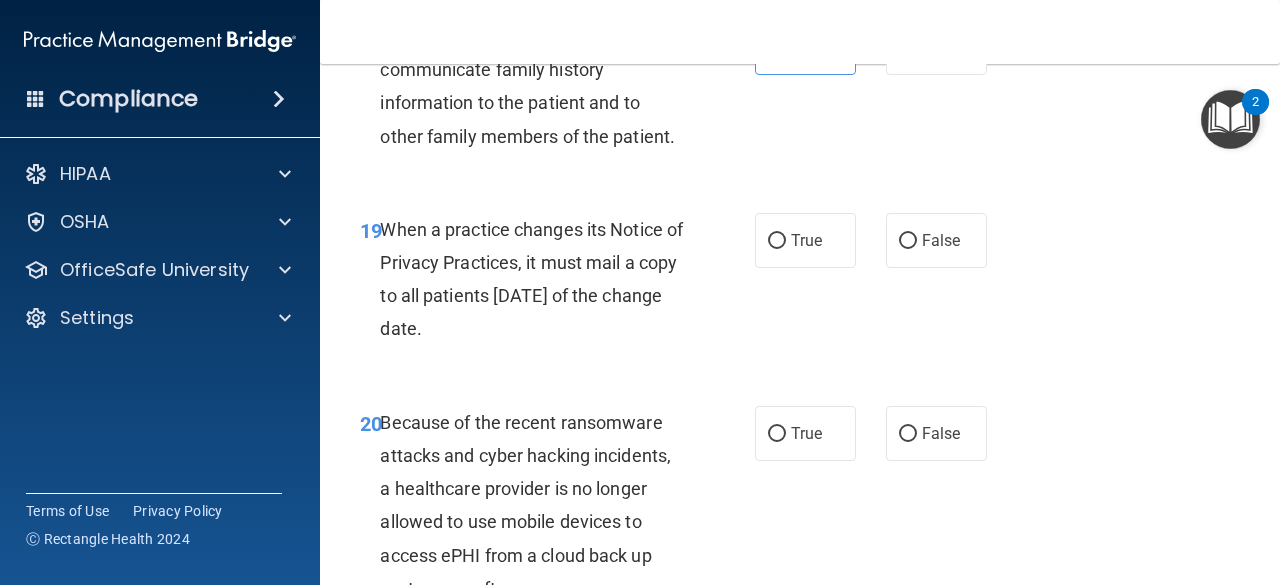 scroll, scrollTop: 3826, scrollLeft: 0, axis: vertical 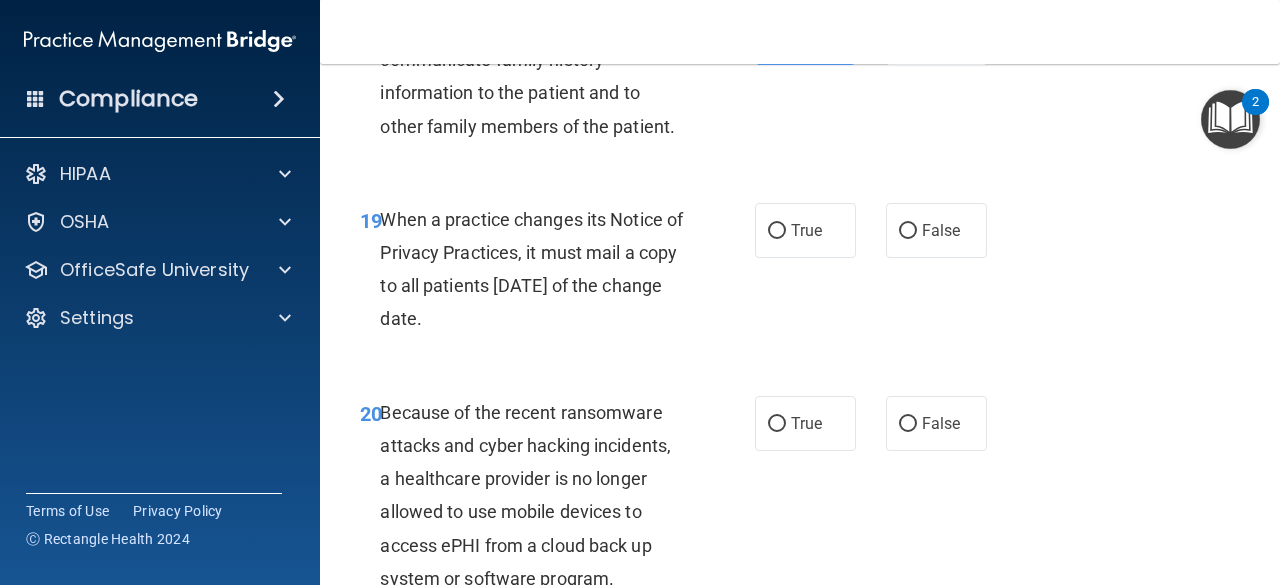 click on "True" at bounding box center (805, 230) 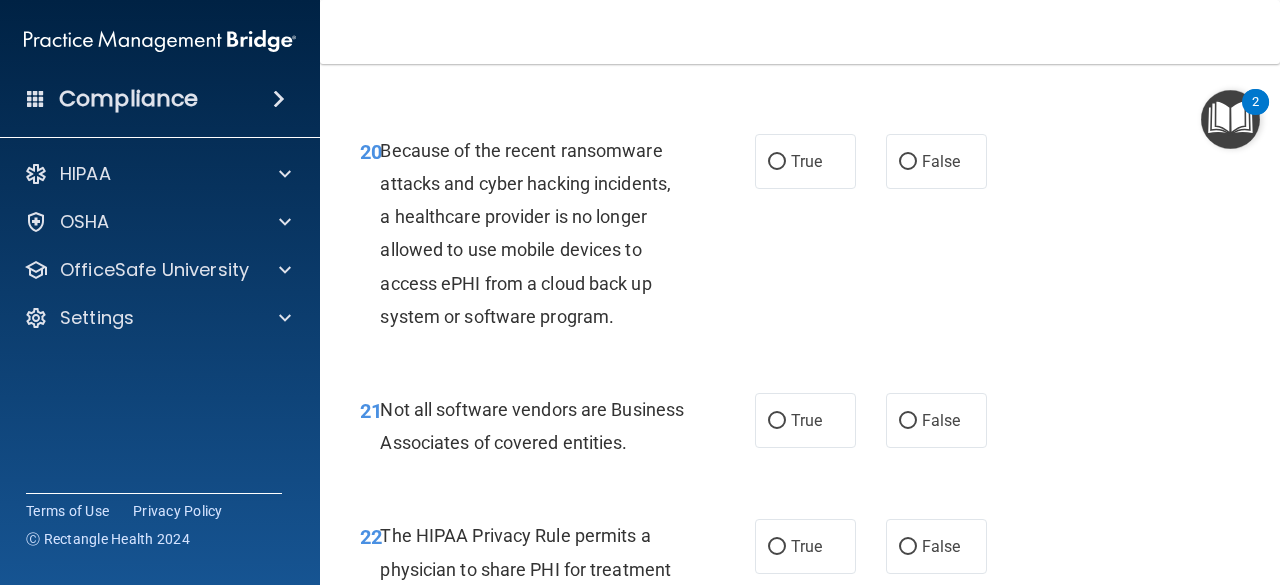 scroll, scrollTop: 4096, scrollLeft: 0, axis: vertical 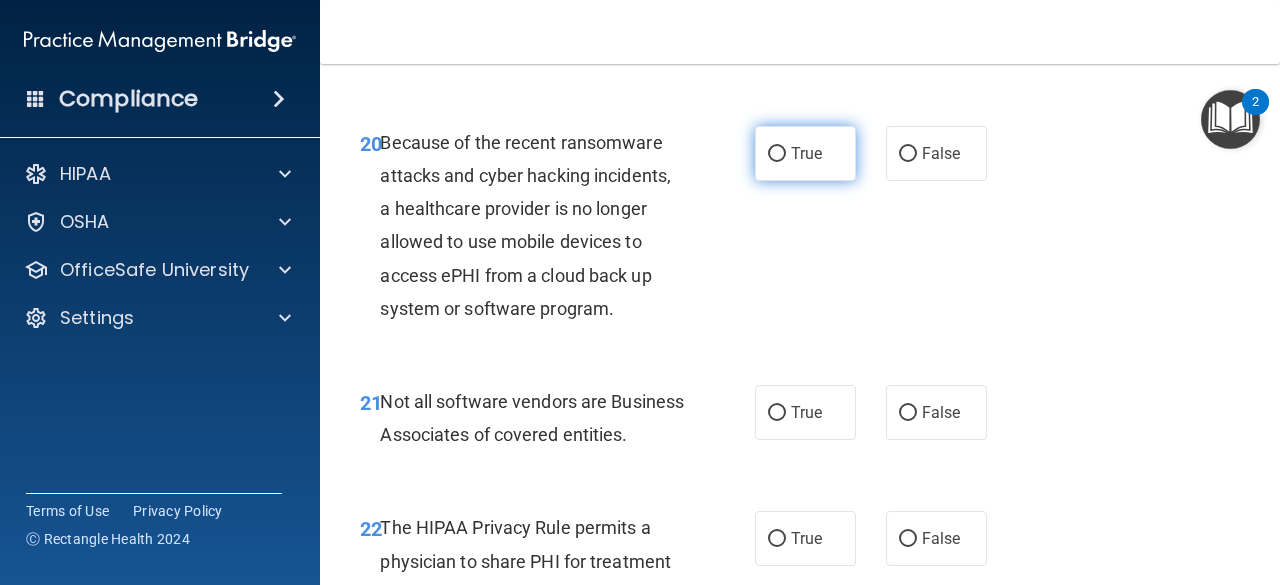 click on "True" at bounding box center [805, 153] 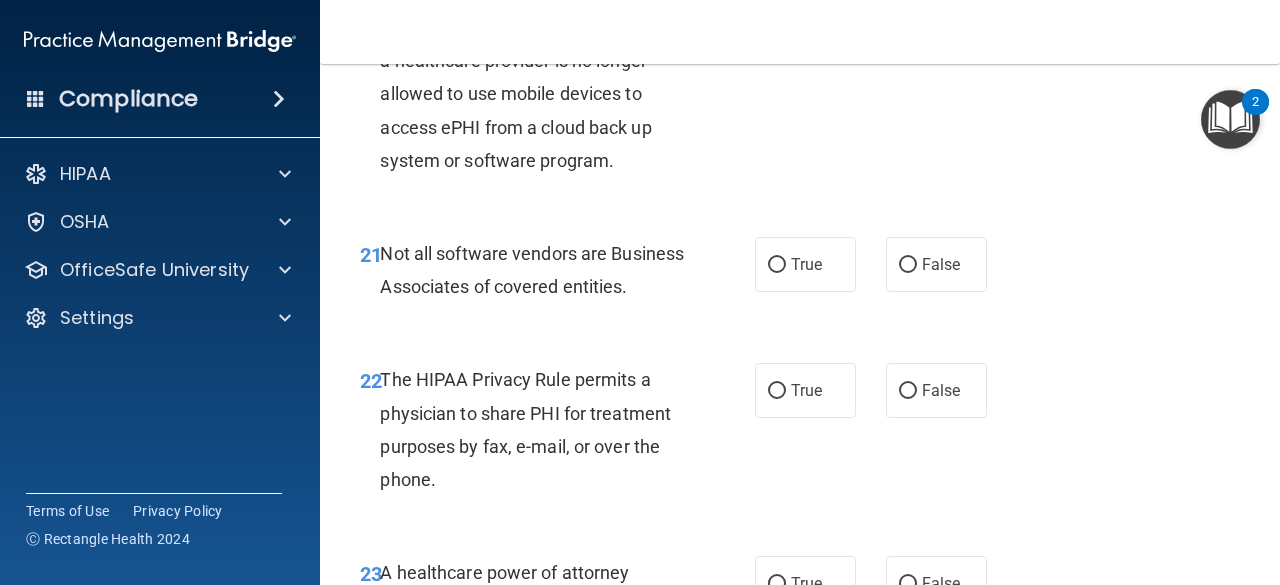 scroll, scrollTop: 4246, scrollLeft: 0, axis: vertical 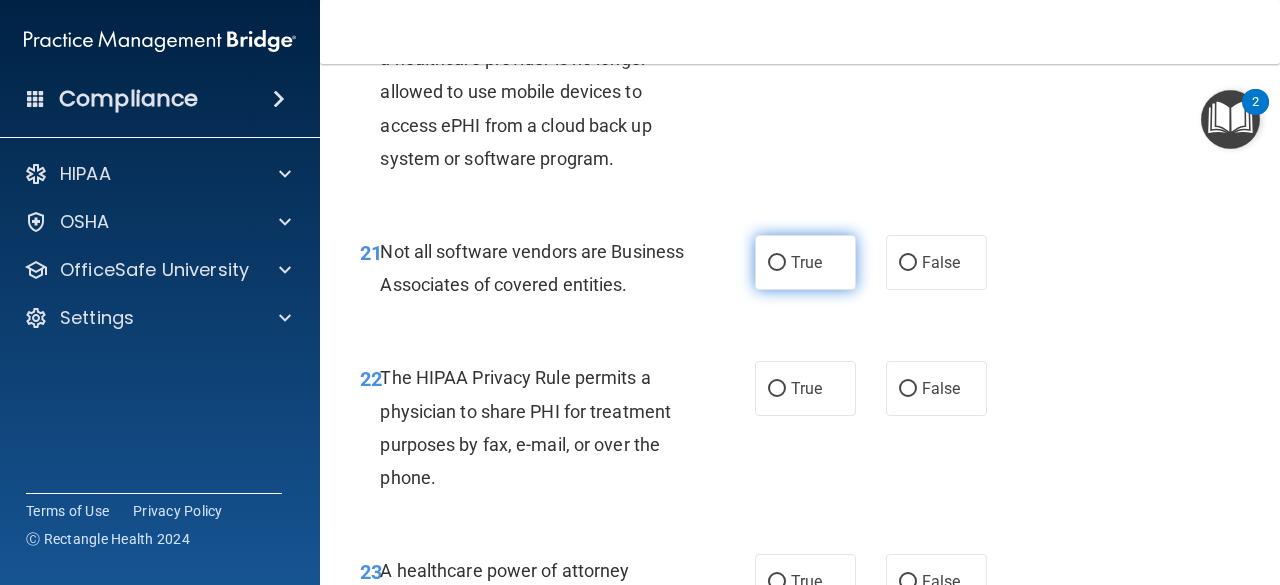 click on "True" at bounding box center (806, 262) 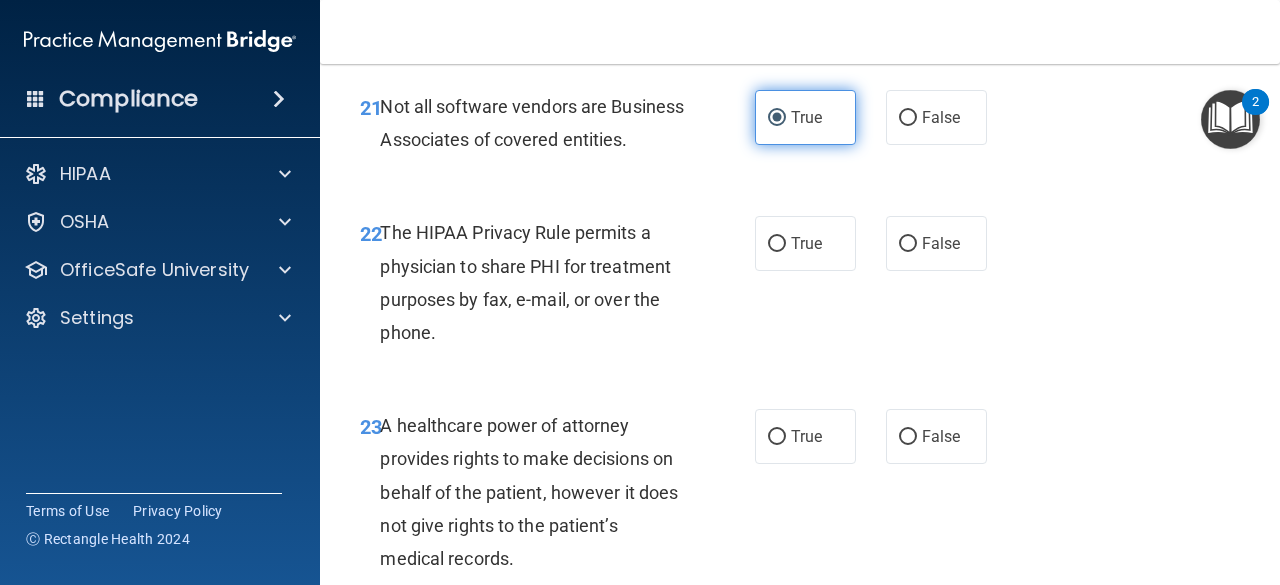 scroll, scrollTop: 4393, scrollLeft: 0, axis: vertical 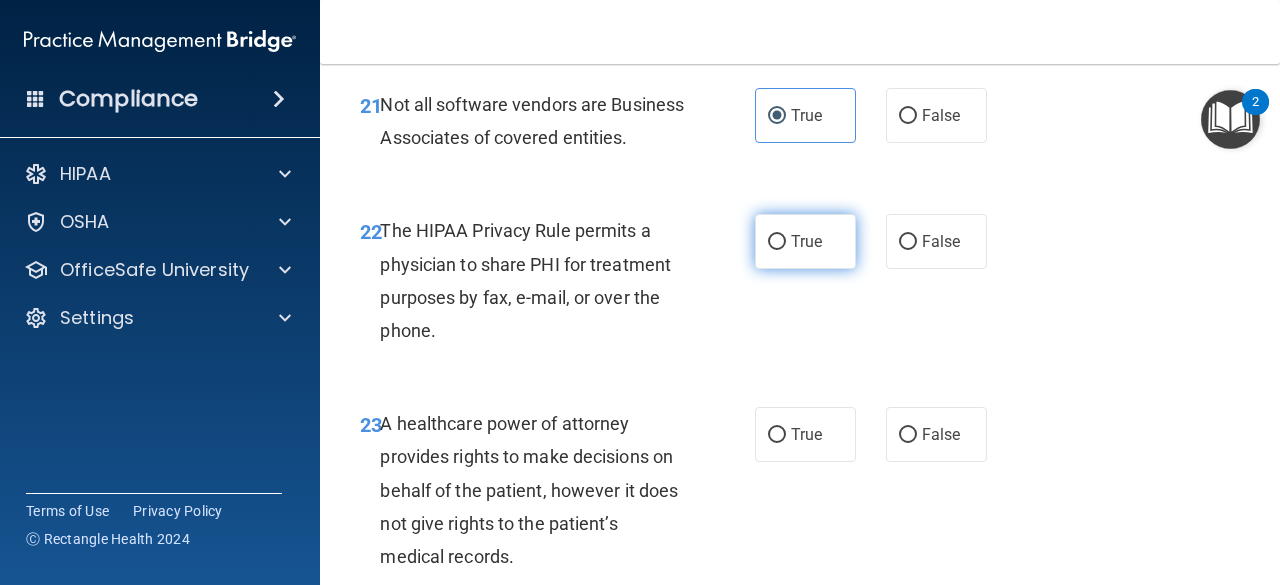 click on "True" at bounding box center [805, 241] 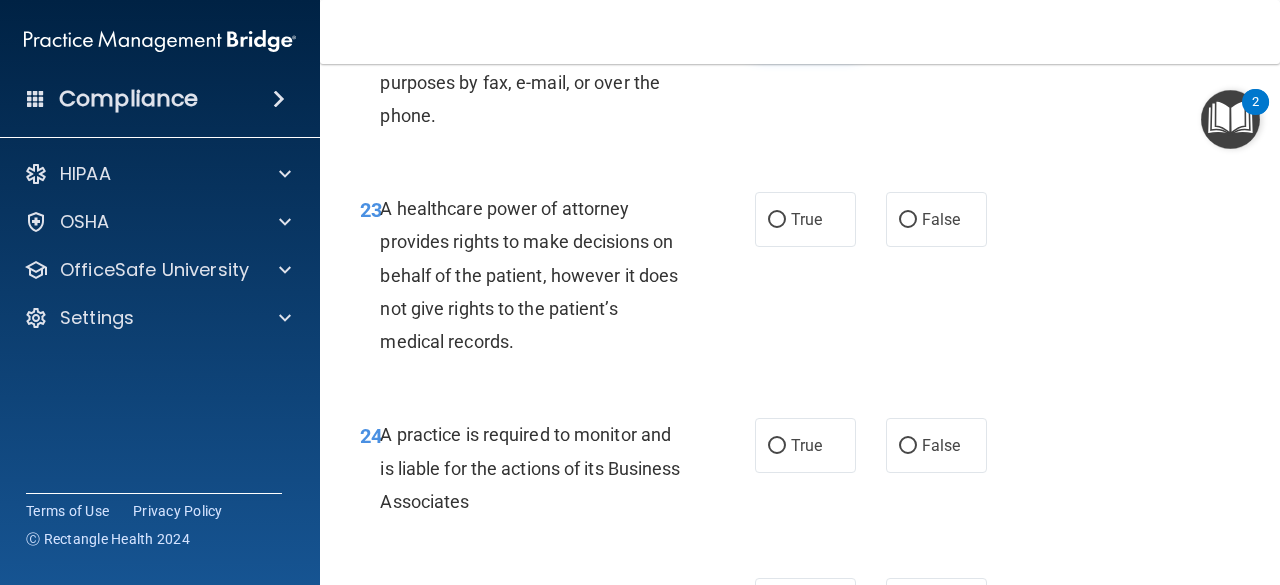 scroll, scrollTop: 4615, scrollLeft: 0, axis: vertical 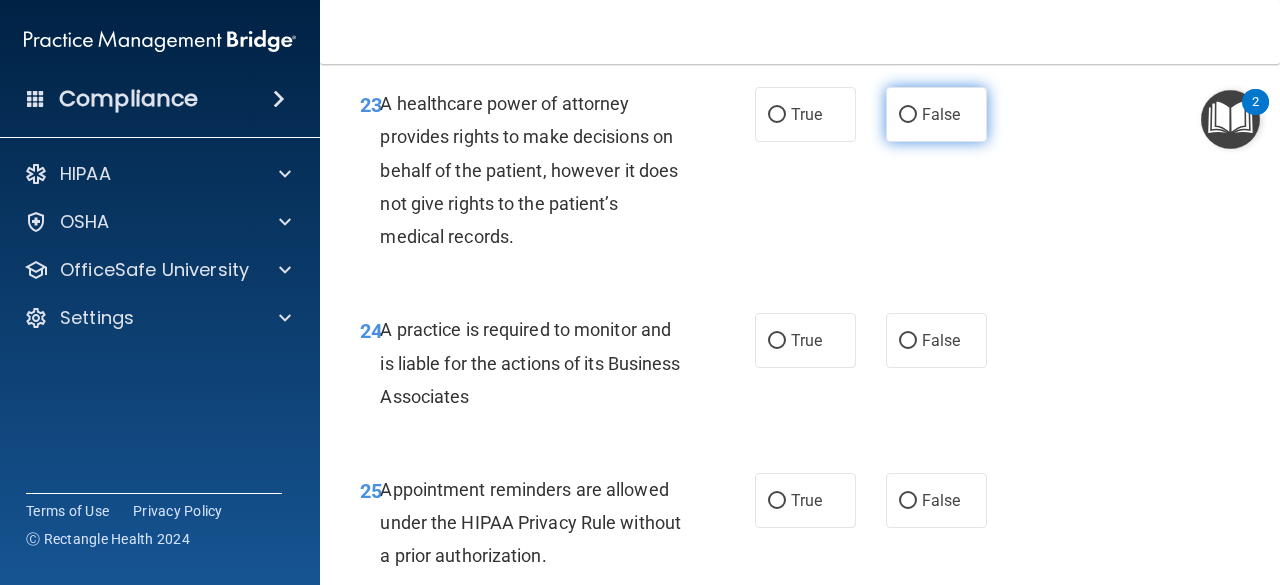 click on "False" at bounding box center [936, 114] 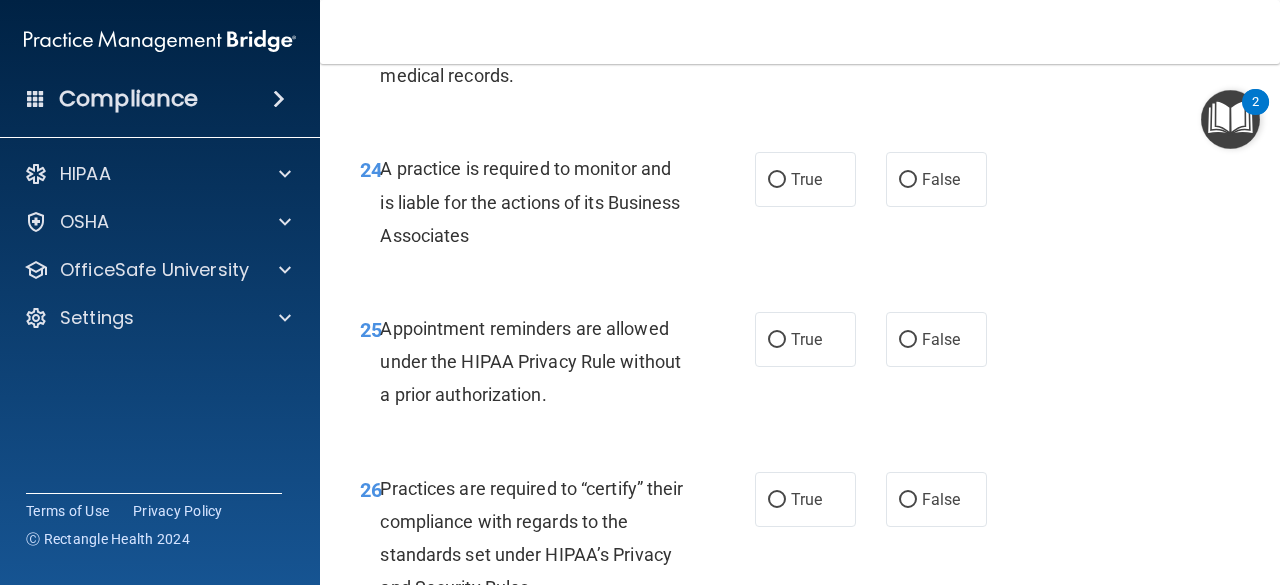 scroll, scrollTop: 4877, scrollLeft: 0, axis: vertical 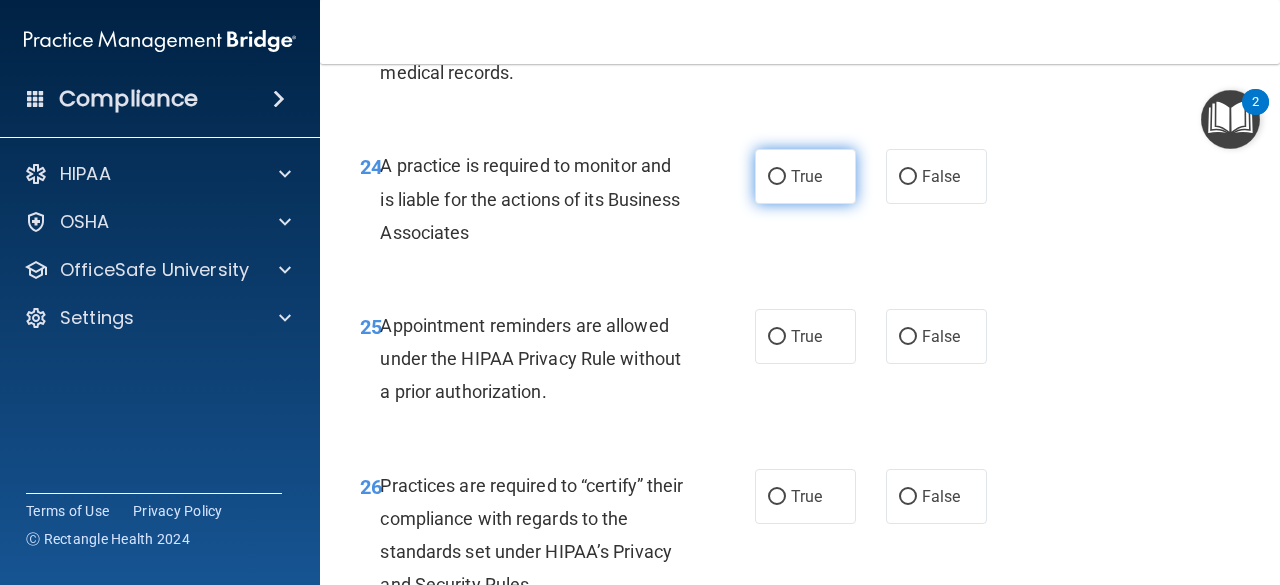click on "True" at bounding box center [805, 176] 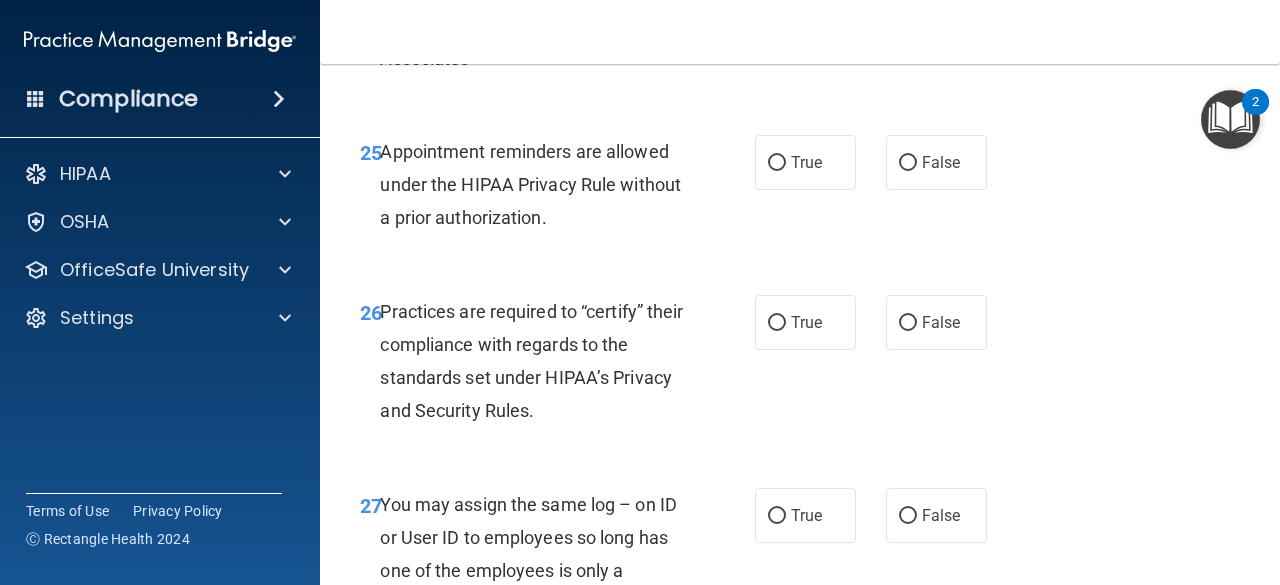 scroll, scrollTop: 5053, scrollLeft: 0, axis: vertical 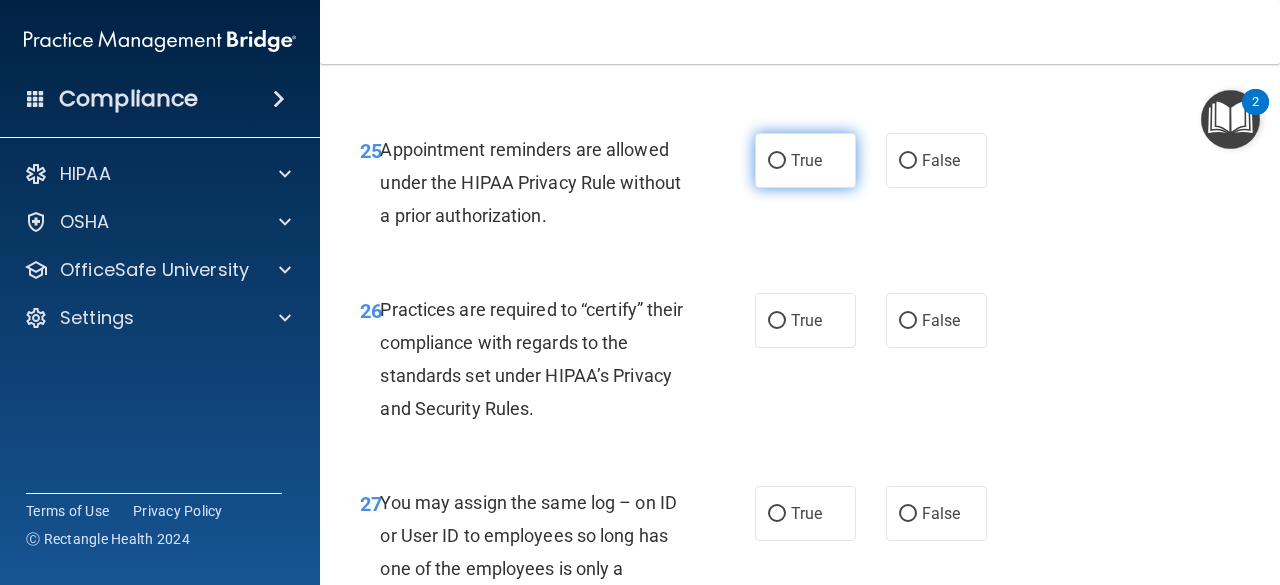 click on "True" at bounding box center [805, 160] 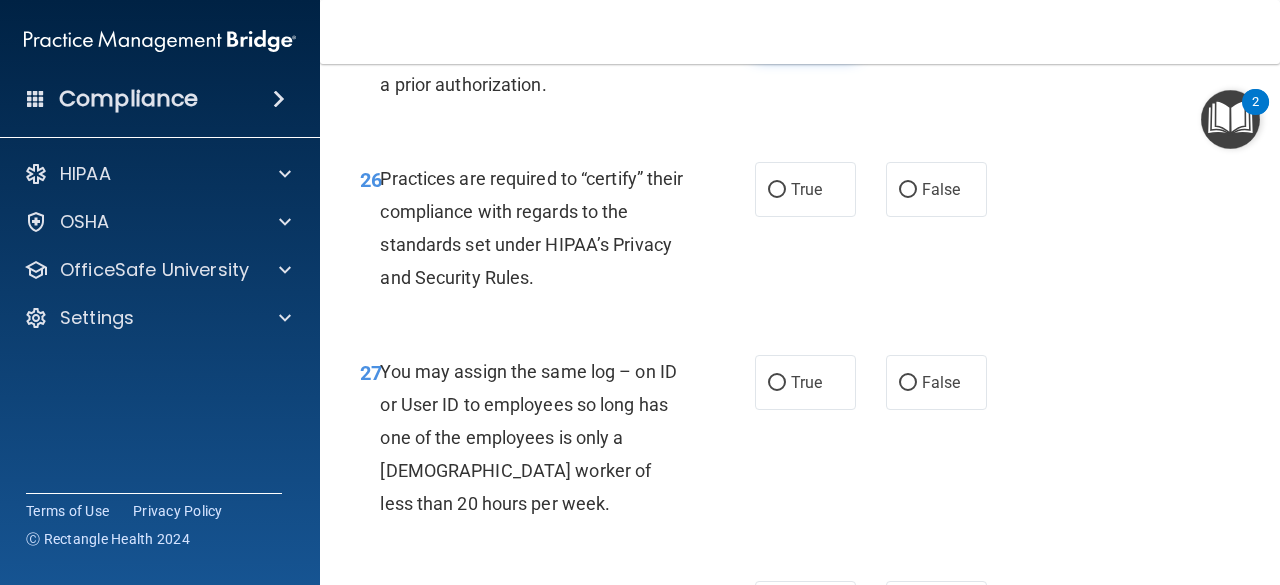 scroll, scrollTop: 5185, scrollLeft: 0, axis: vertical 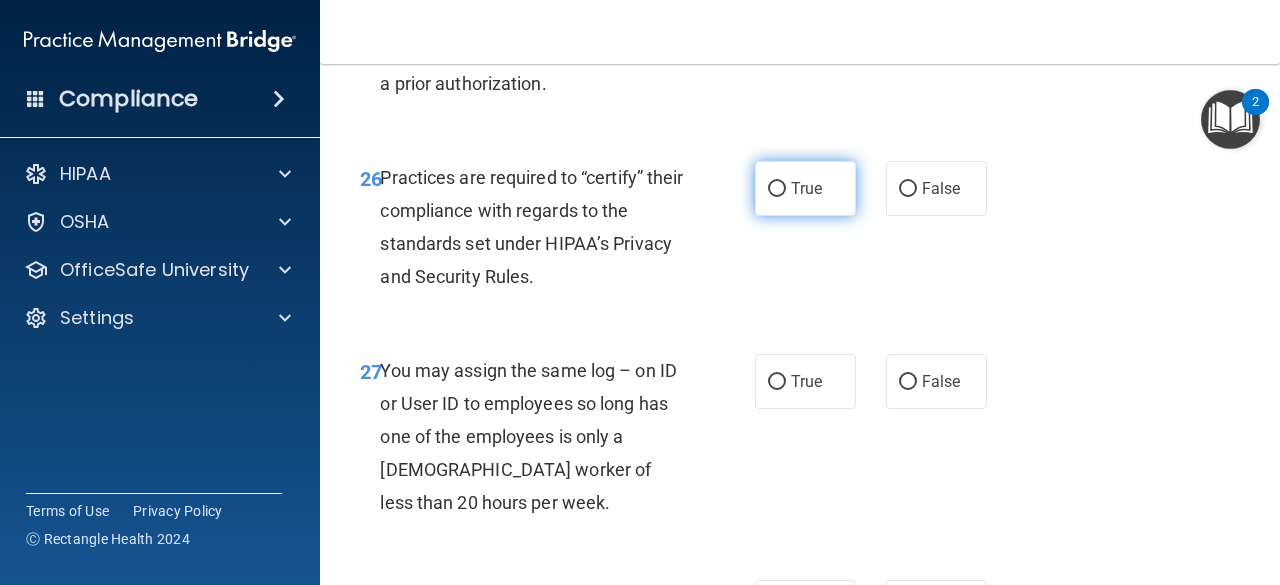 click on "True" at bounding box center (806, 188) 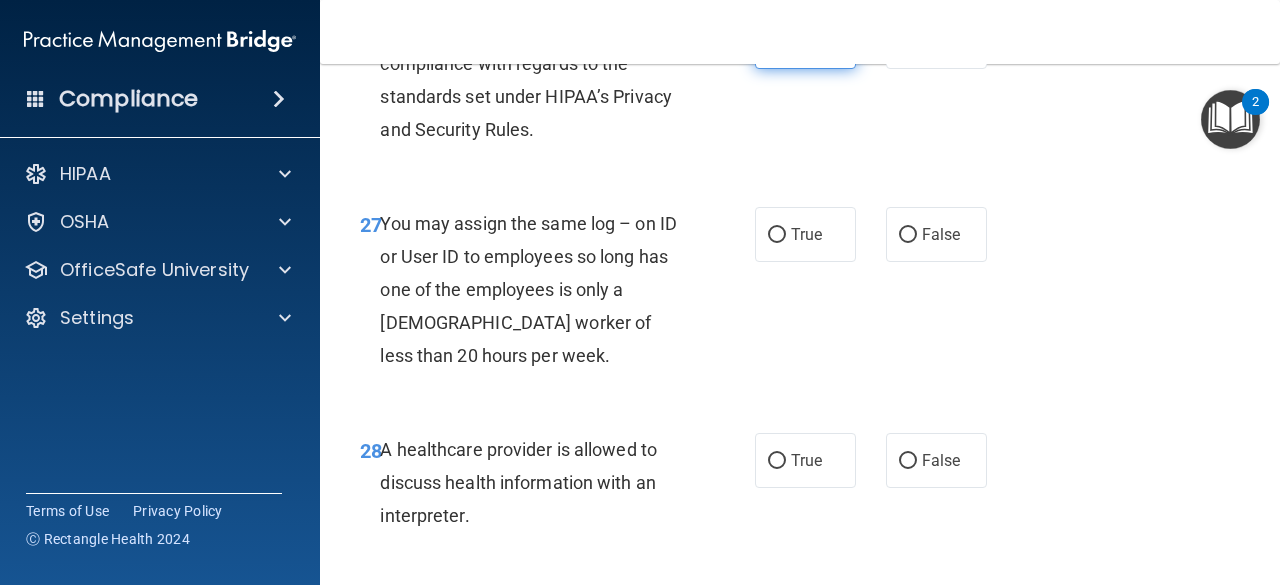 scroll, scrollTop: 5333, scrollLeft: 0, axis: vertical 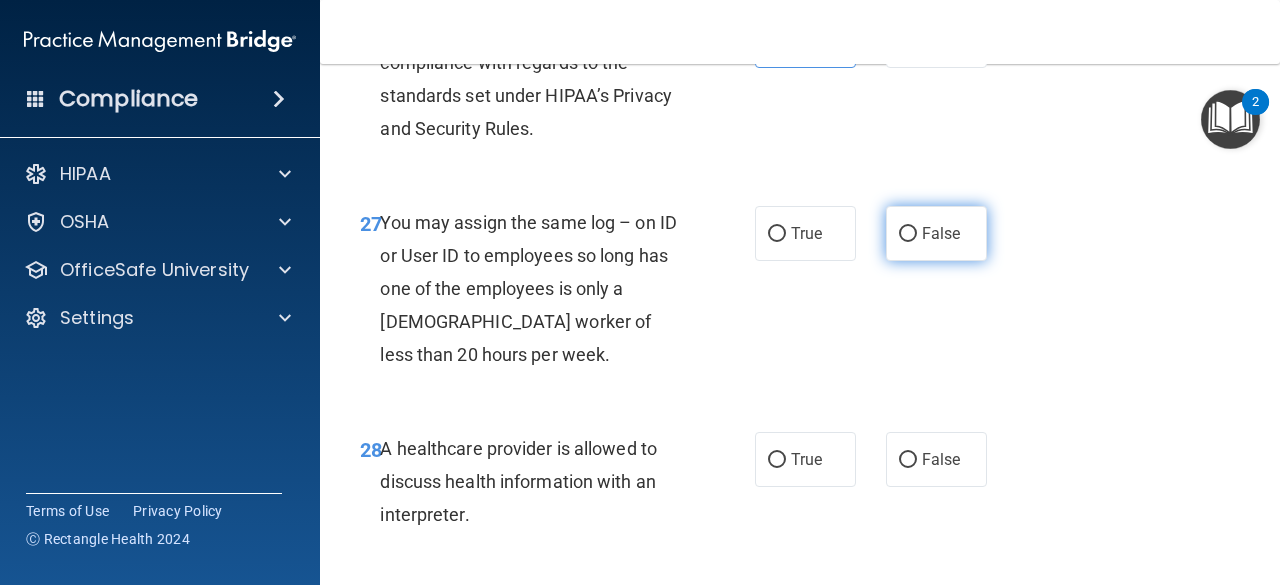 click on "False" at bounding box center (936, 233) 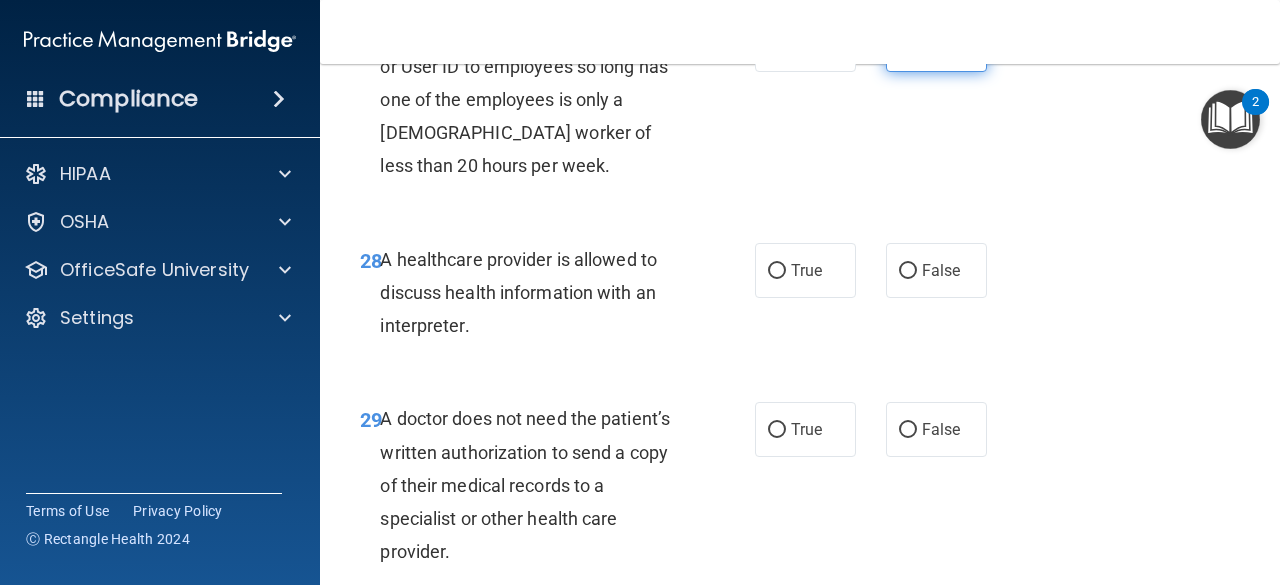 scroll, scrollTop: 5569, scrollLeft: 0, axis: vertical 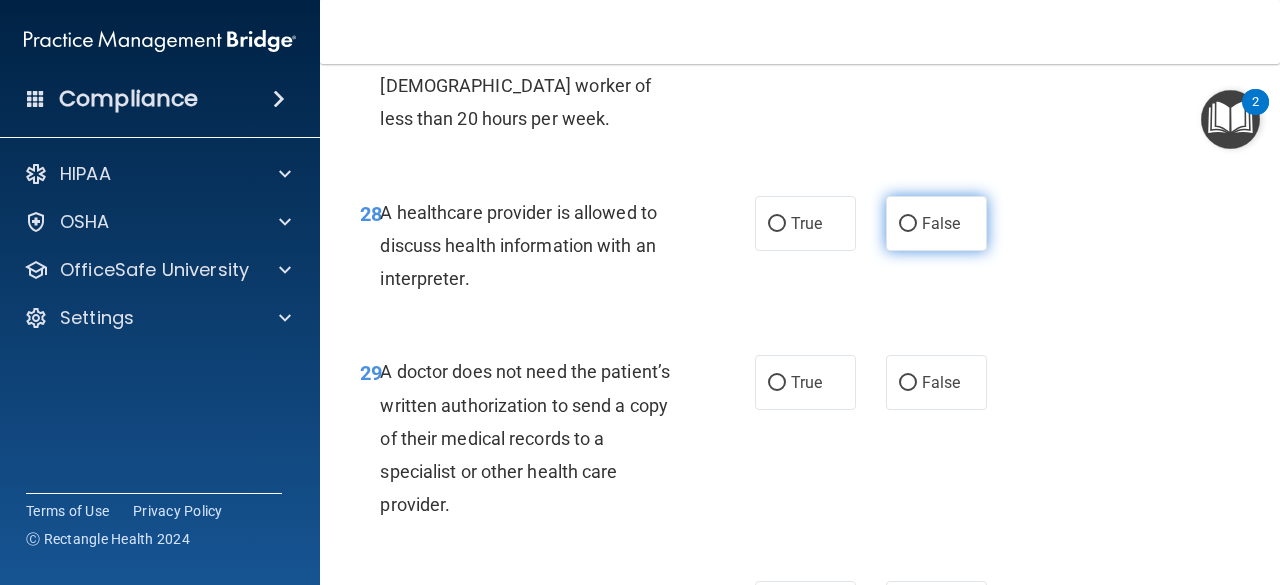 click on "False" at bounding box center (936, 223) 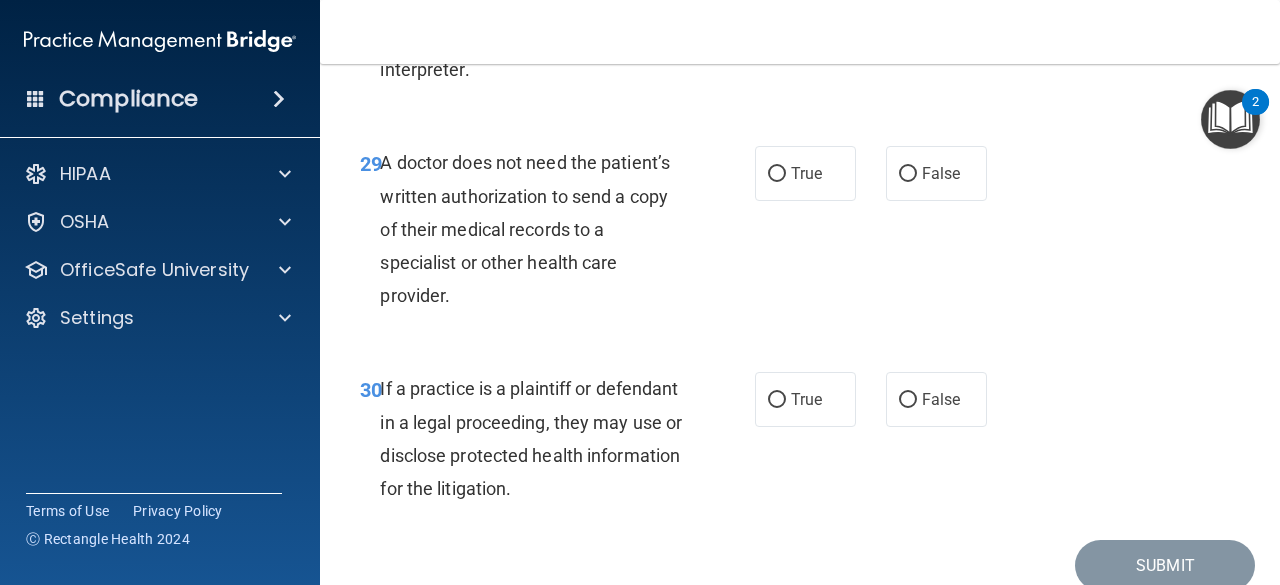scroll, scrollTop: 5779, scrollLeft: 0, axis: vertical 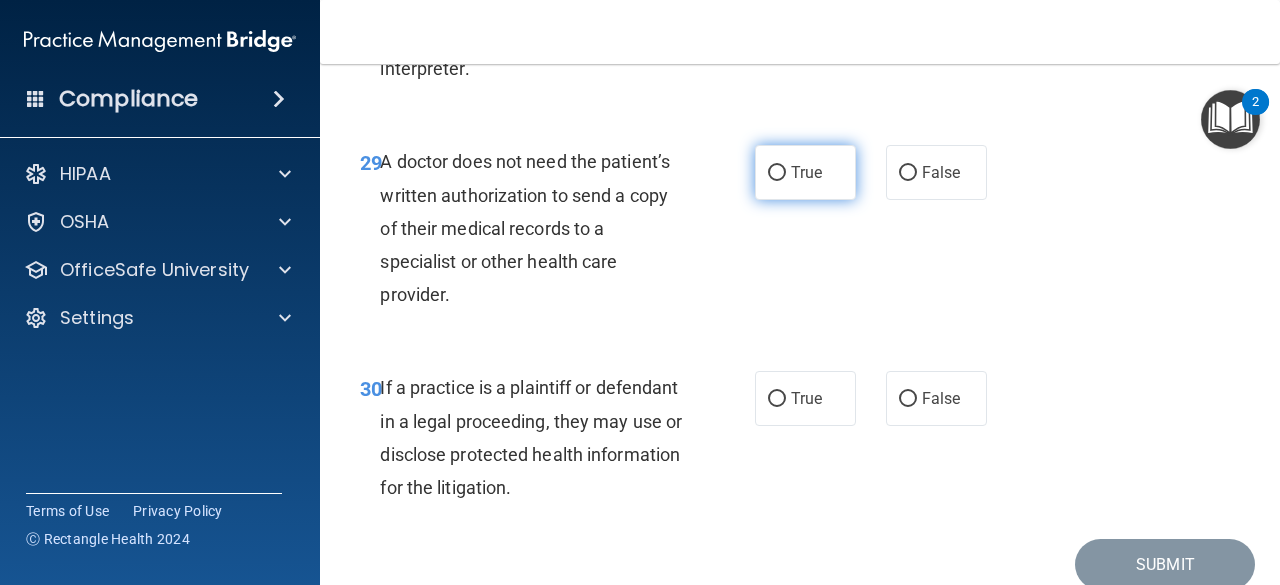 click on "True" at bounding box center [806, 172] 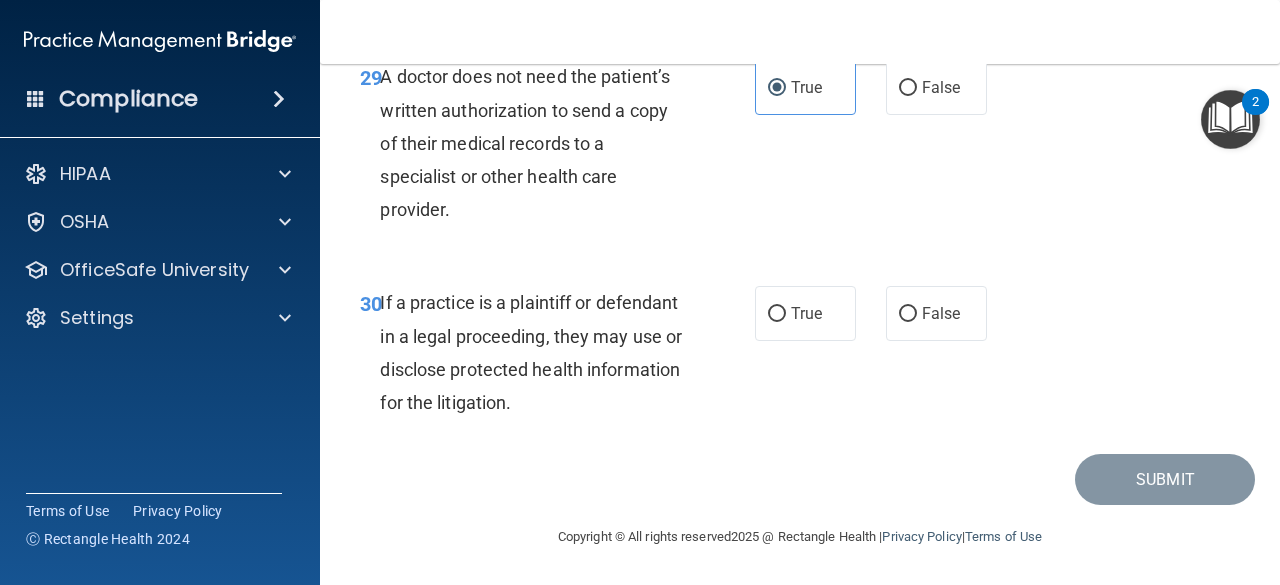 scroll, scrollTop: 5929, scrollLeft: 0, axis: vertical 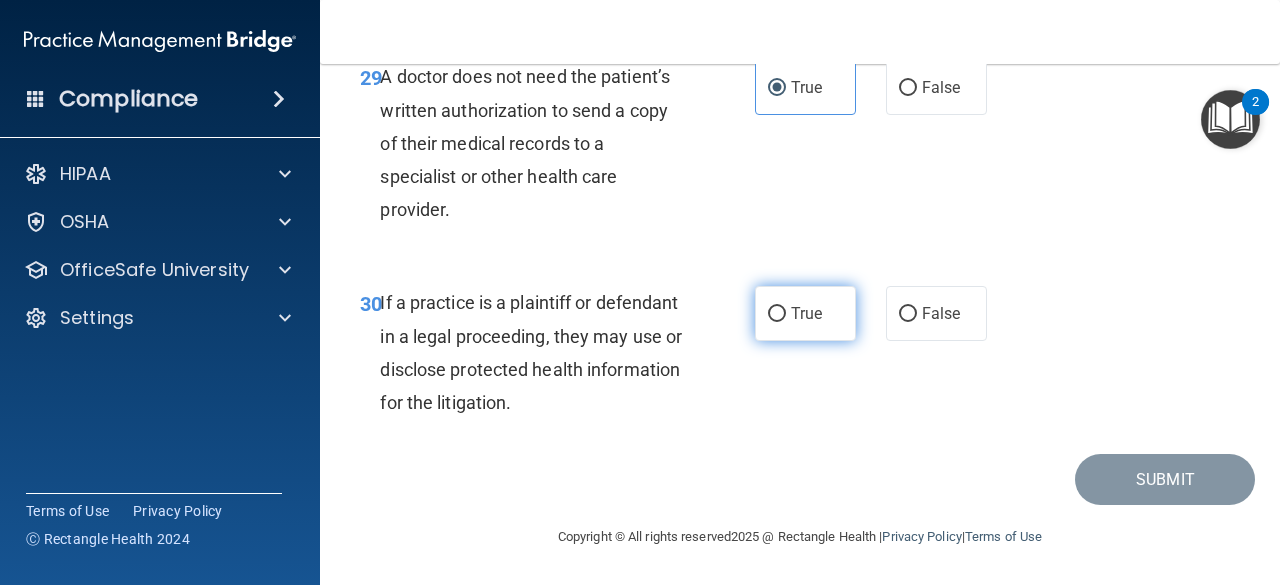 click on "True" at bounding box center (805, 313) 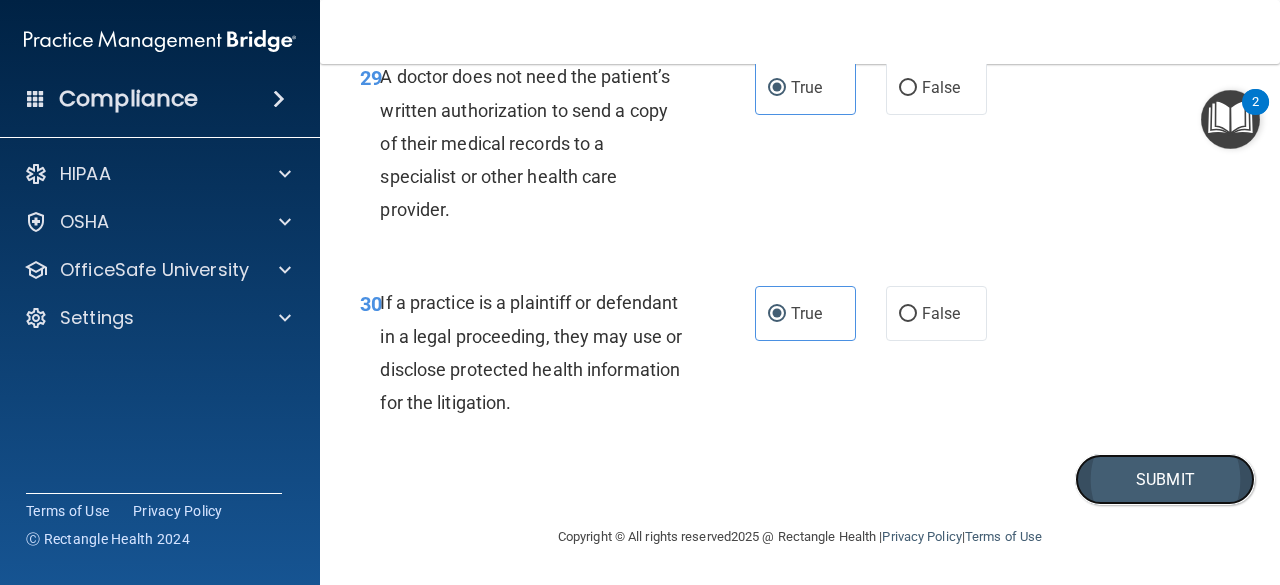 click on "Submit" at bounding box center (1165, 479) 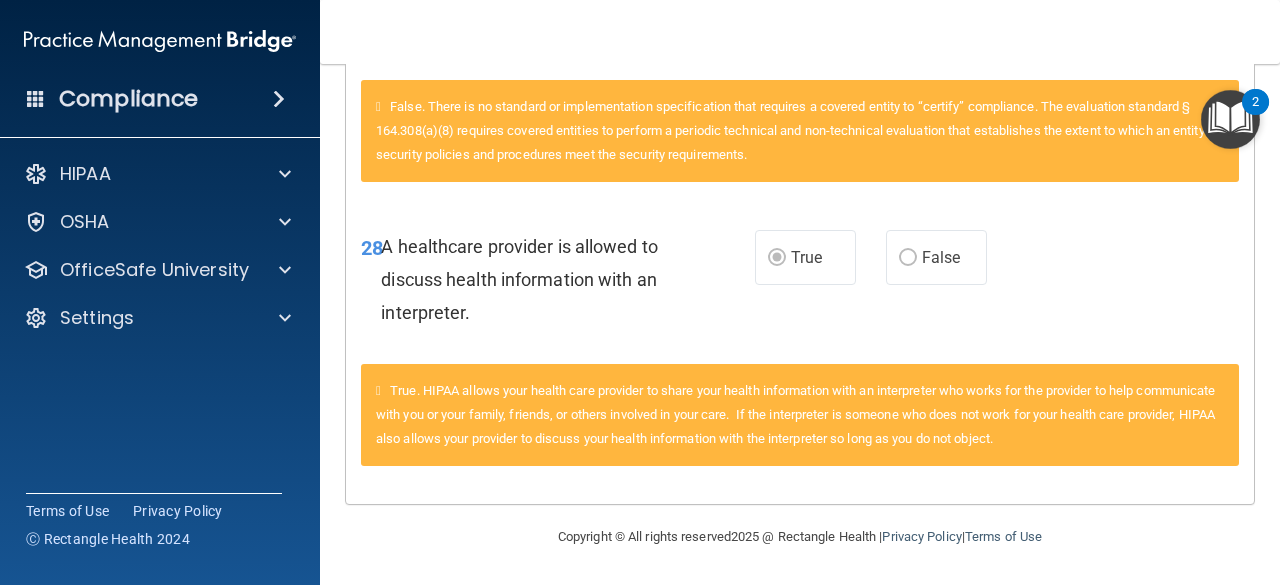scroll, scrollTop: 5402, scrollLeft: 0, axis: vertical 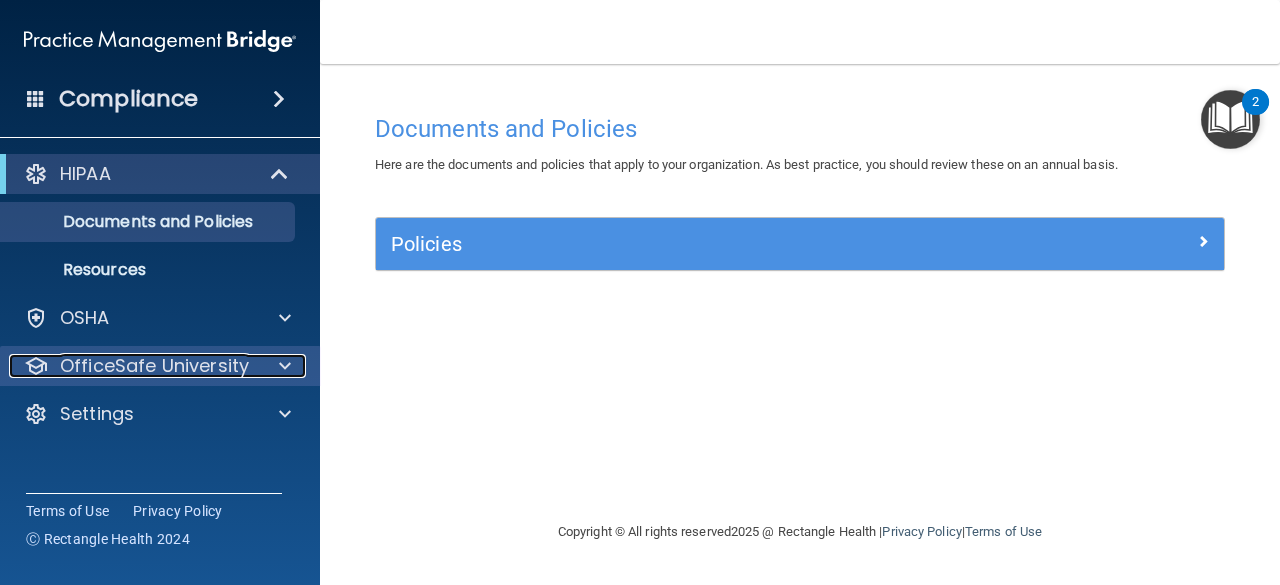 click on "OfficeSafe University" at bounding box center [154, 366] 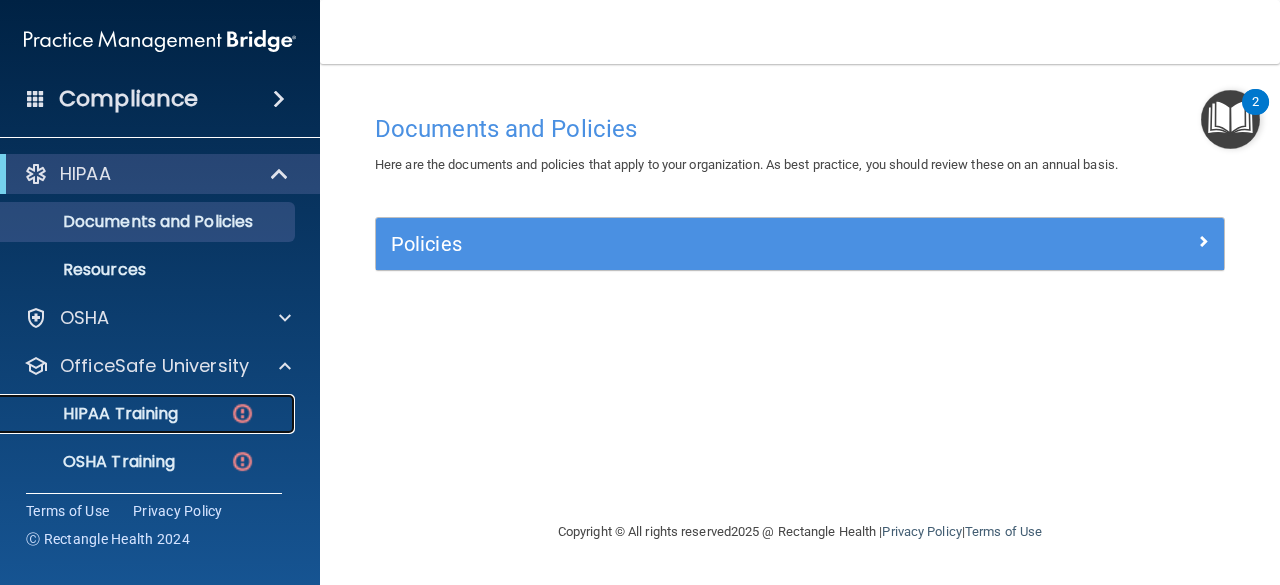 click on "HIPAA Training" at bounding box center [95, 414] 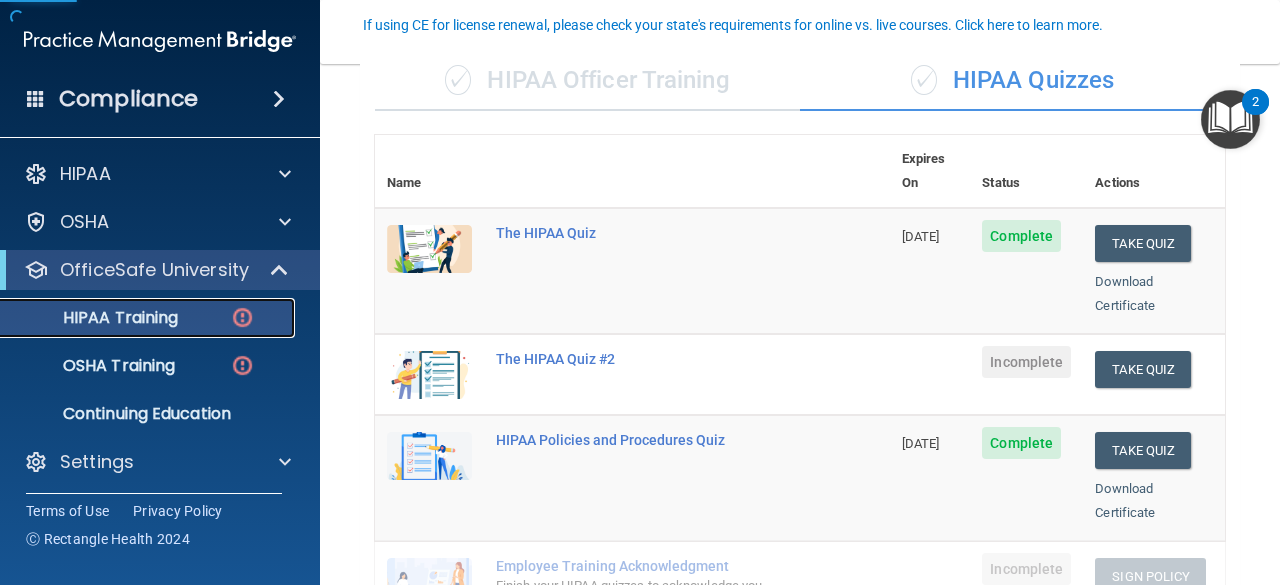 scroll, scrollTop: 180, scrollLeft: 0, axis: vertical 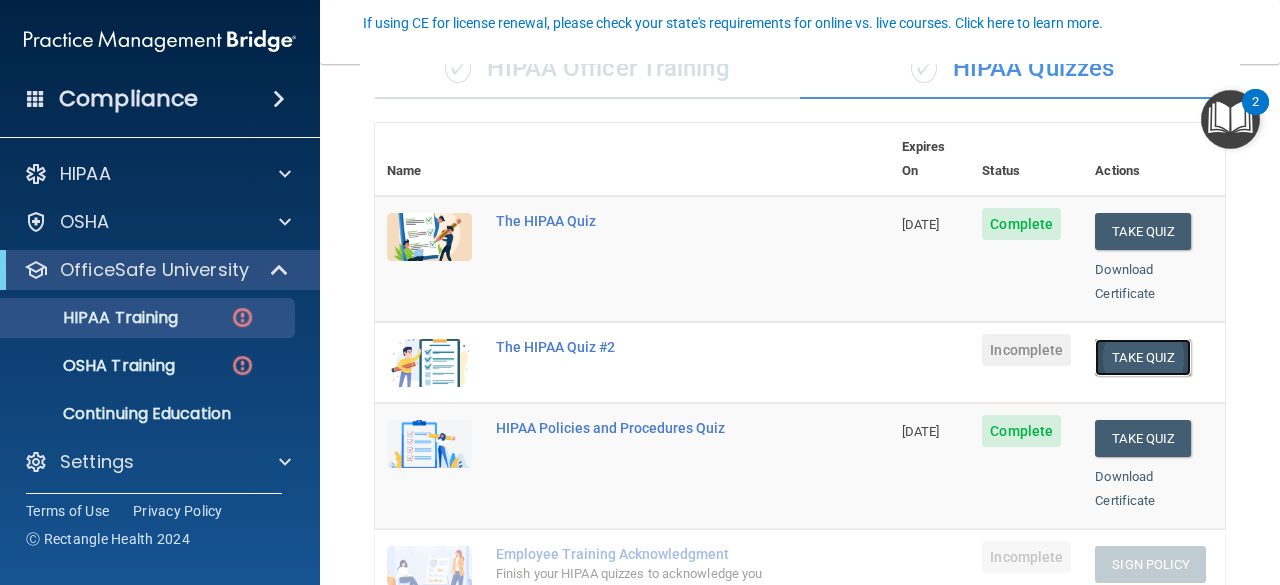 click on "Take Quiz" at bounding box center [1143, 357] 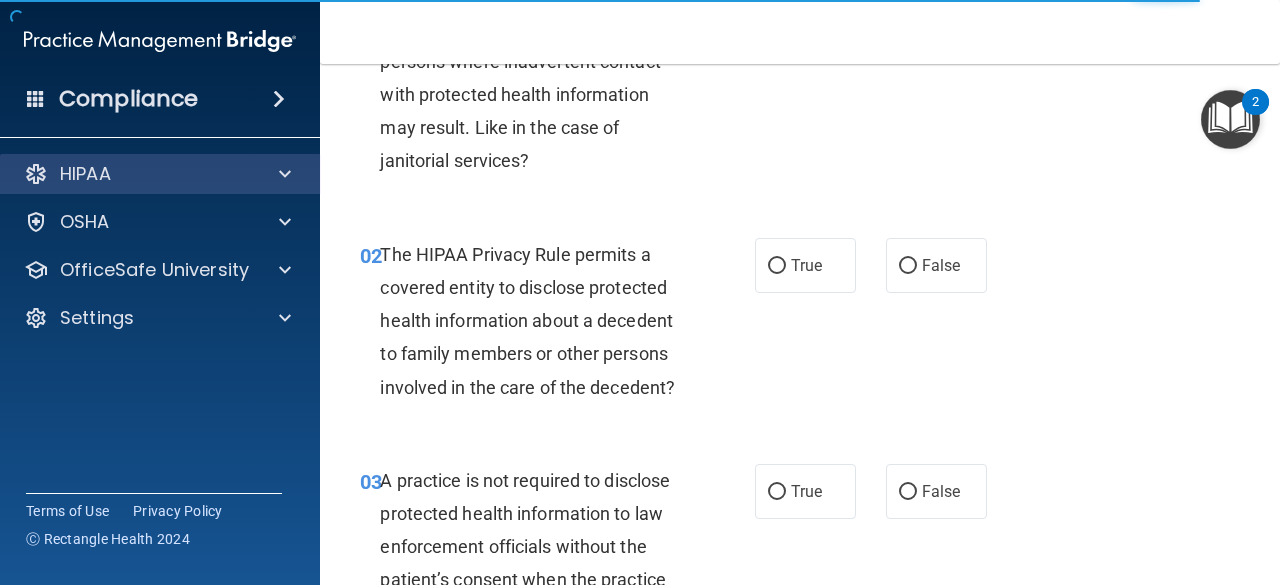 scroll, scrollTop: 0, scrollLeft: 0, axis: both 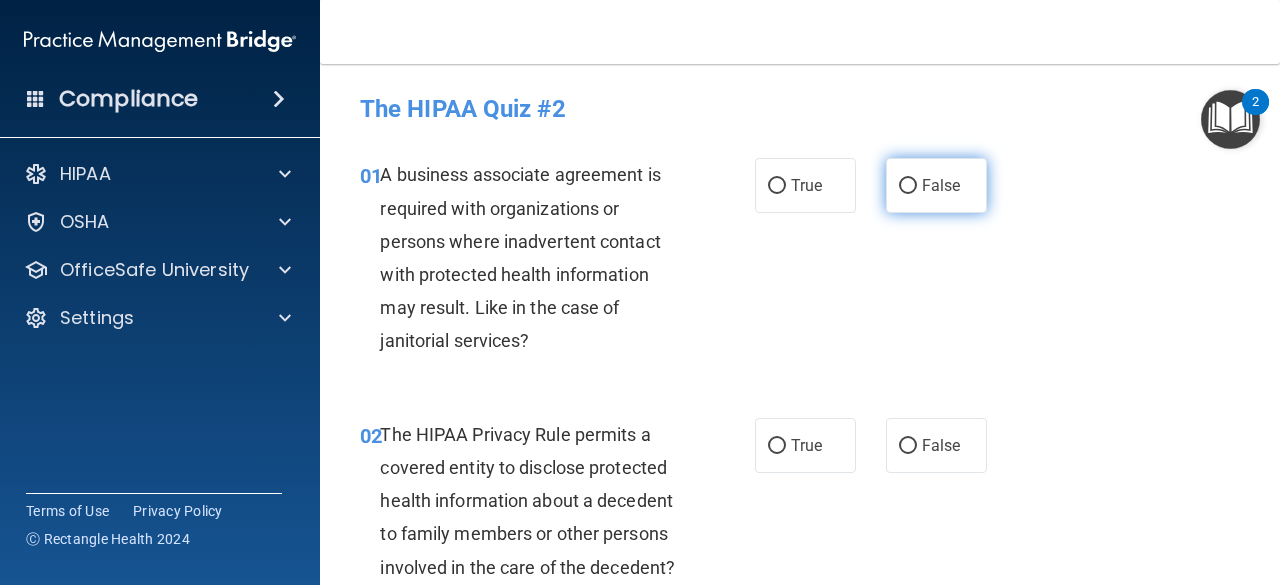 click on "False" at bounding box center [941, 185] 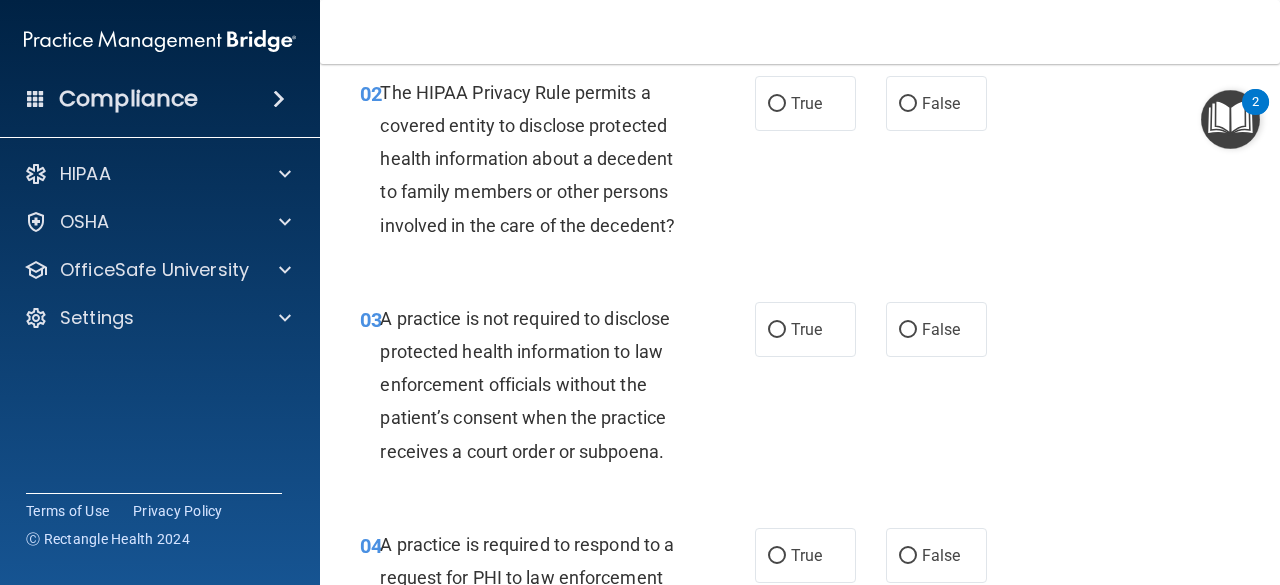 scroll, scrollTop: 343, scrollLeft: 0, axis: vertical 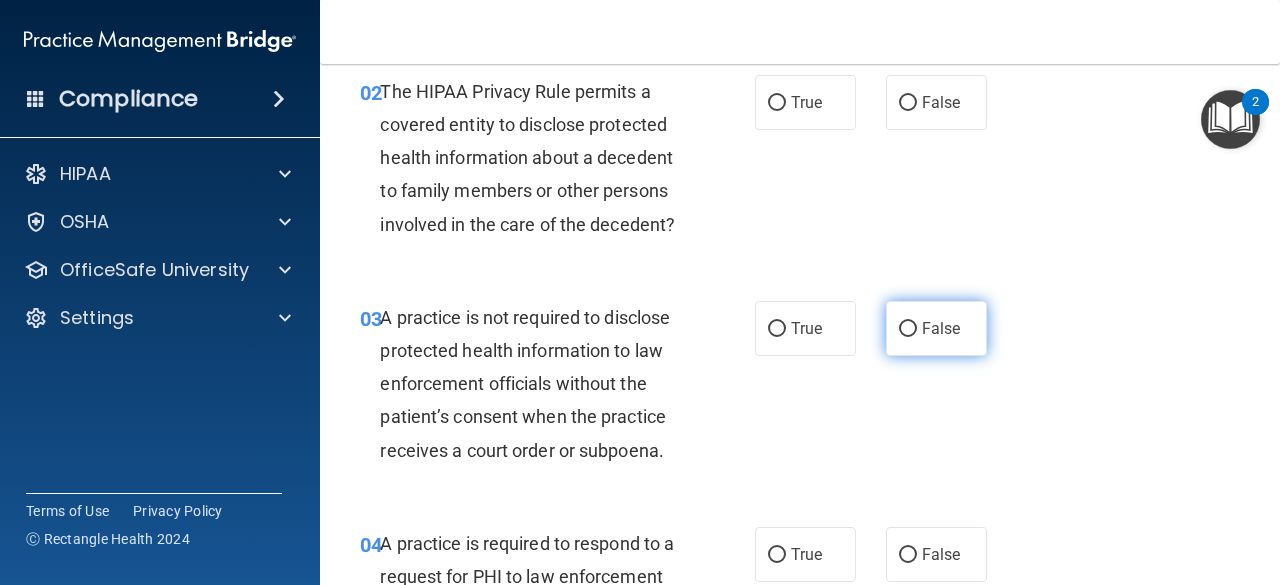 click on "False" at bounding box center [936, 328] 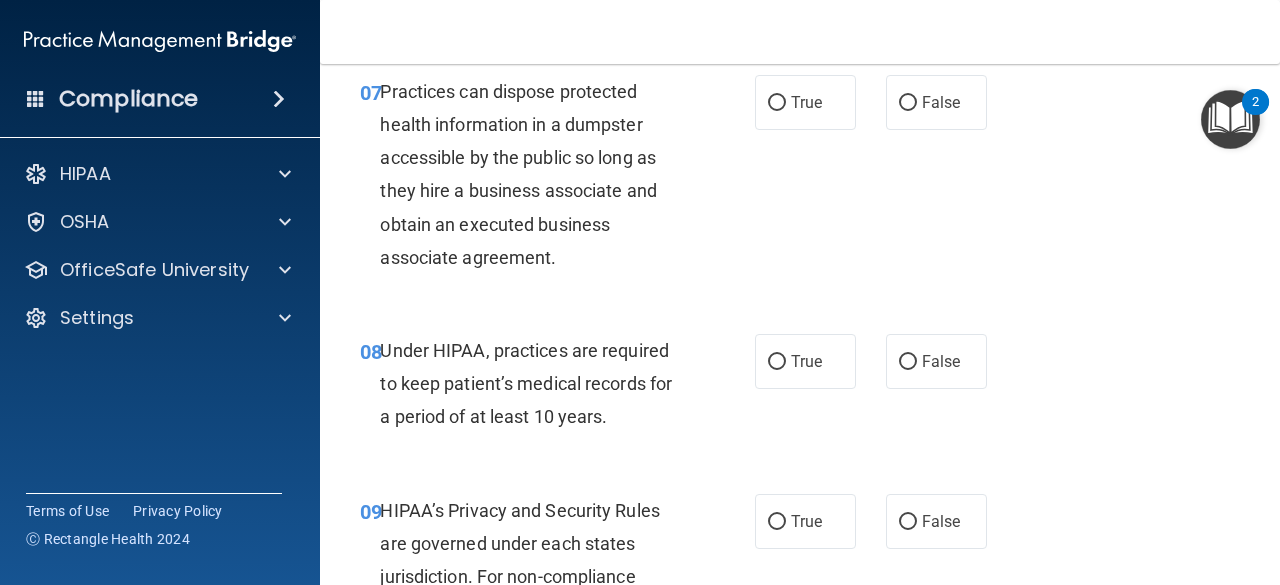 scroll, scrollTop: 1410, scrollLeft: 0, axis: vertical 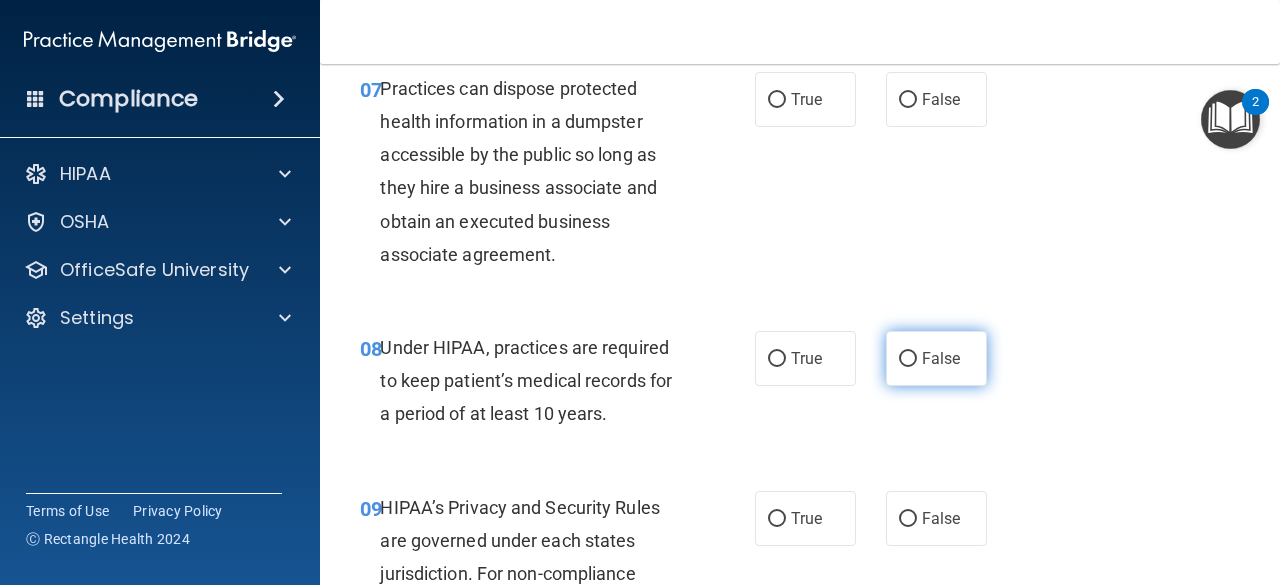 click on "False" at bounding box center [936, 358] 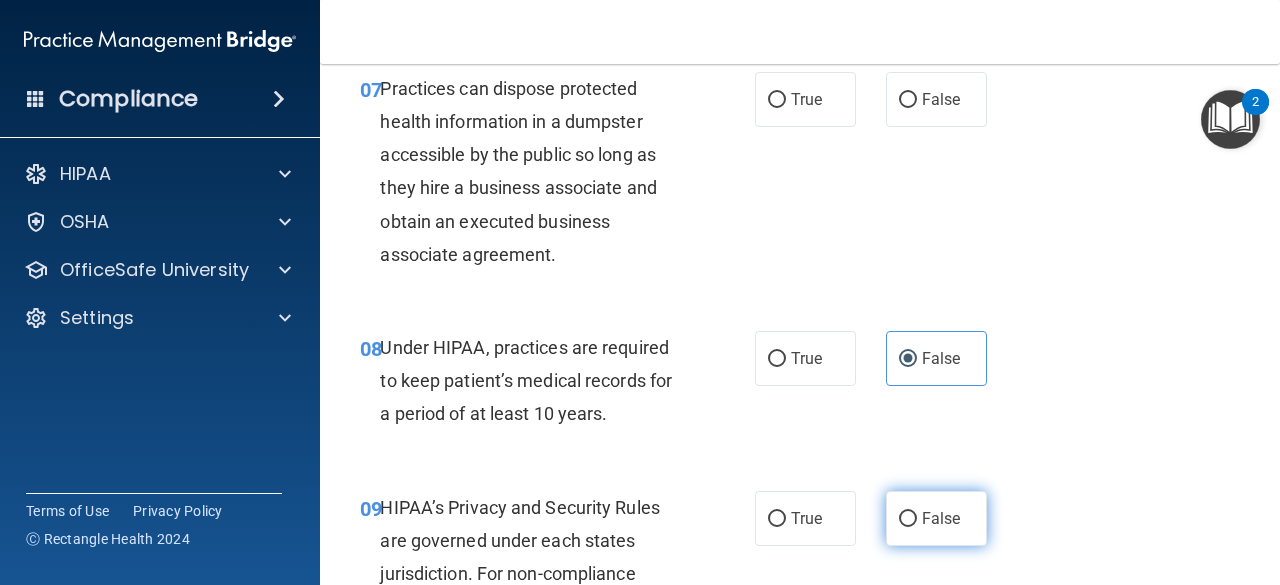 click on "False" at bounding box center [936, 518] 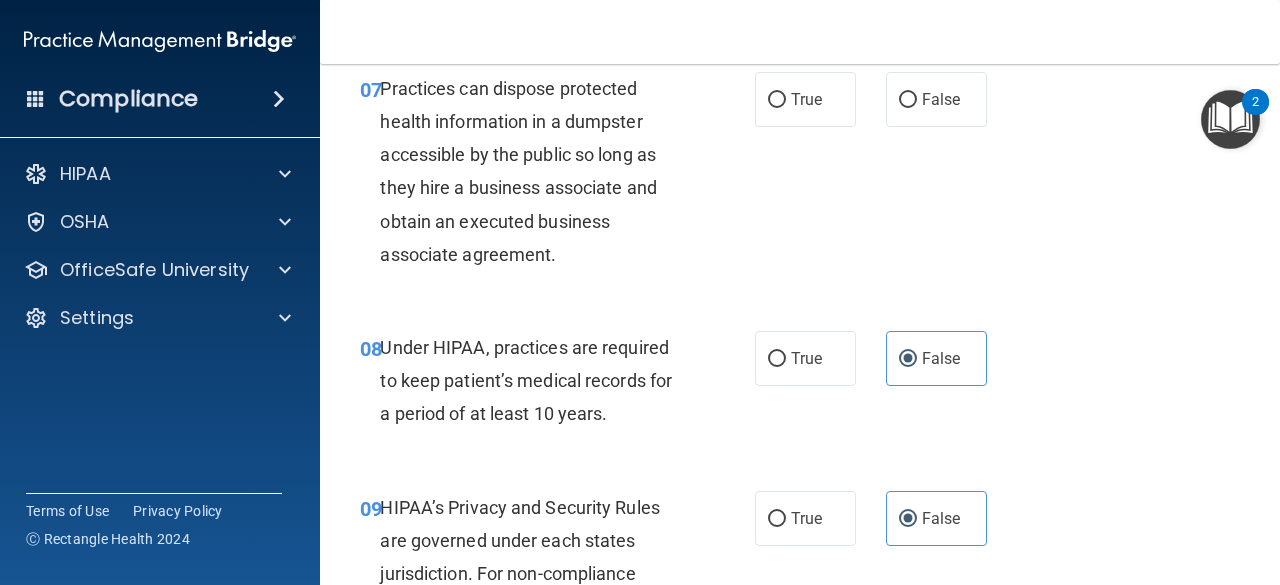 scroll, scrollTop: 1814, scrollLeft: 0, axis: vertical 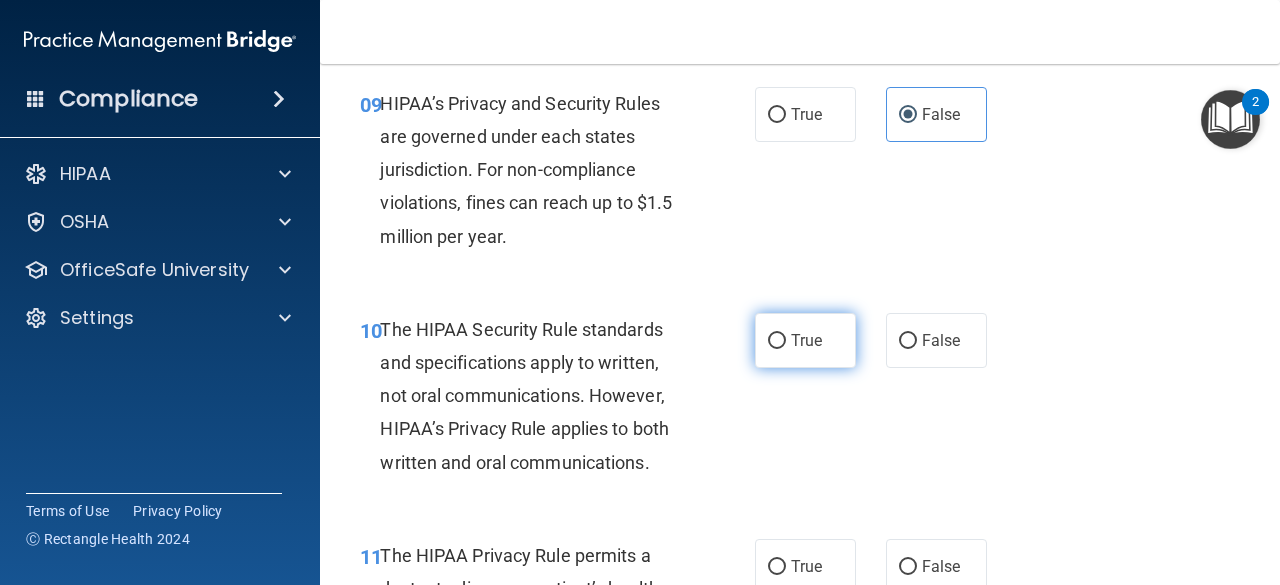 click on "True" at bounding box center (806, 340) 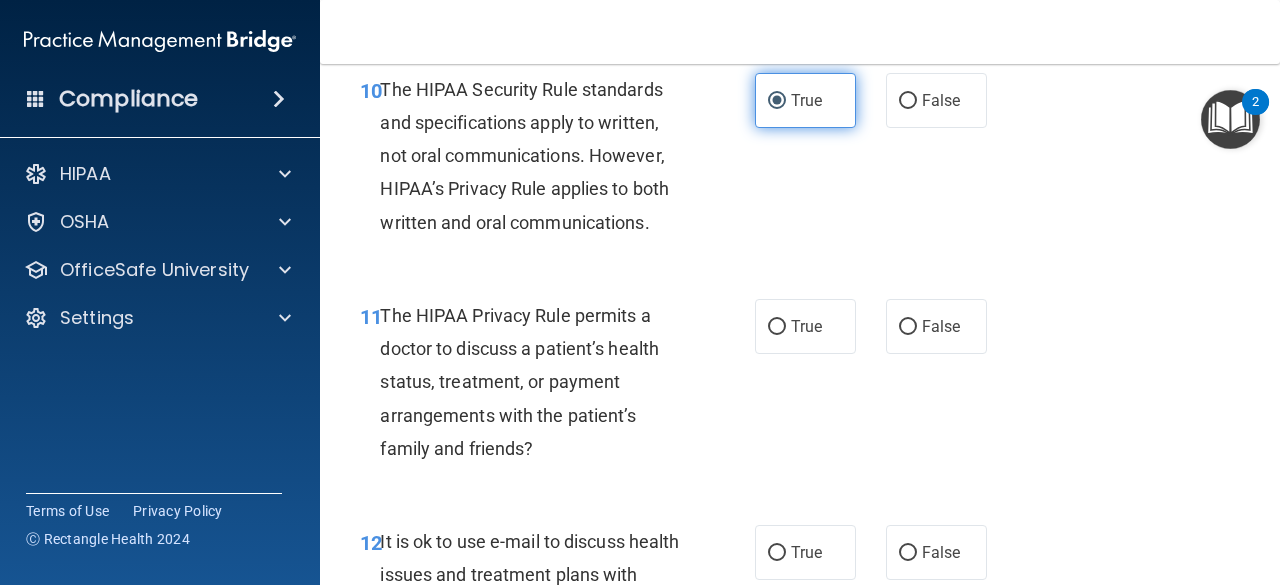 scroll, scrollTop: 2061, scrollLeft: 0, axis: vertical 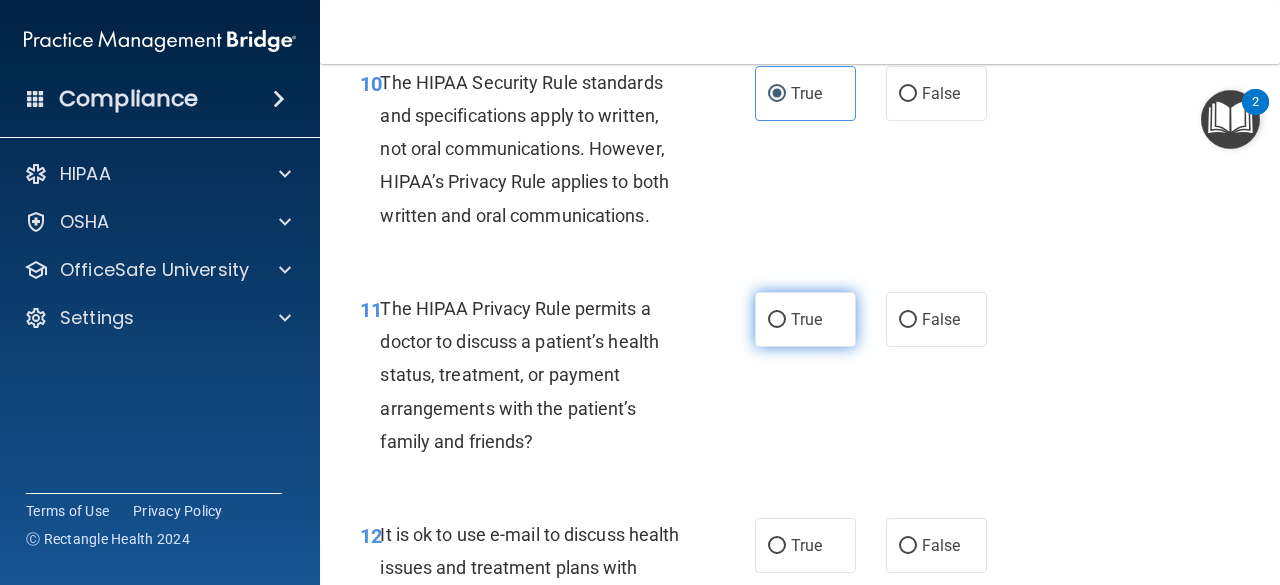 click on "True" at bounding box center [777, 320] 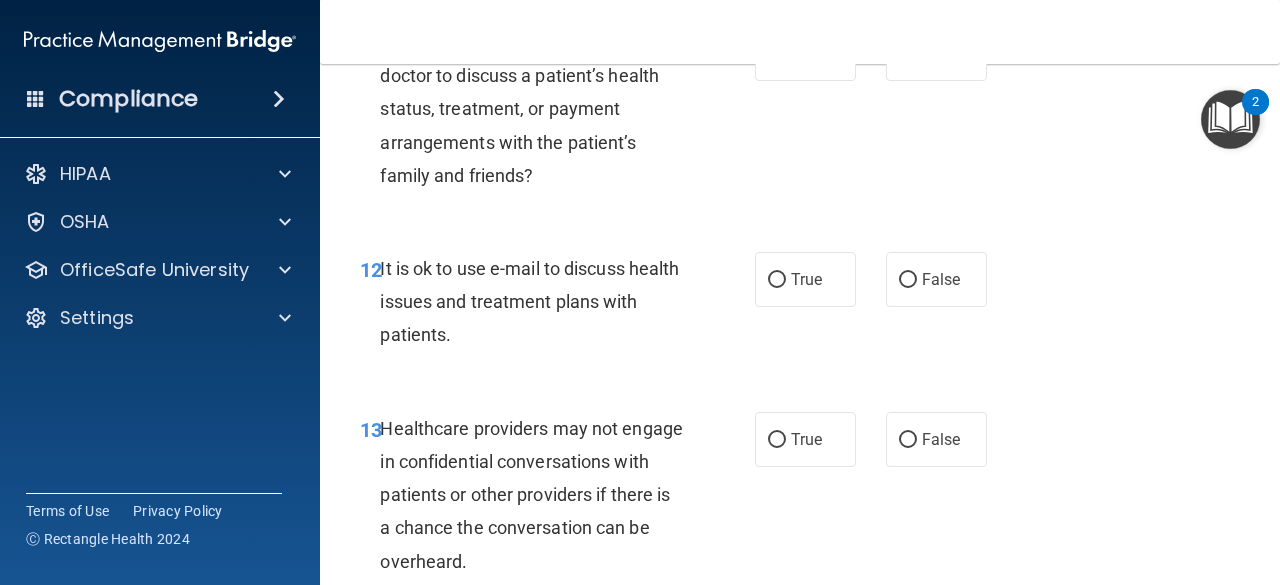 scroll, scrollTop: 2331, scrollLeft: 0, axis: vertical 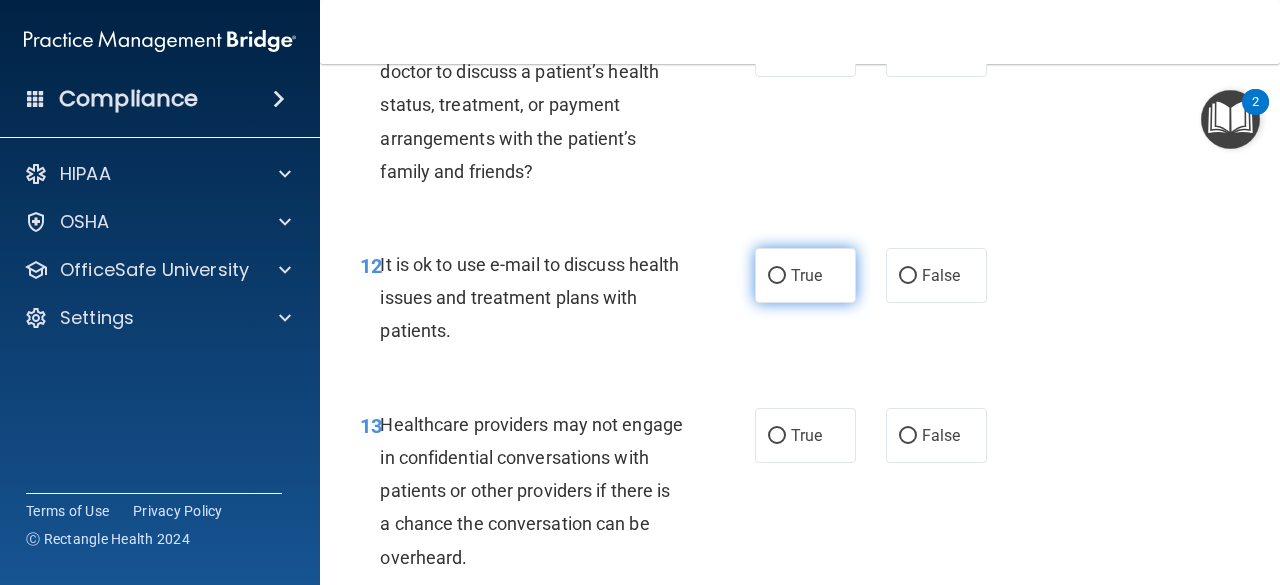 click on "True" at bounding box center (805, 275) 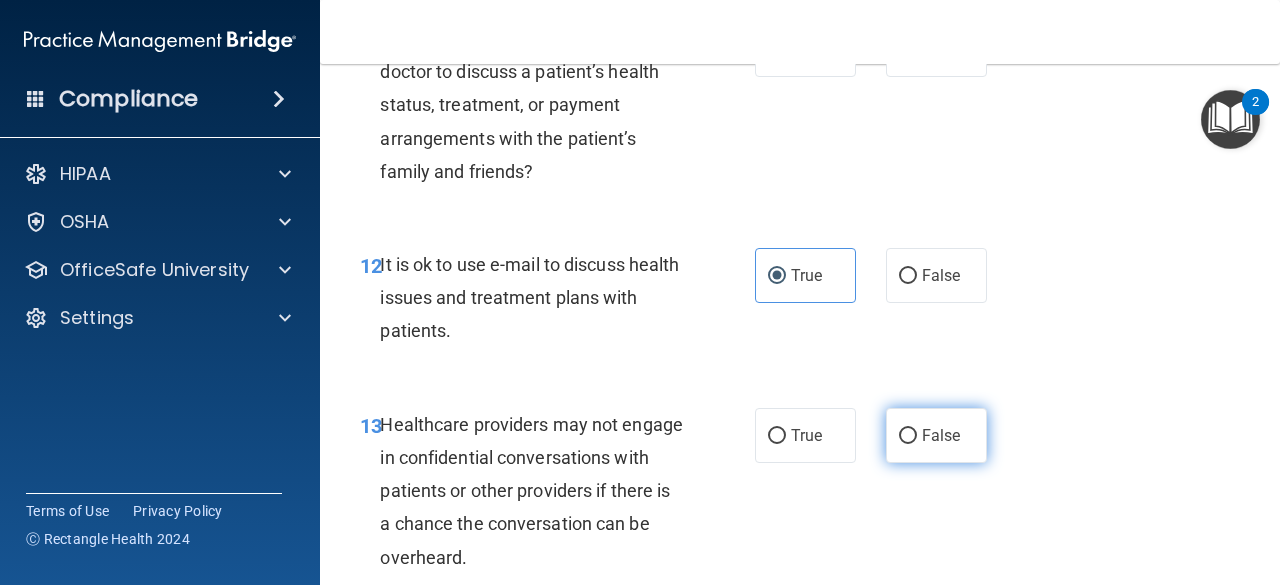click on "False" at bounding box center (936, 435) 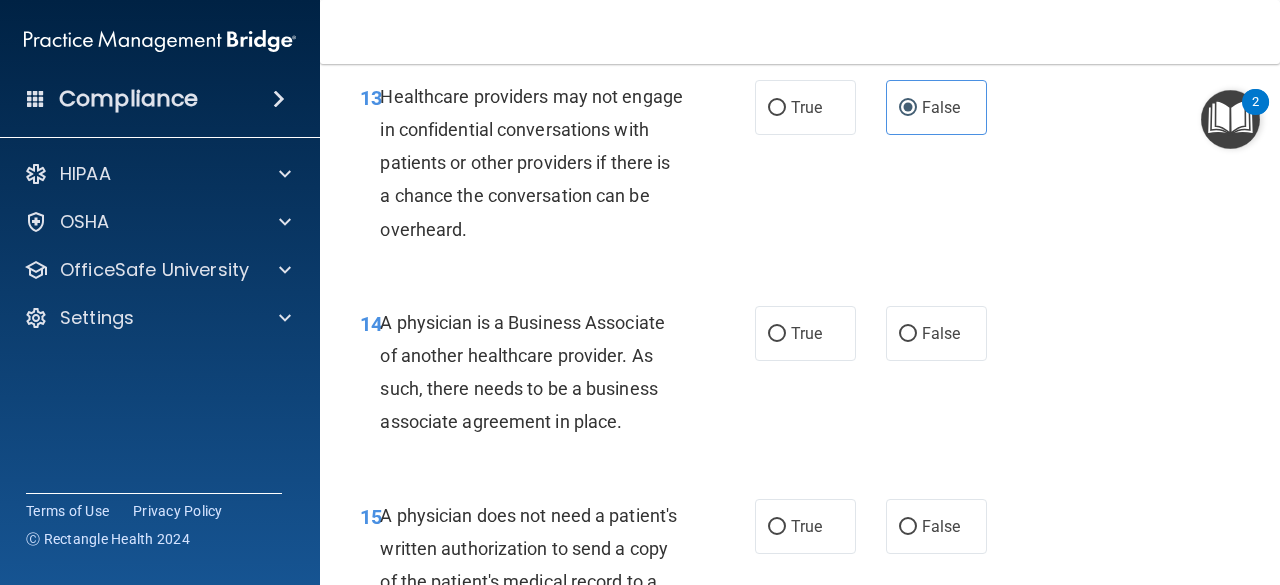 scroll, scrollTop: 2661, scrollLeft: 0, axis: vertical 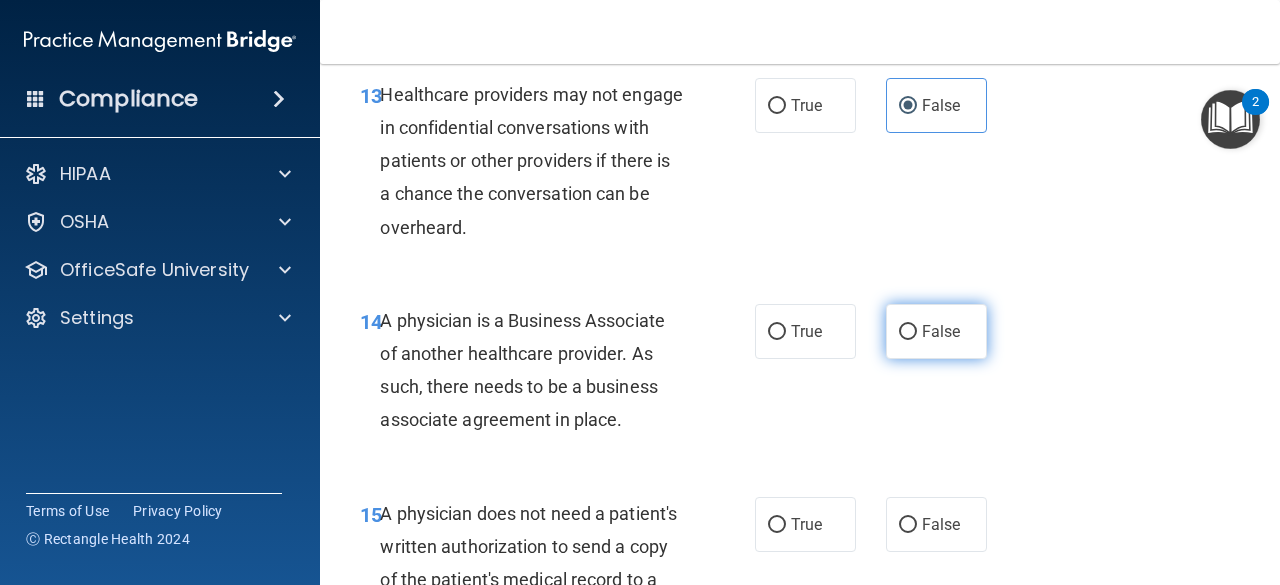 click on "False" at bounding box center [936, 331] 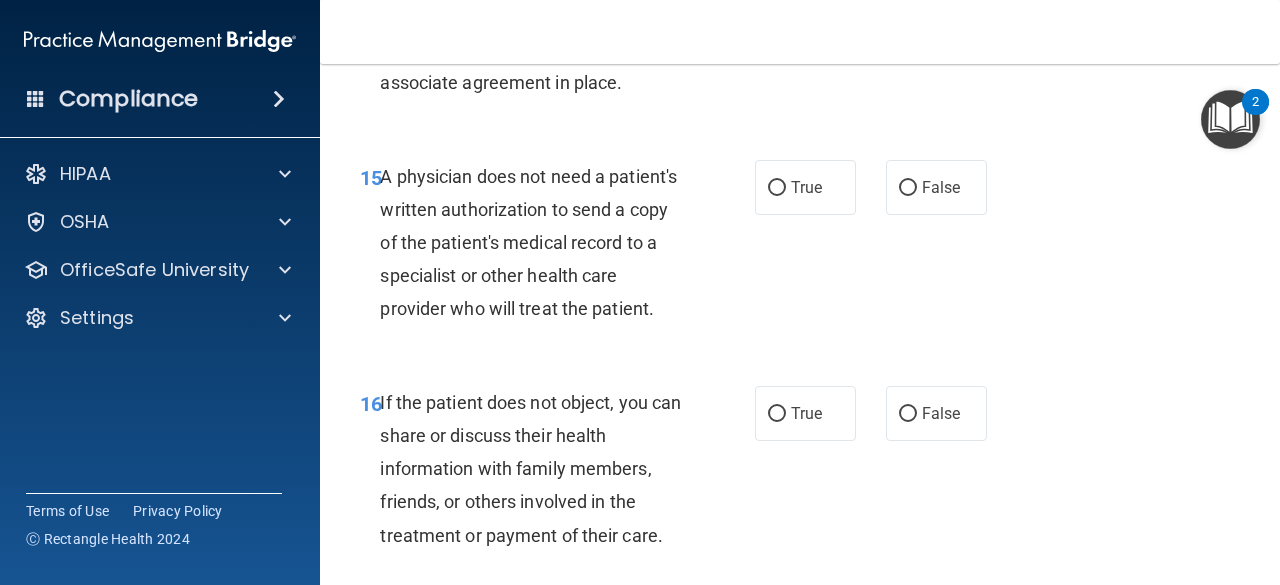 scroll, scrollTop: 3009, scrollLeft: 0, axis: vertical 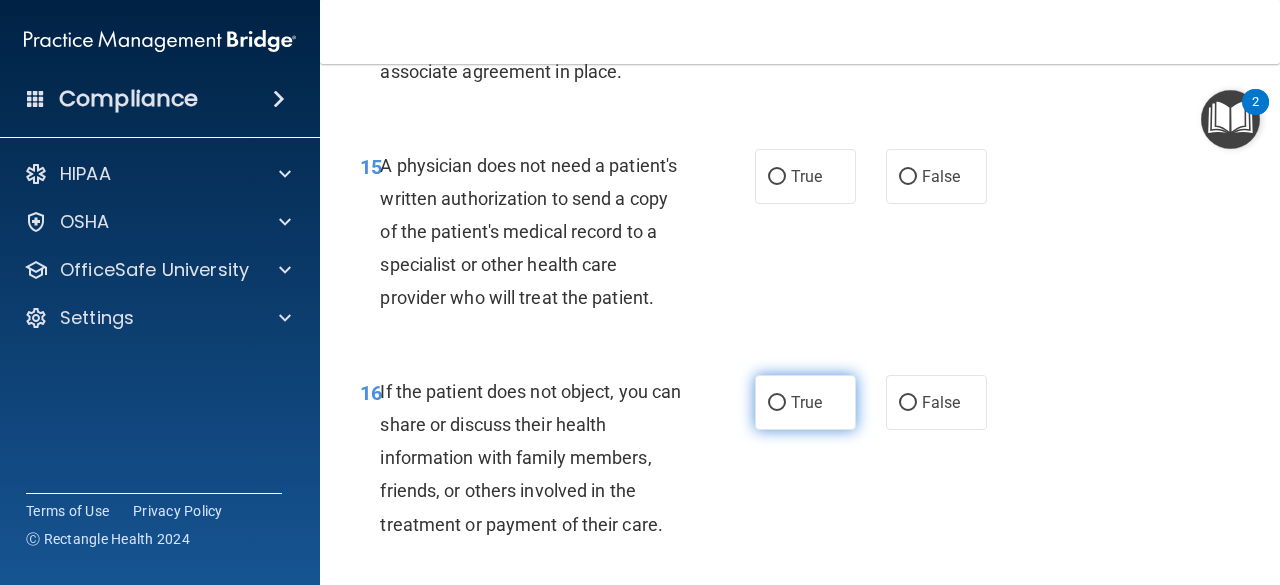 click on "True" at bounding box center (806, 402) 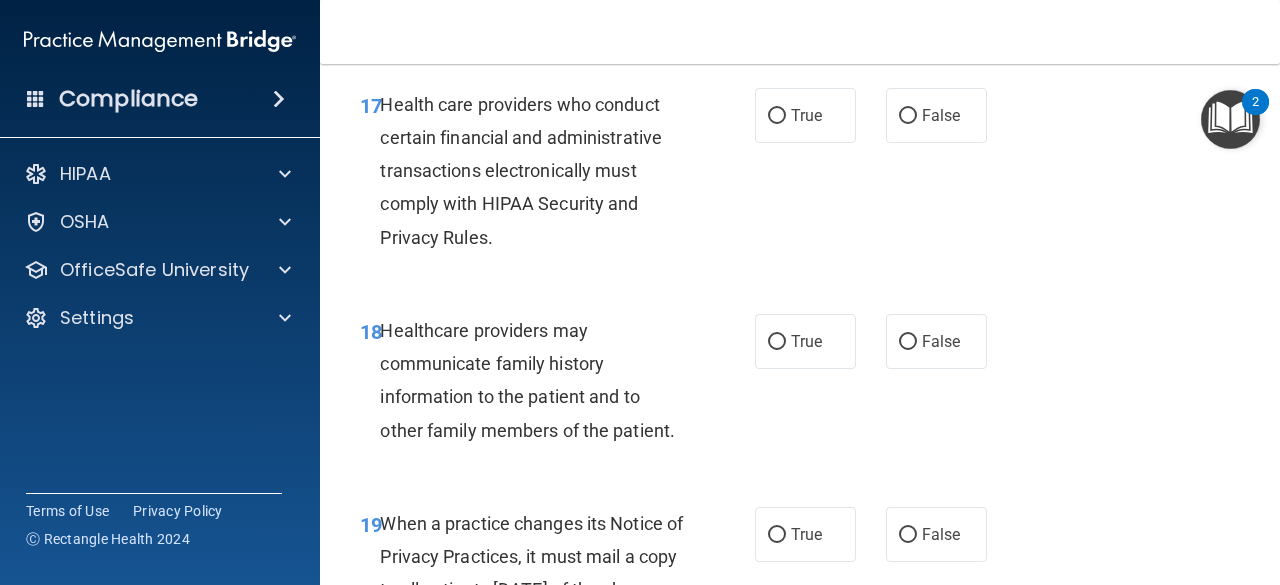 scroll, scrollTop: 3531, scrollLeft: 0, axis: vertical 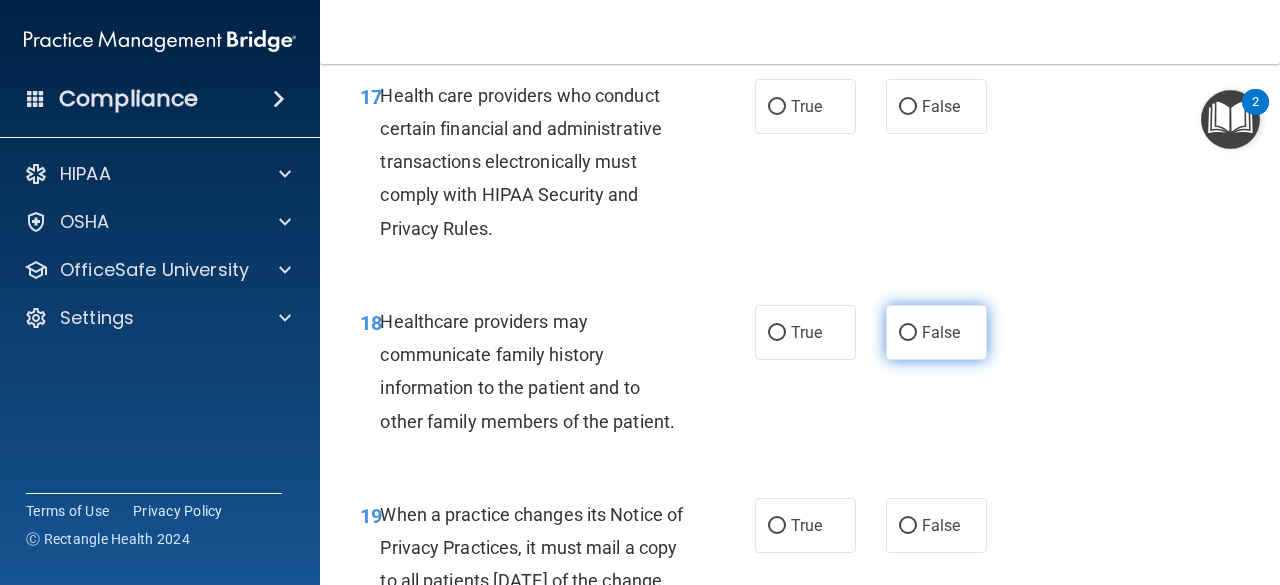 click on "False" at bounding box center (936, 332) 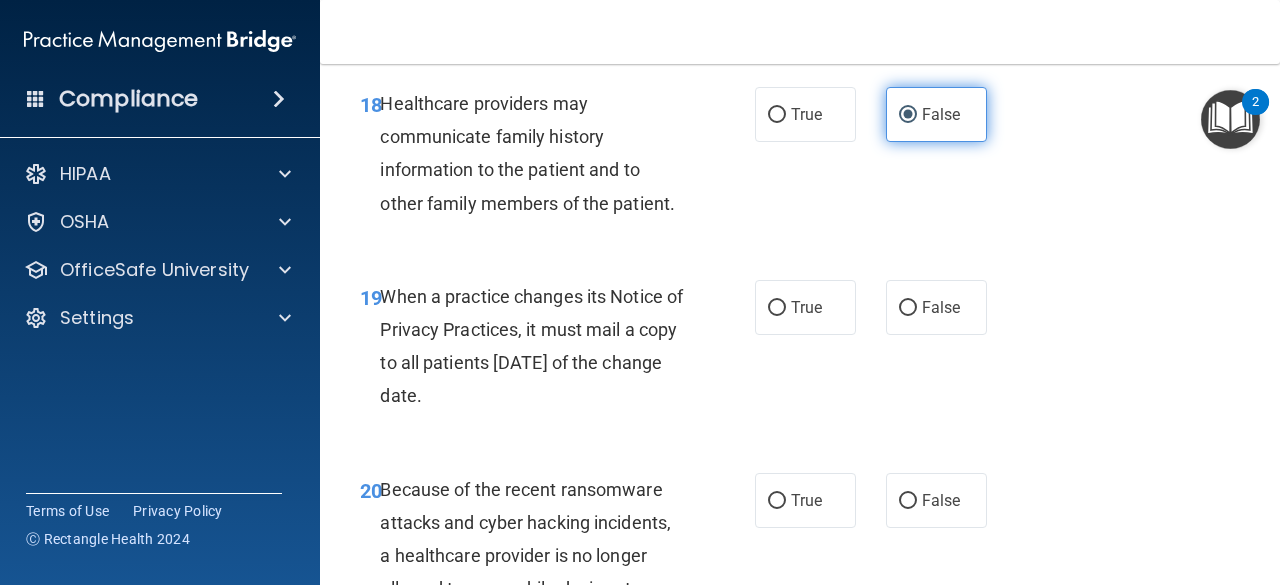 scroll, scrollTop: 3753, scrollLeft: 0, axis: vertical 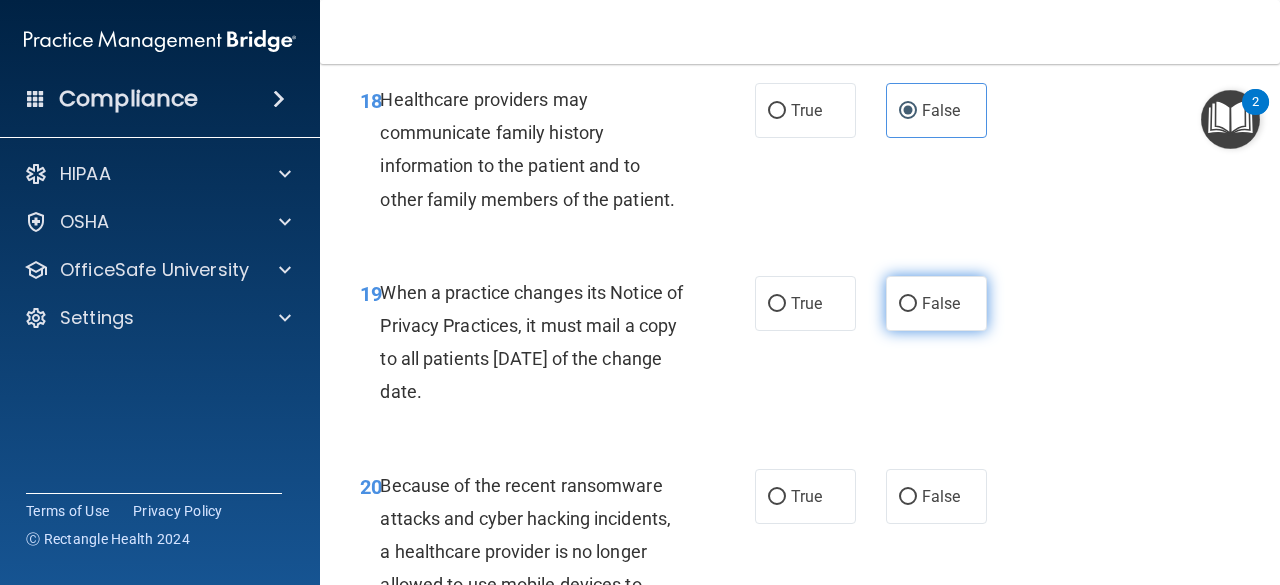 click on "False" at bounding box center (936, 303) 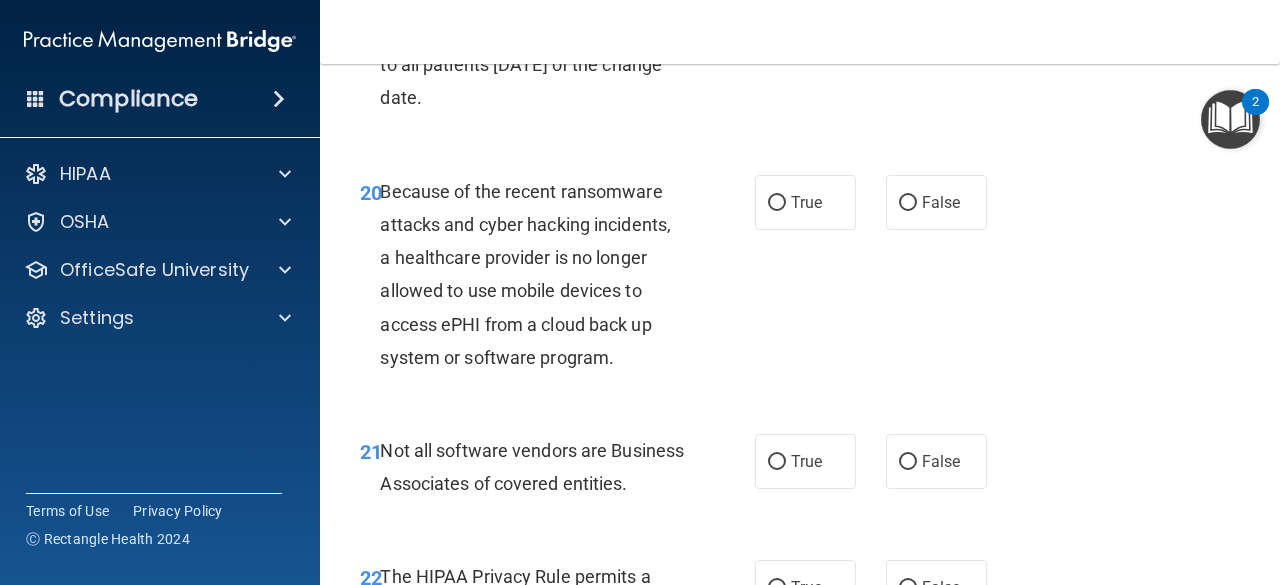scroll, scrollTop: 4075, scrollLeft: 0, axis: vertical 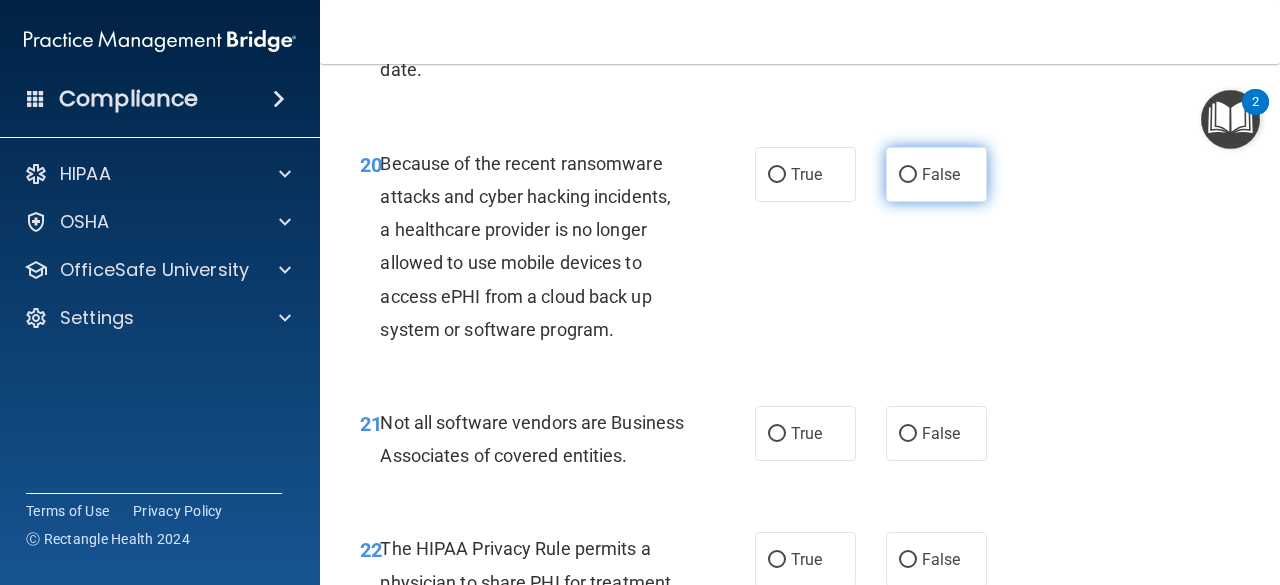click on "False" at bounding box center (936, 174) 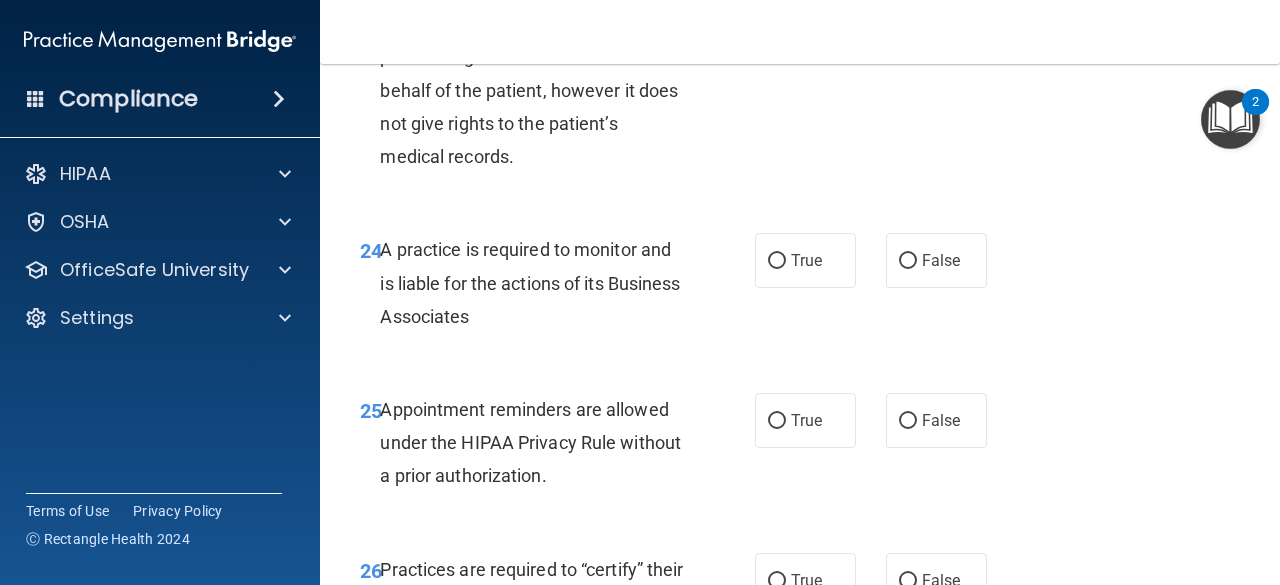 scroll, scrollTop: 4794, scrollLeft: 0, axis: vertical 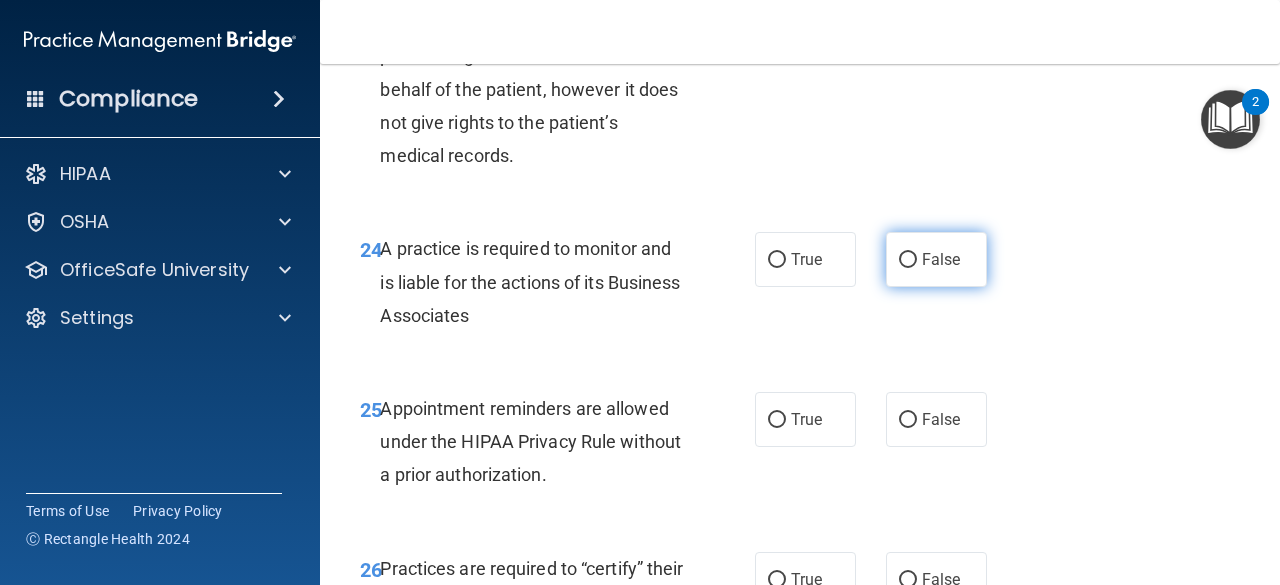click on "False" at bounding box center [908, 260] 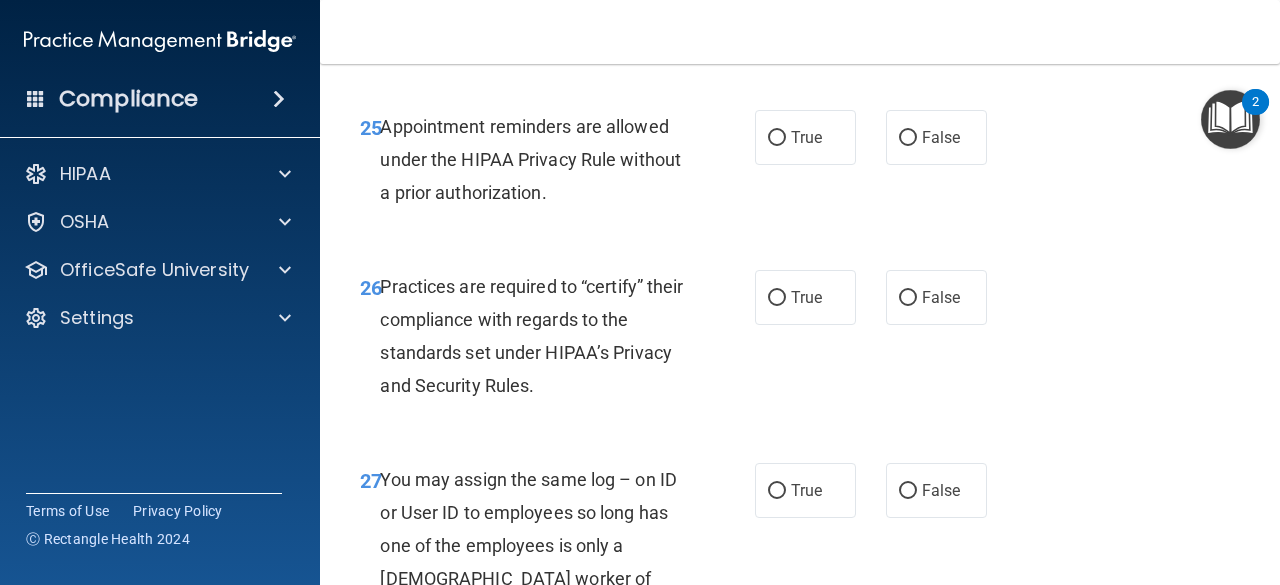 scroll, scrollTop: 5151, scrollLeft: 0, axis: vertical 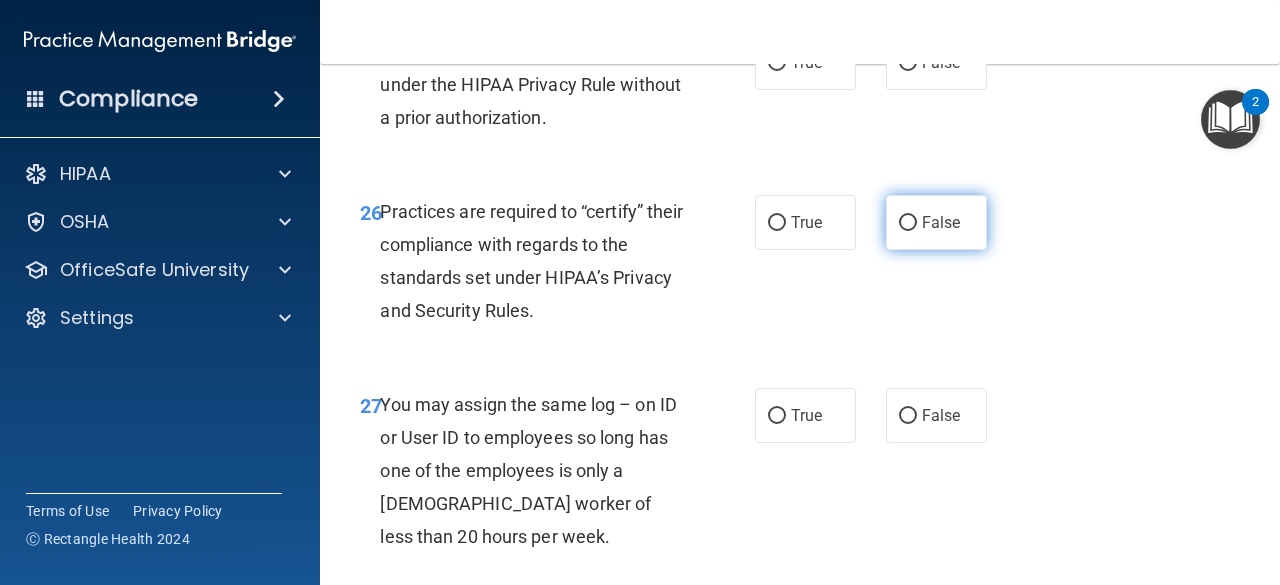 click on "False" at bounding box center [936, 222] 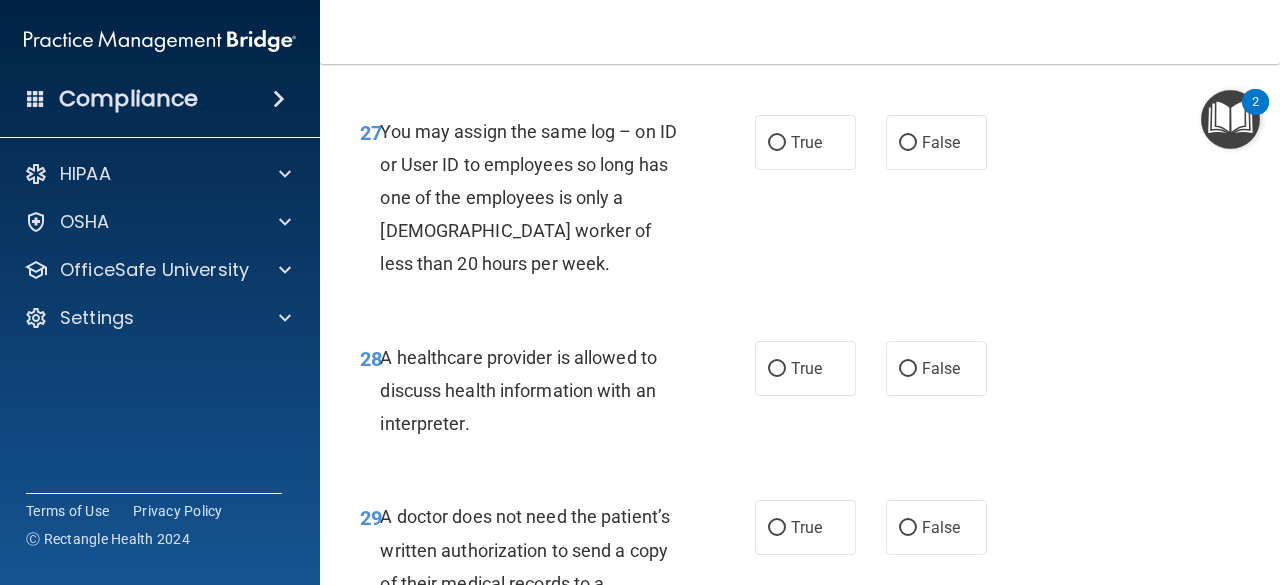 scroll, scrollTop: 5425, scrollLeft: 0, axis: vertical 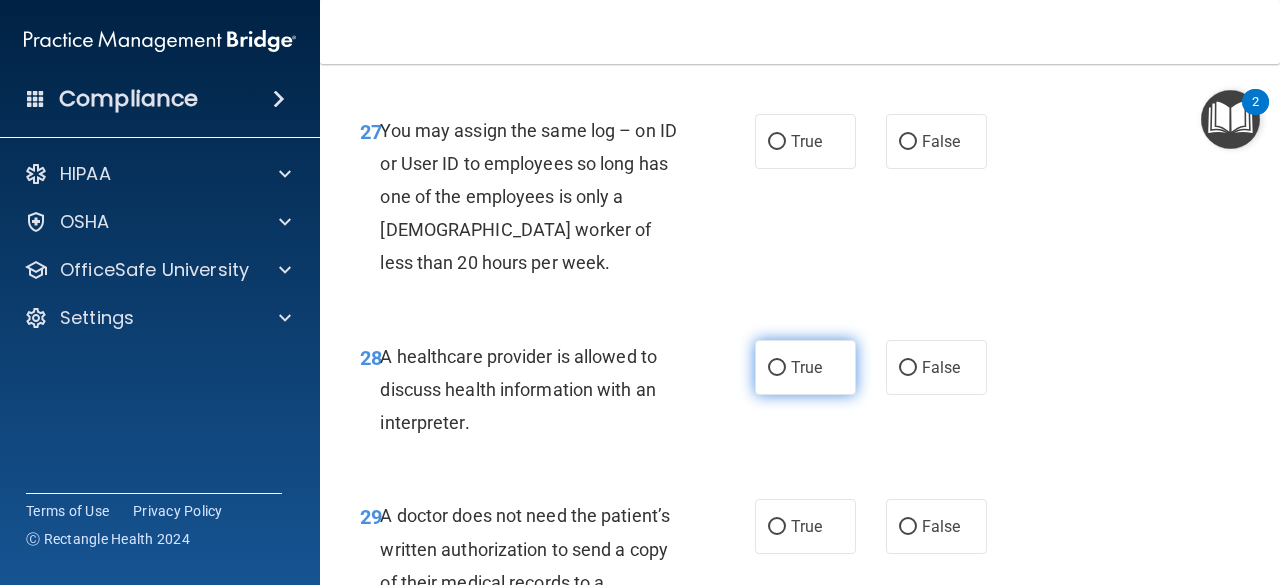 click on "True" at bounding box center (806, 367) 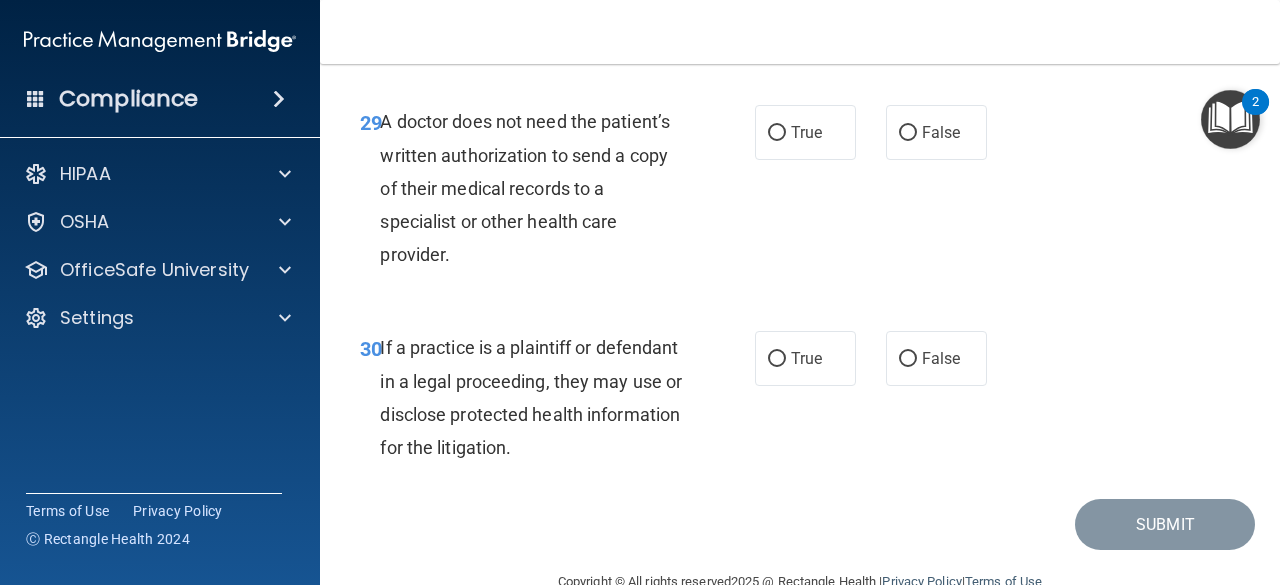 scroll, scrollTop: 5820, scrollLeft: 0, axis: vertical 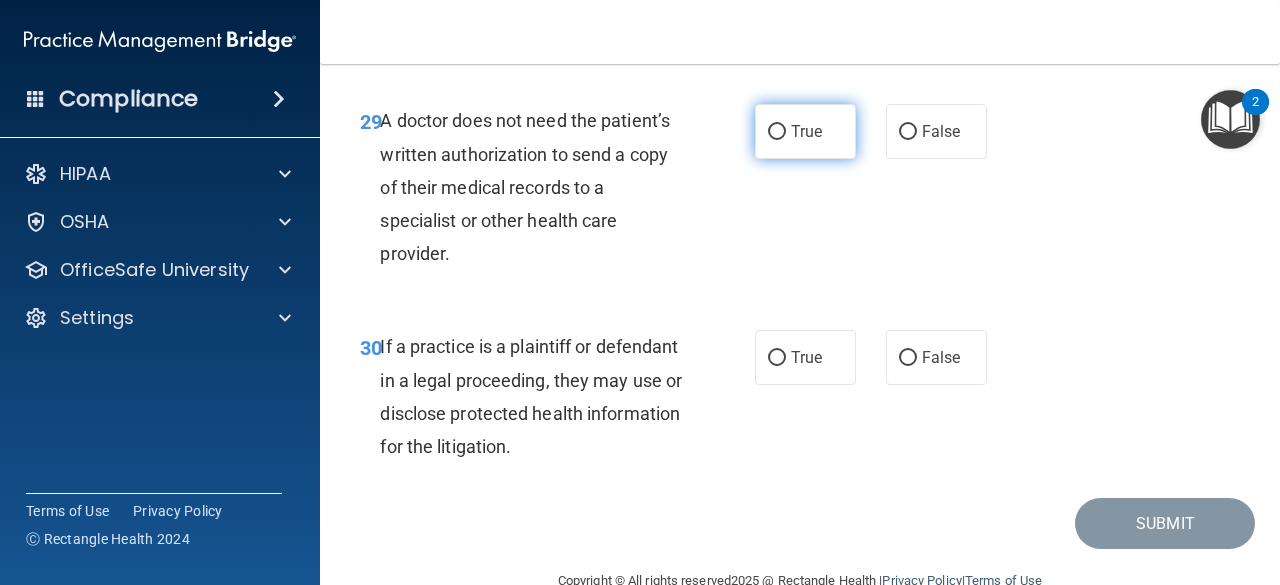 click on "True" at bounding box center [805, 131] 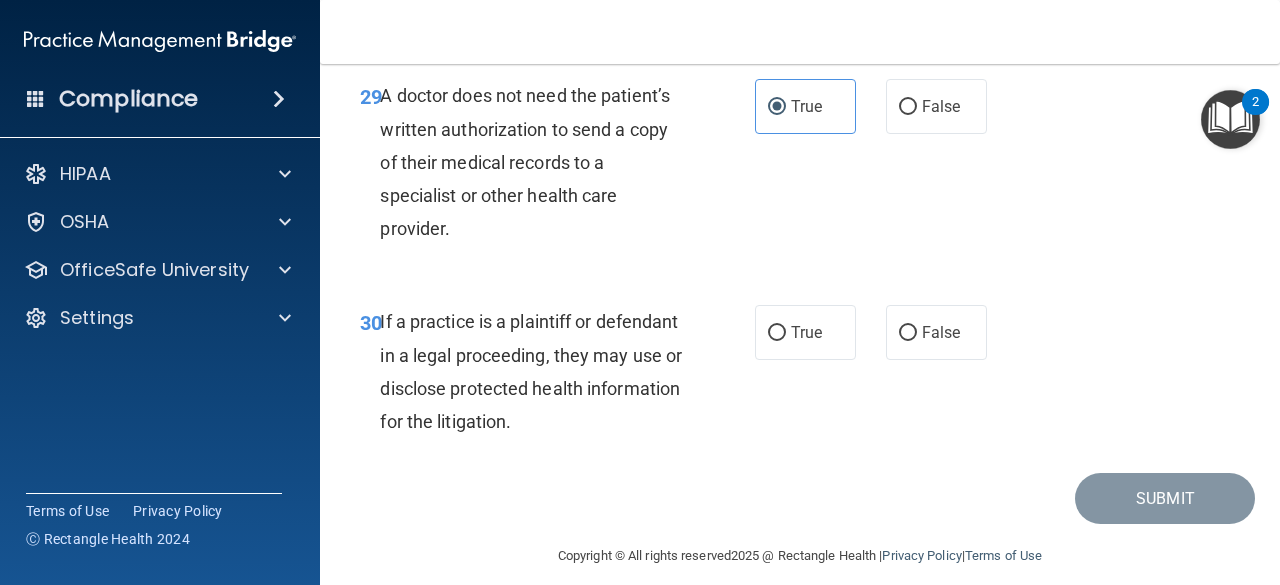 scroll, scrollTop: 5848, scrollLeft: 0, axis: vertical 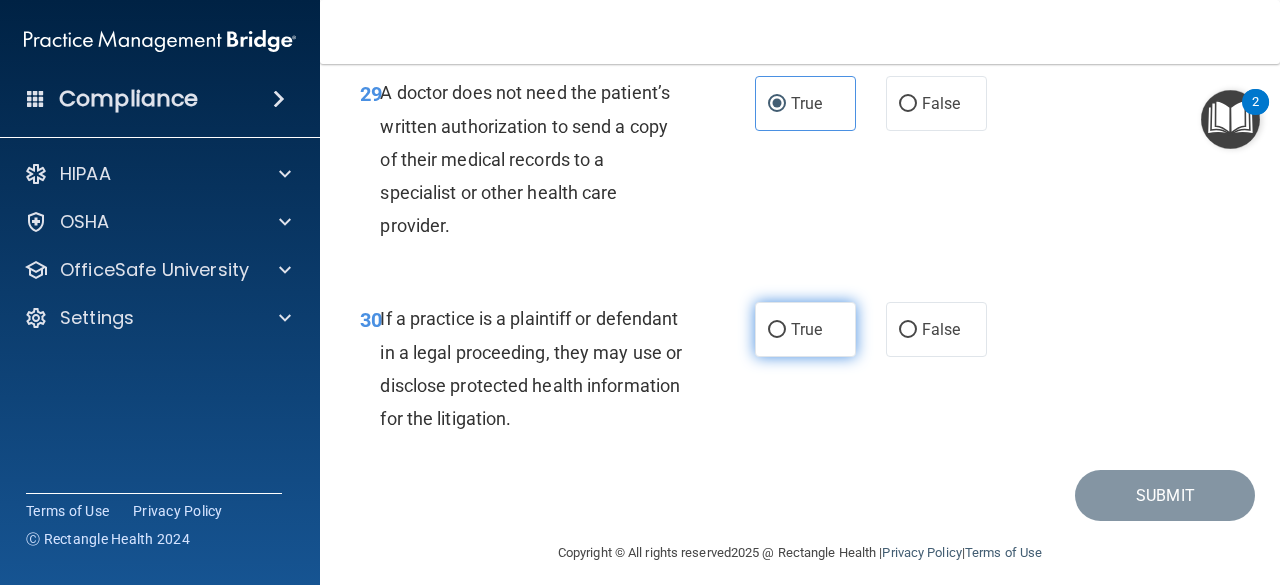 click on "True" at bounding box center [806, 329] 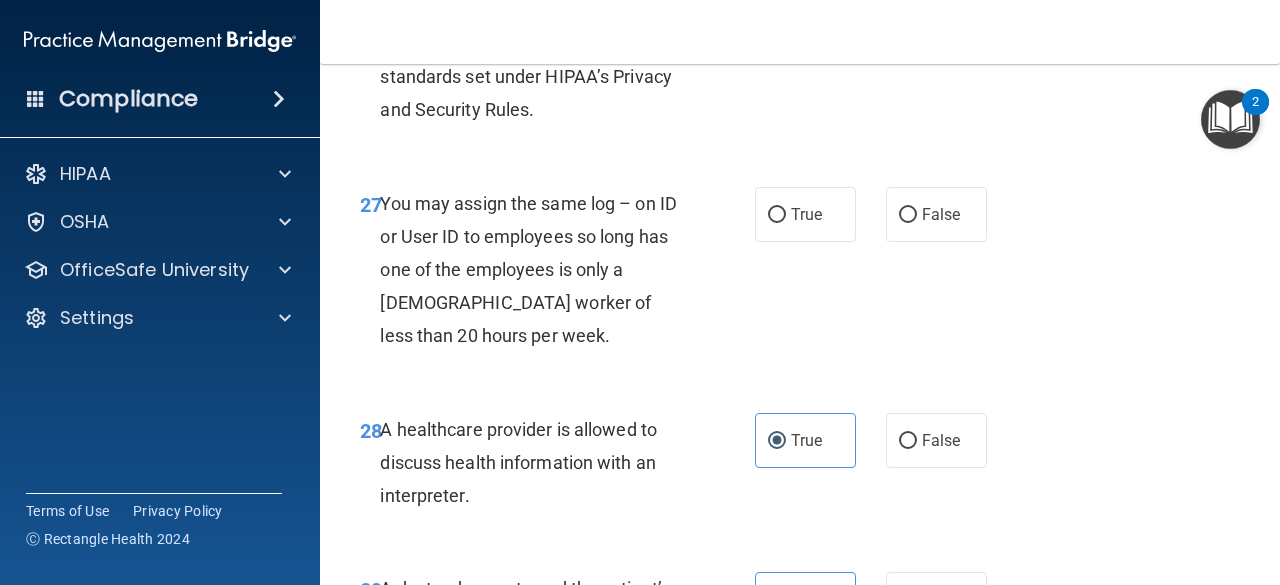 scroll, scrollTop: 5351, scrollLeft: 0, axis: vertical 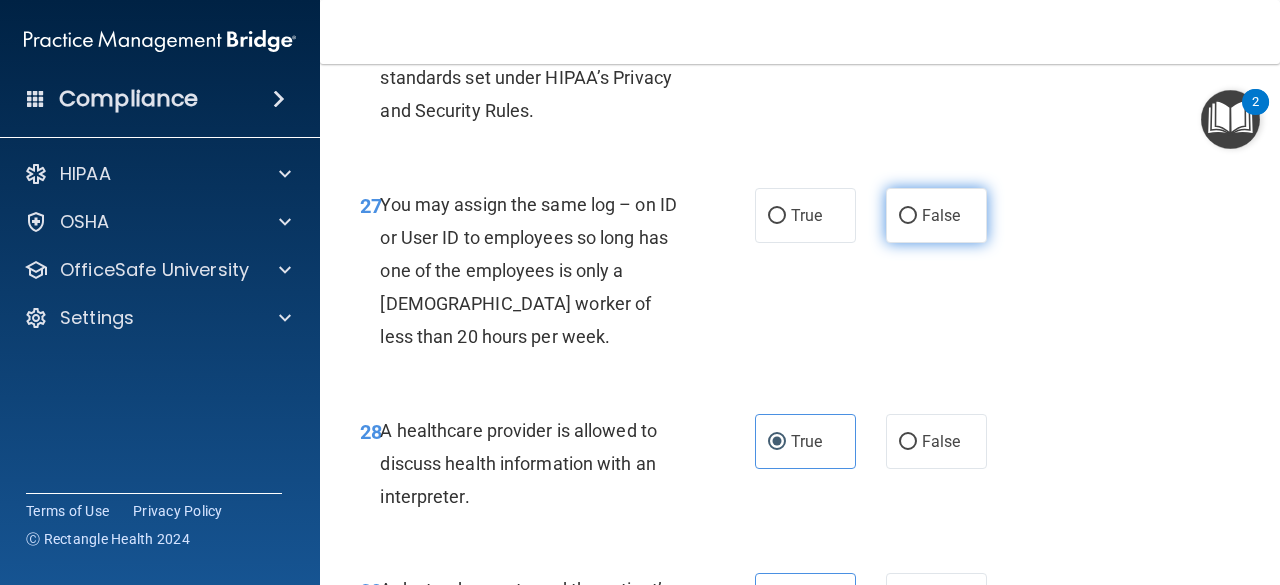 click on "False" at bounding box center [936, 215] 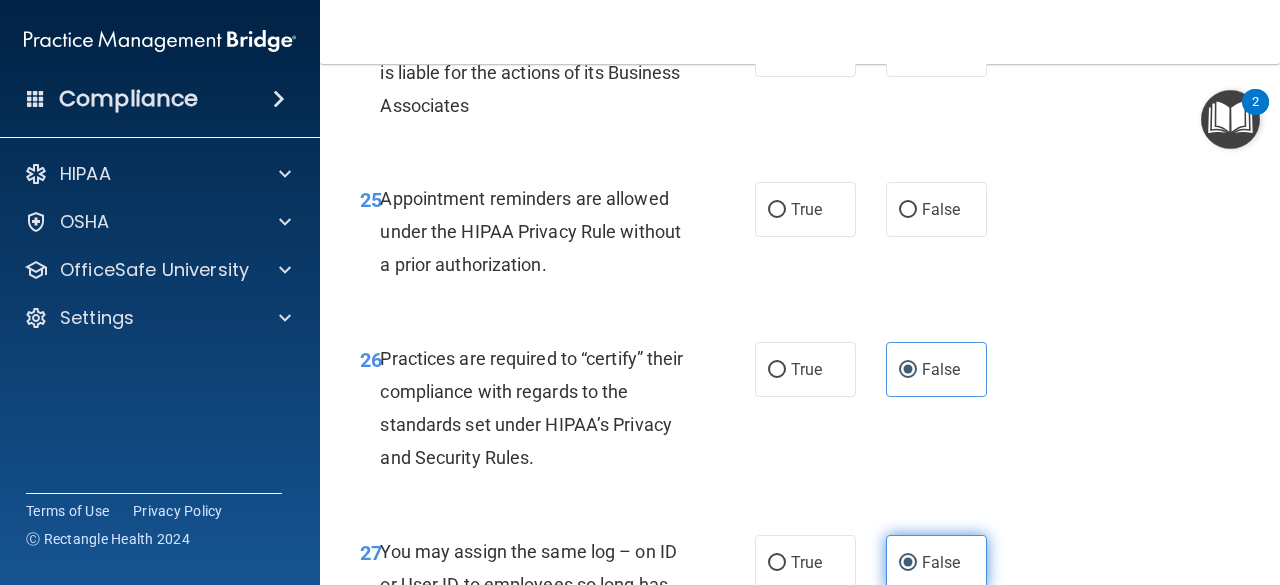 scroll, scrollTop: 4979, scrollLeft: 0, axis: vertical 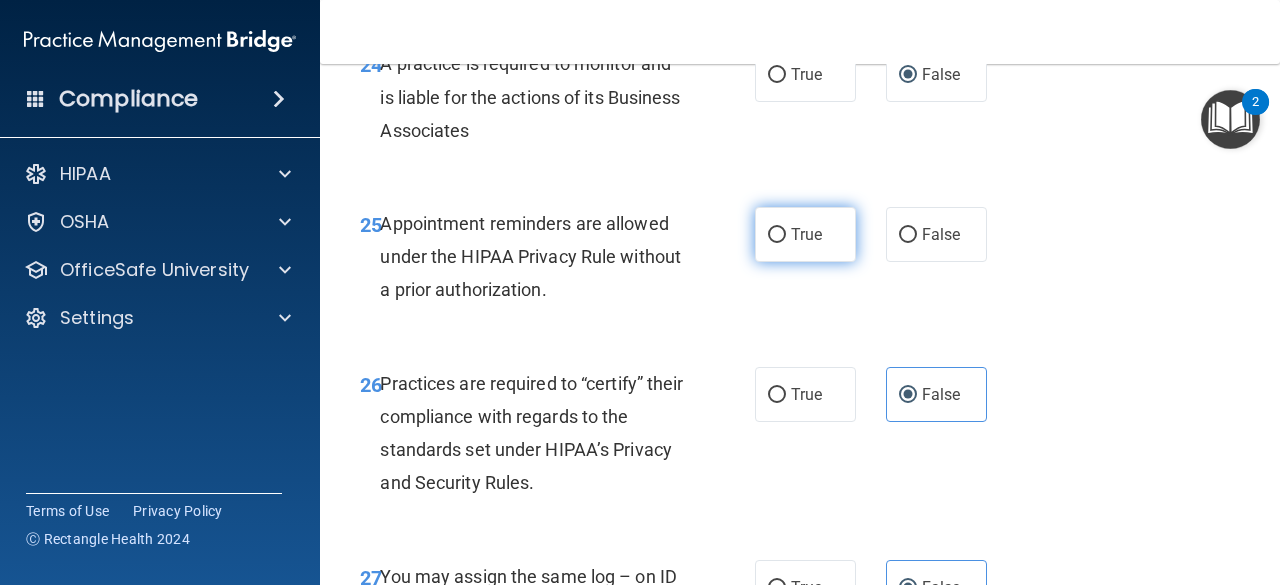 click on "True" at bounding box center (806, 234) 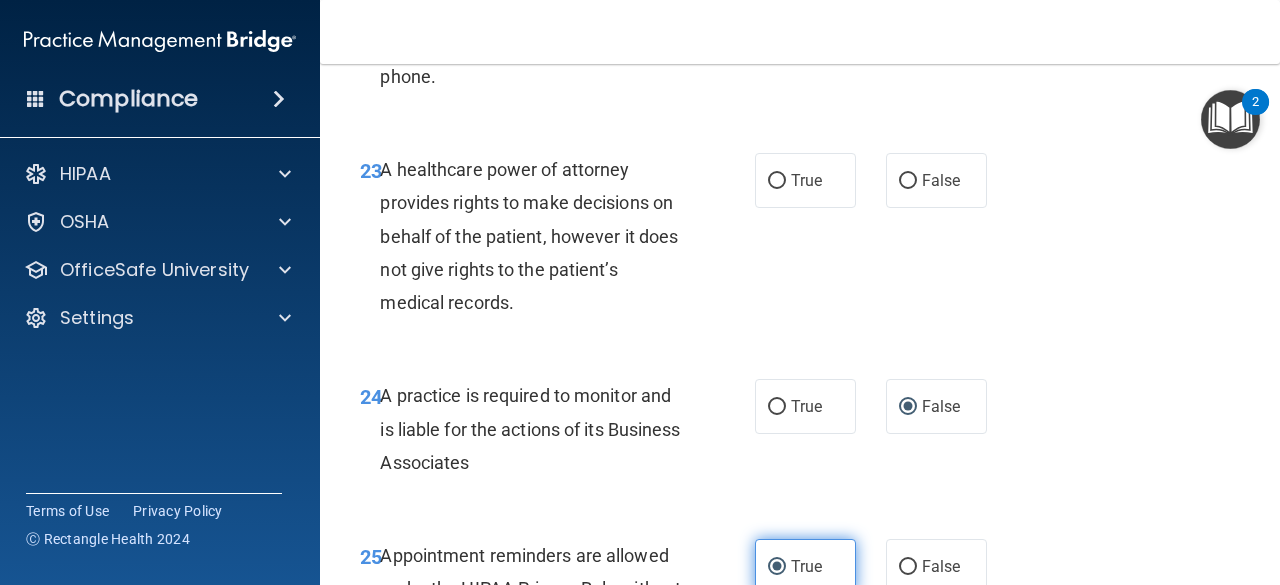 scroll, scrollTop: 4627, scrollLeft: 0, axis: vertical 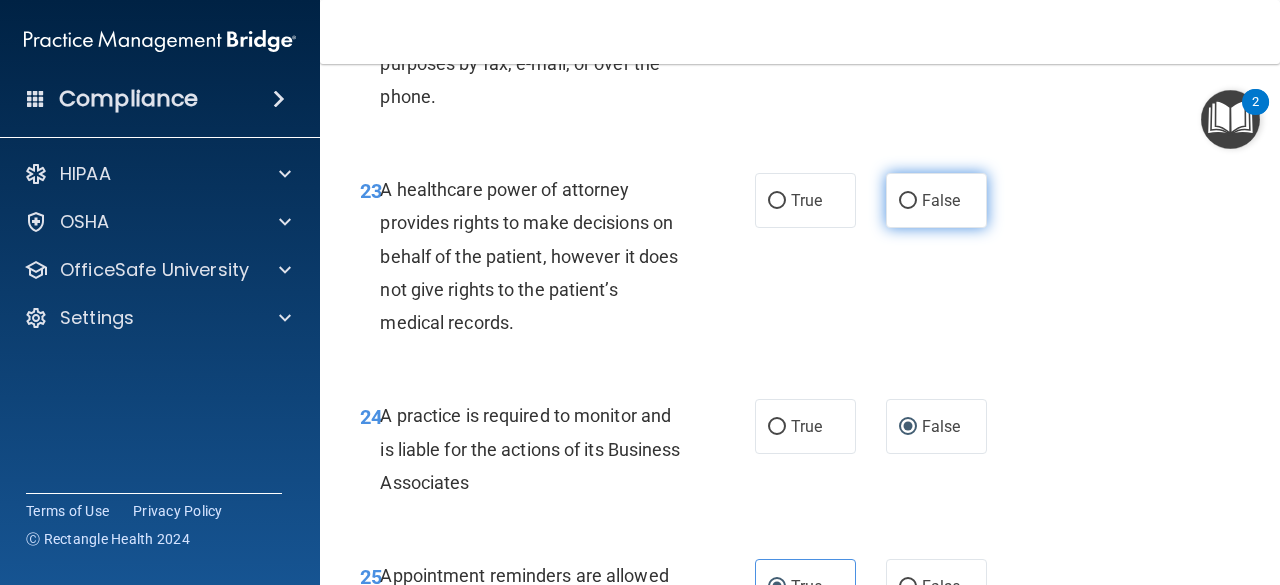 click on "False" at bounding box center [936, 200] 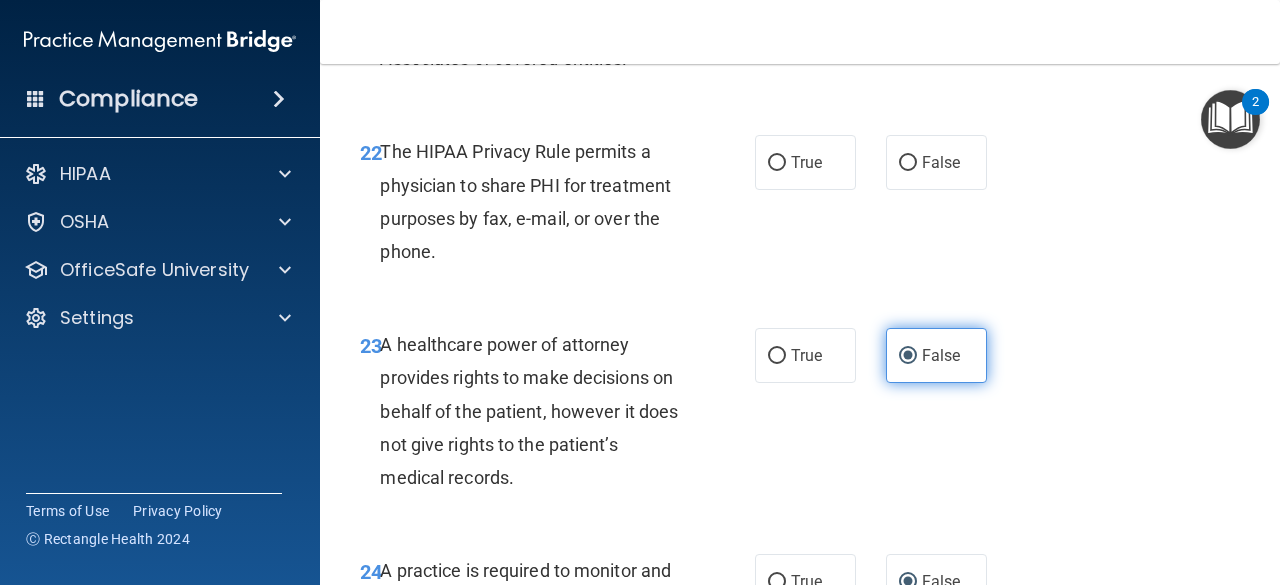scroll, scrollTop: 4435, scrollLeft: 0, axis: vertical 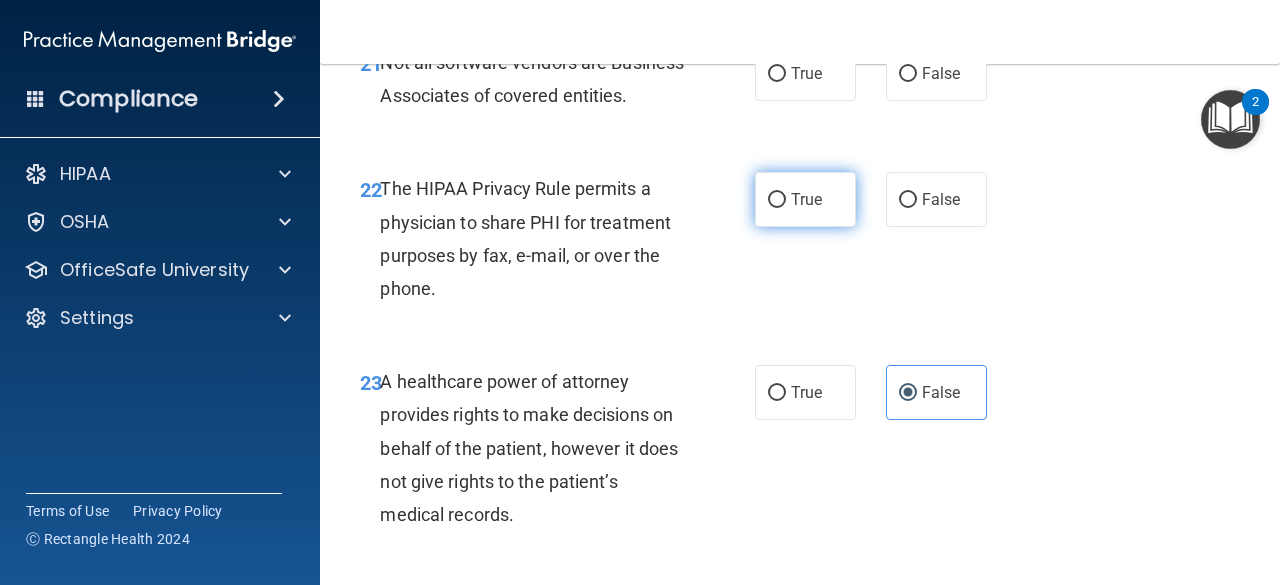 click on "True" at bounding box center (805, 199) 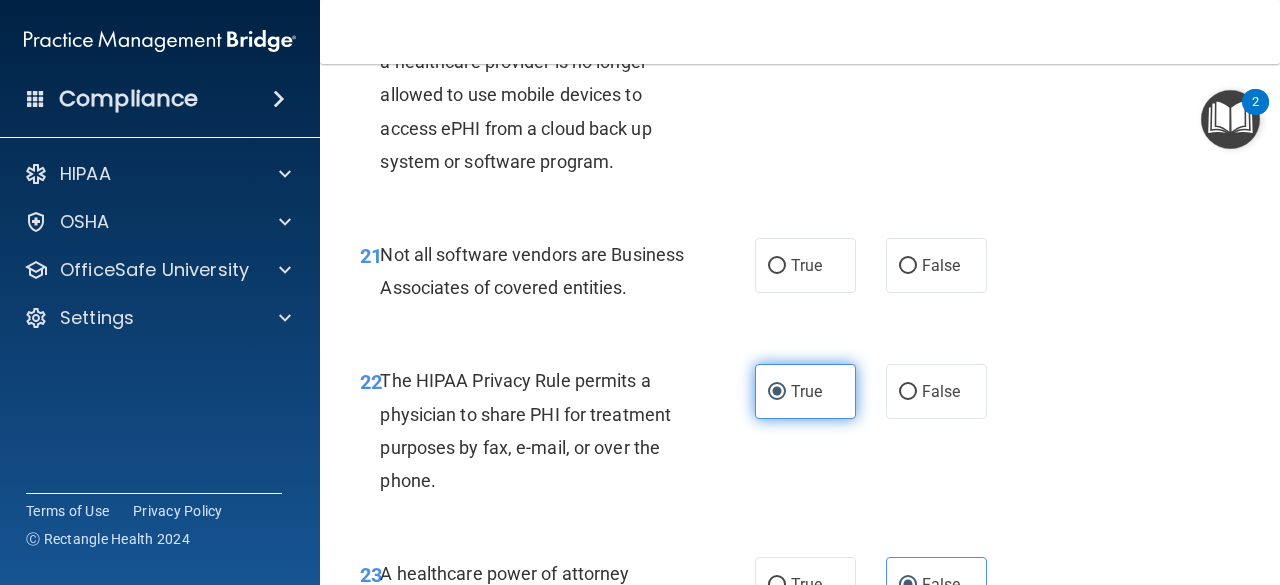 scroll, scrollTop: 4242, scrollLeft: 0, axis: vertical 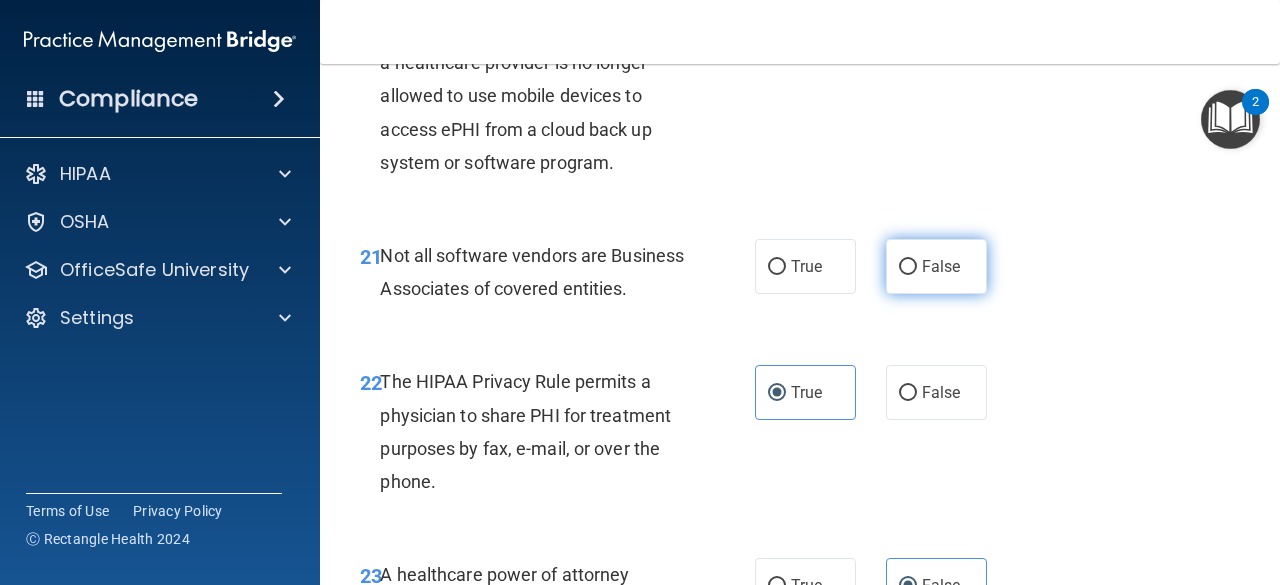 click on "False" at bounding box center [936, 266] 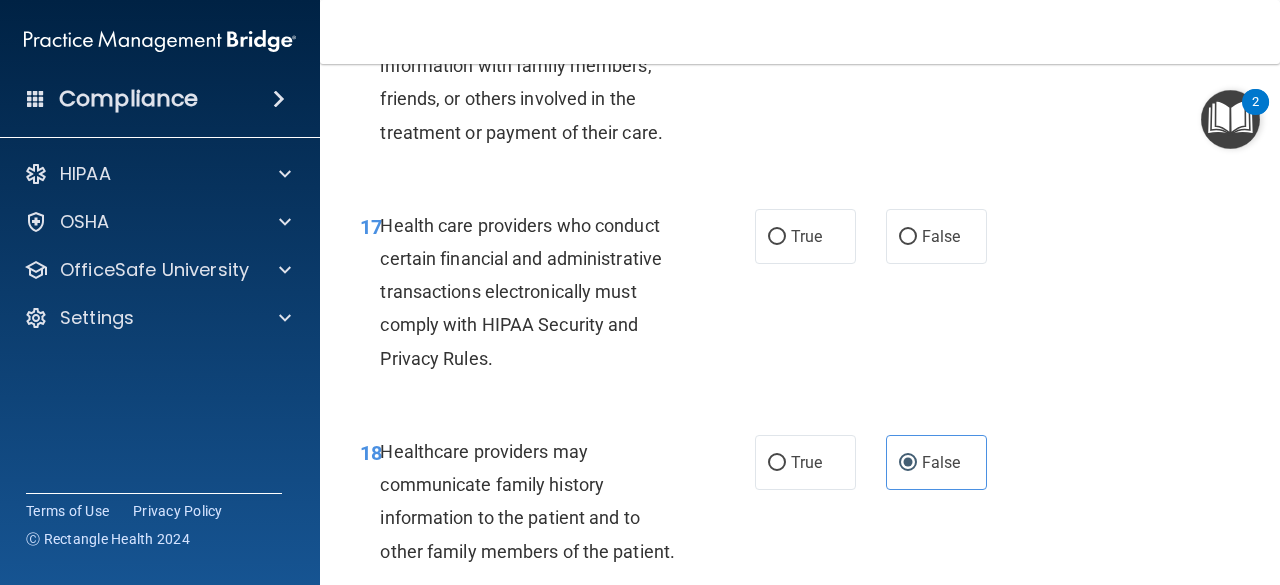 scroll, scrollTop: 3399, scrollLeft: 0, axis: vertical 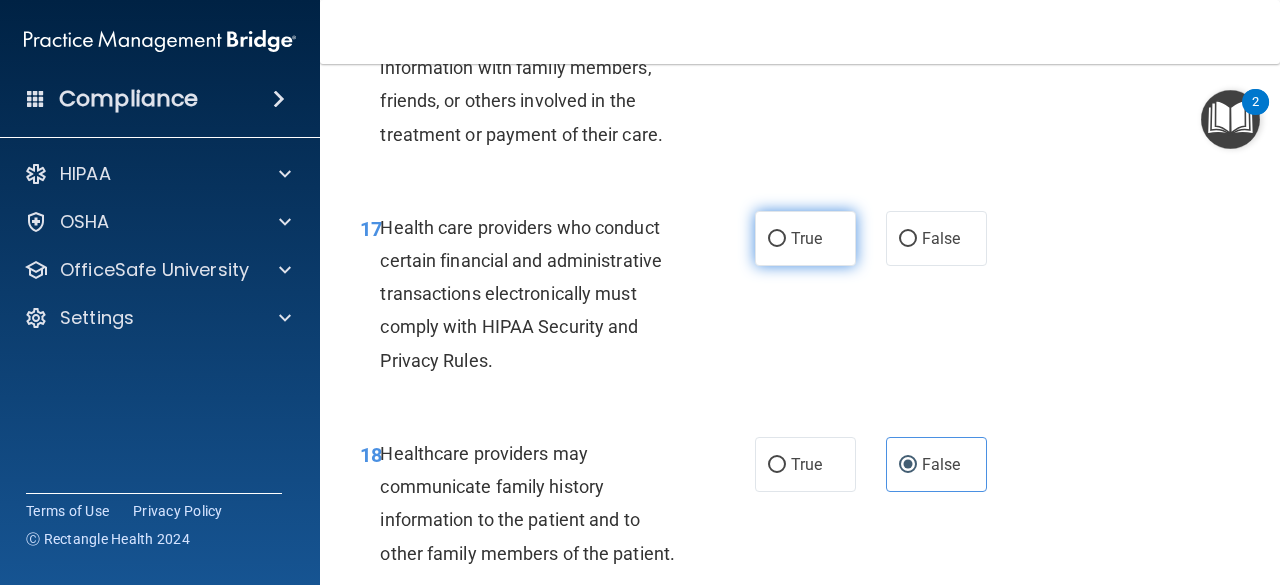 click on "True" at bounding box center (805, 238) 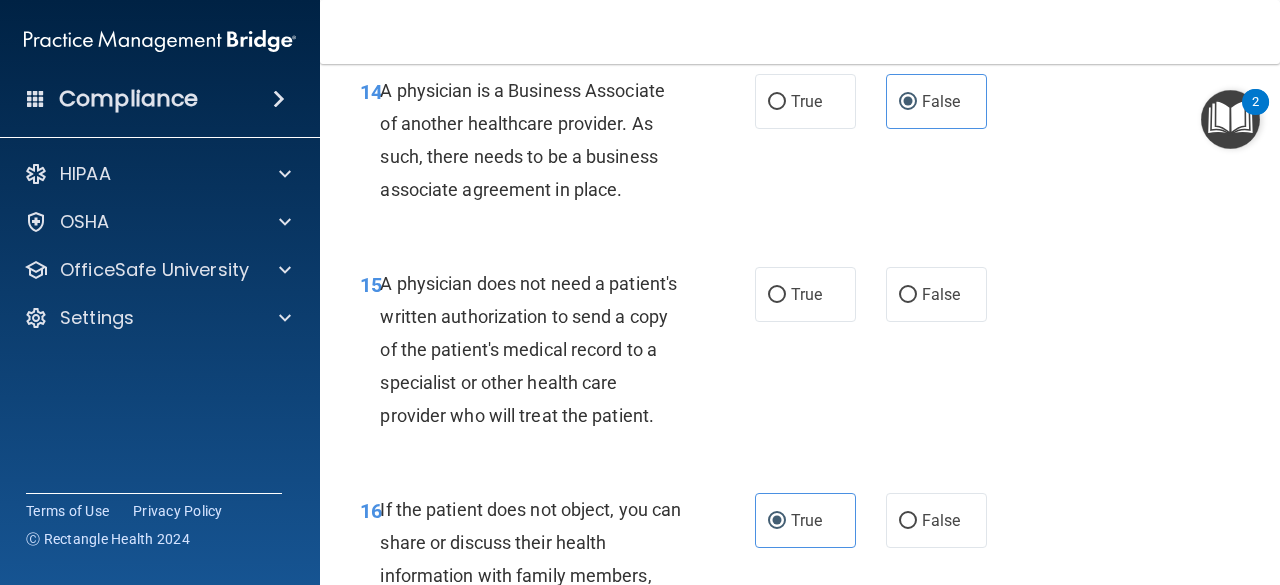 scroll, scrollTop: 2887, scrollLeft: 0, axis: vertical 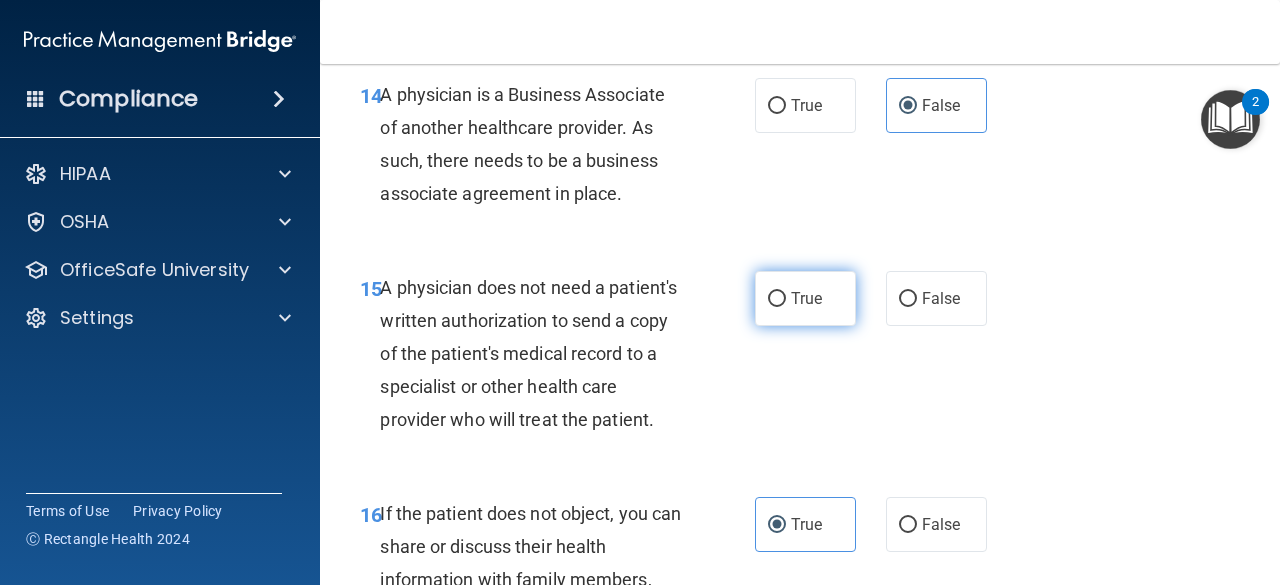 click on "True" at bounding box center [806, 298] 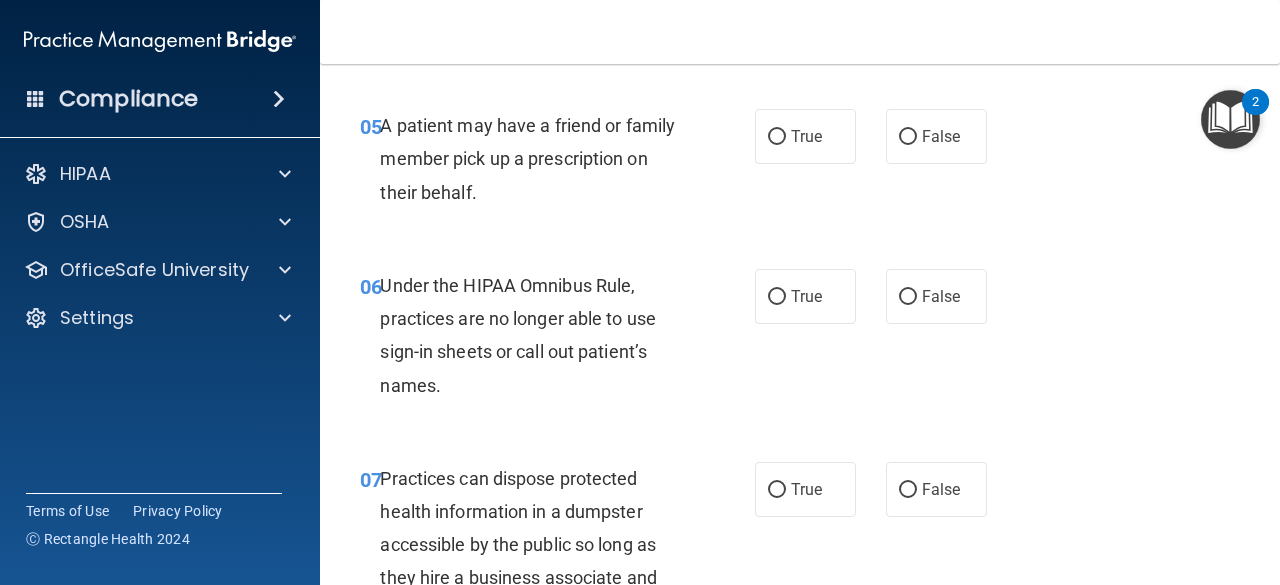 scroll, scrollTop: 1018, scrollLeft: 0, axis: vertical 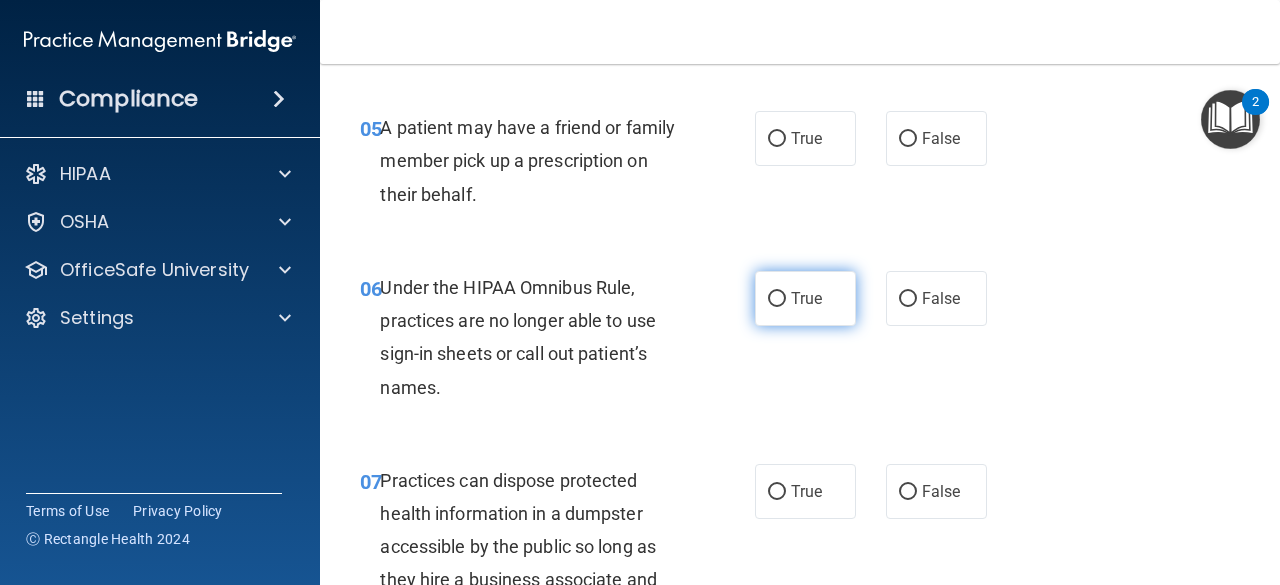 click on "True" at bounding box center [805, 298] 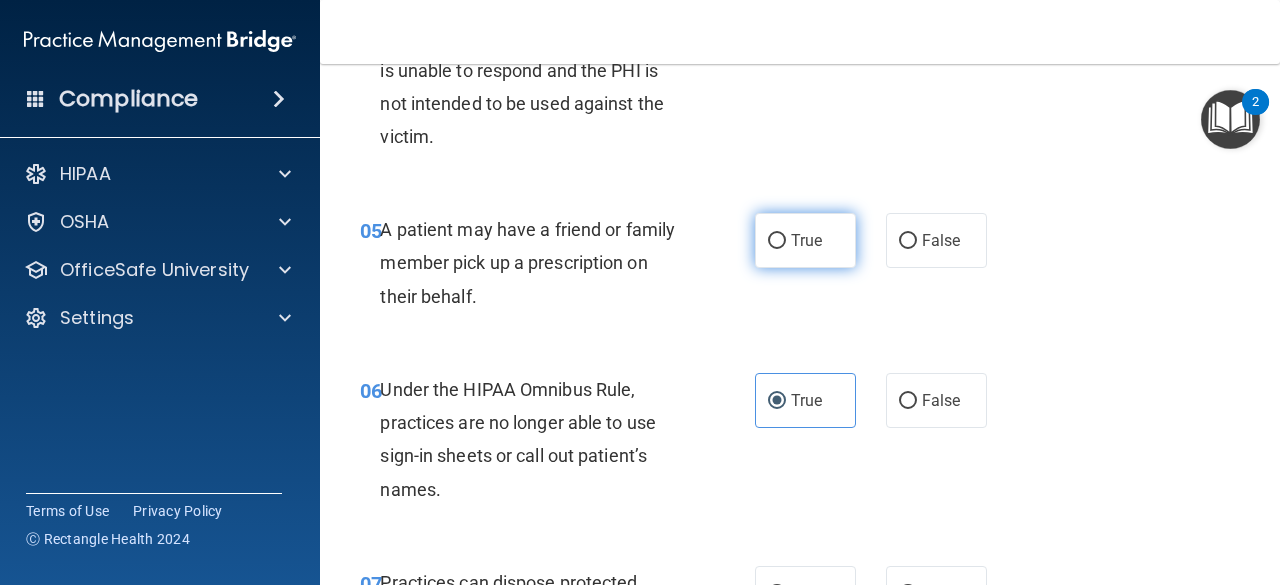 click on "True" at bounding box center (805, 240) 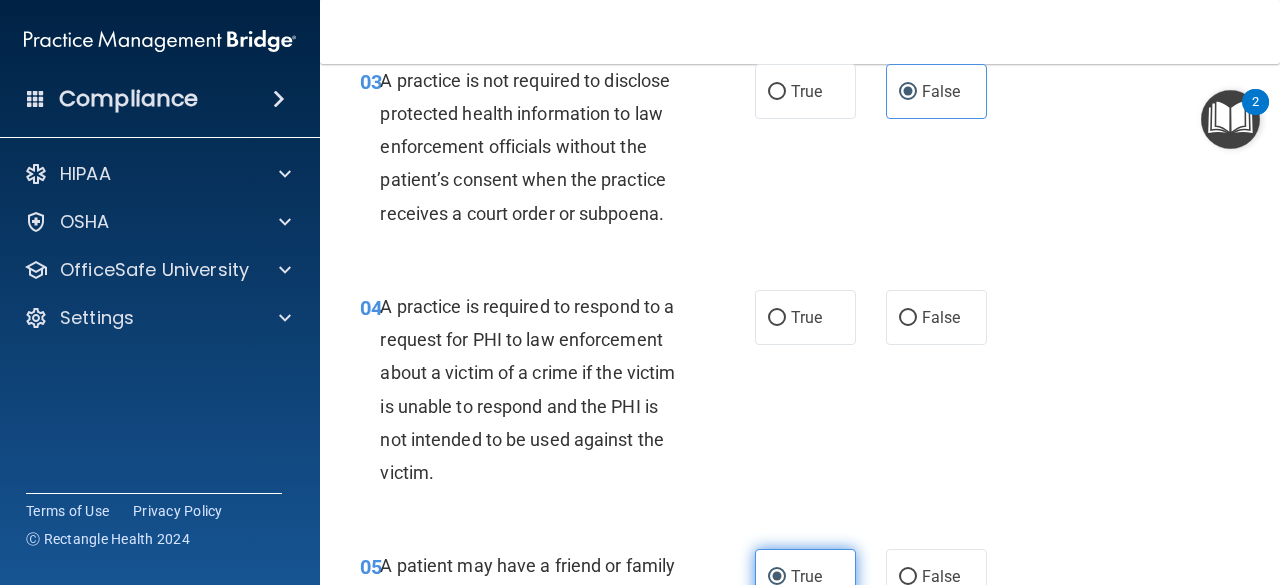 scroll, scrollTop: 579, scrollLeft: 0, axis: vertical 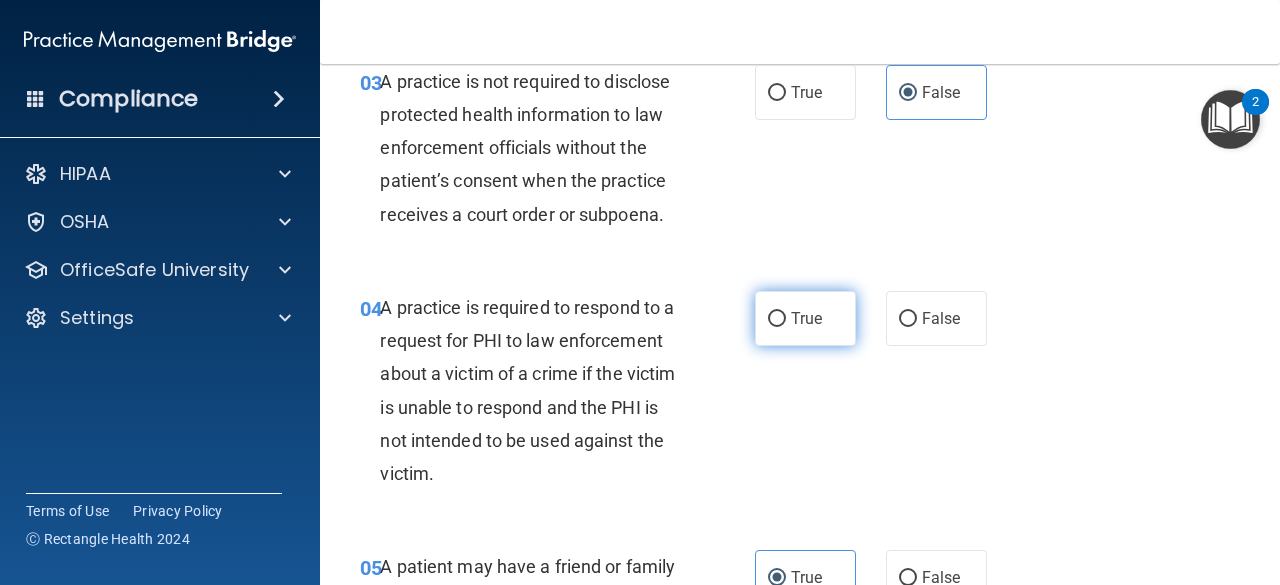 click on "True" at bounding box center [806, 318] 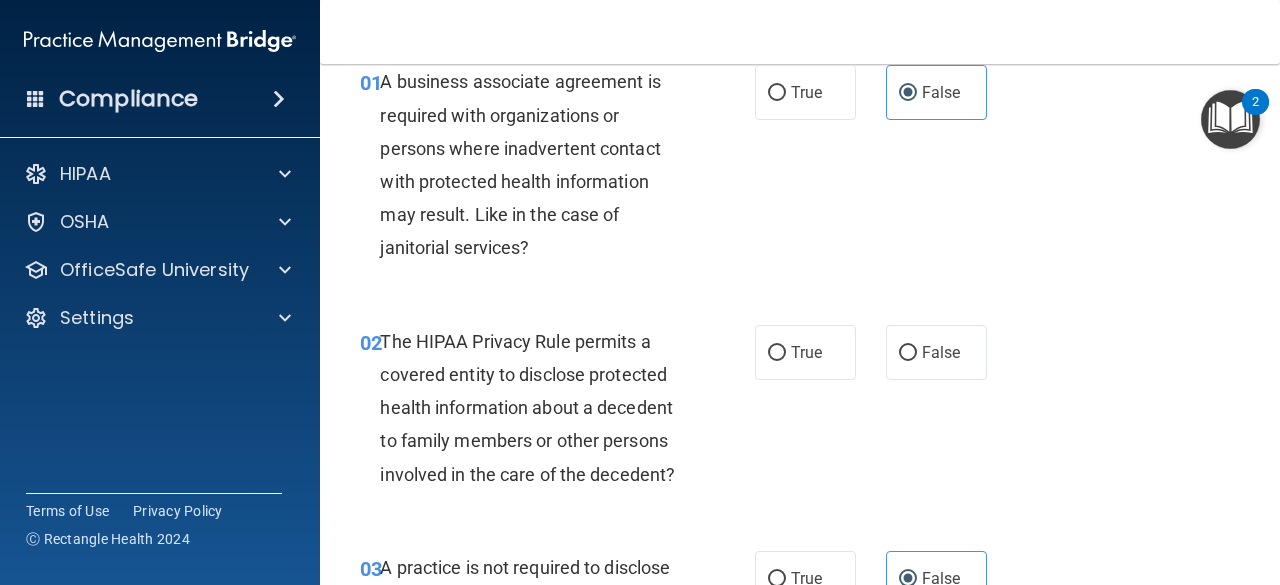 scroll, scrollTop: 118, scrollLeft: 0, axis: vertical 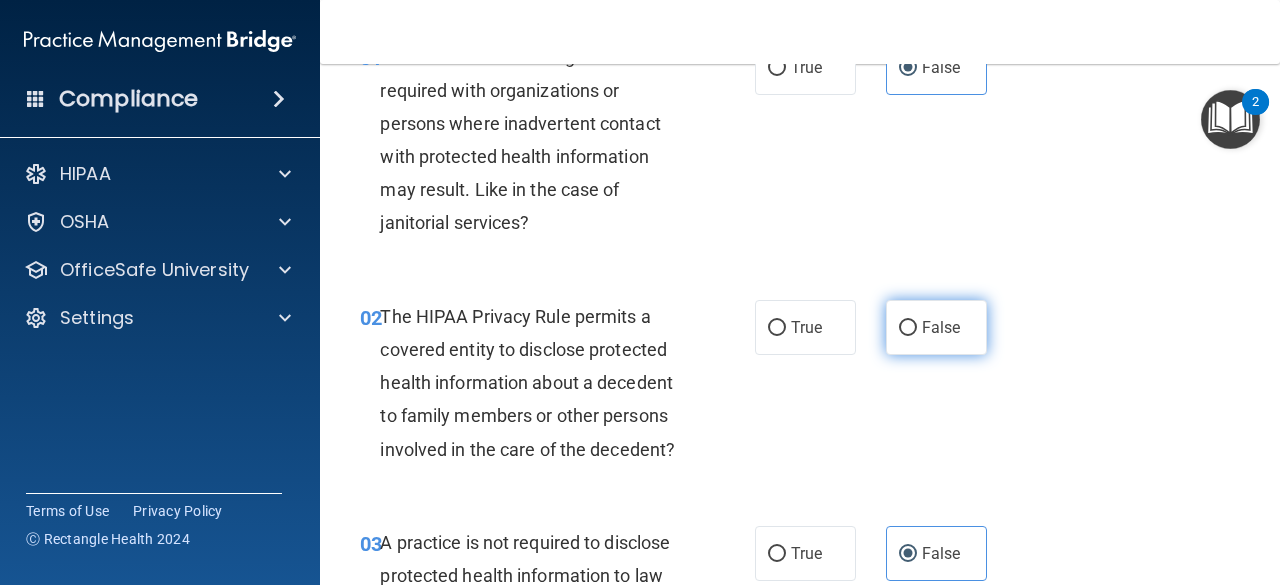 click on "False" at bounding box center (936, 327) 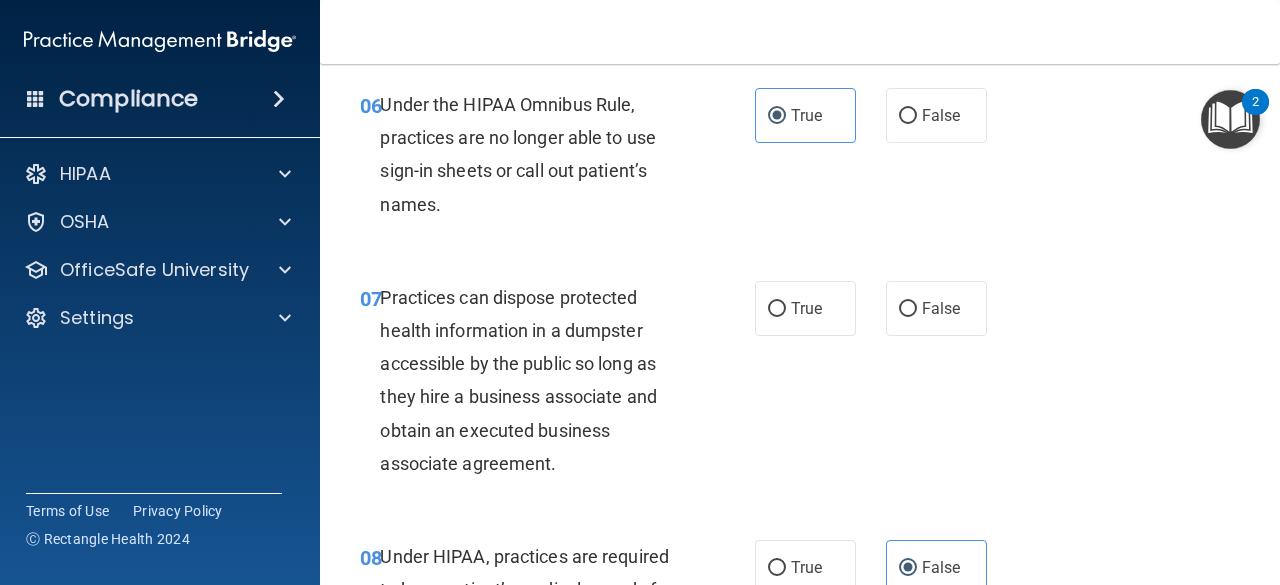 scroll, scrollTop: 1196, scrollLeft: 0, axis: vertical 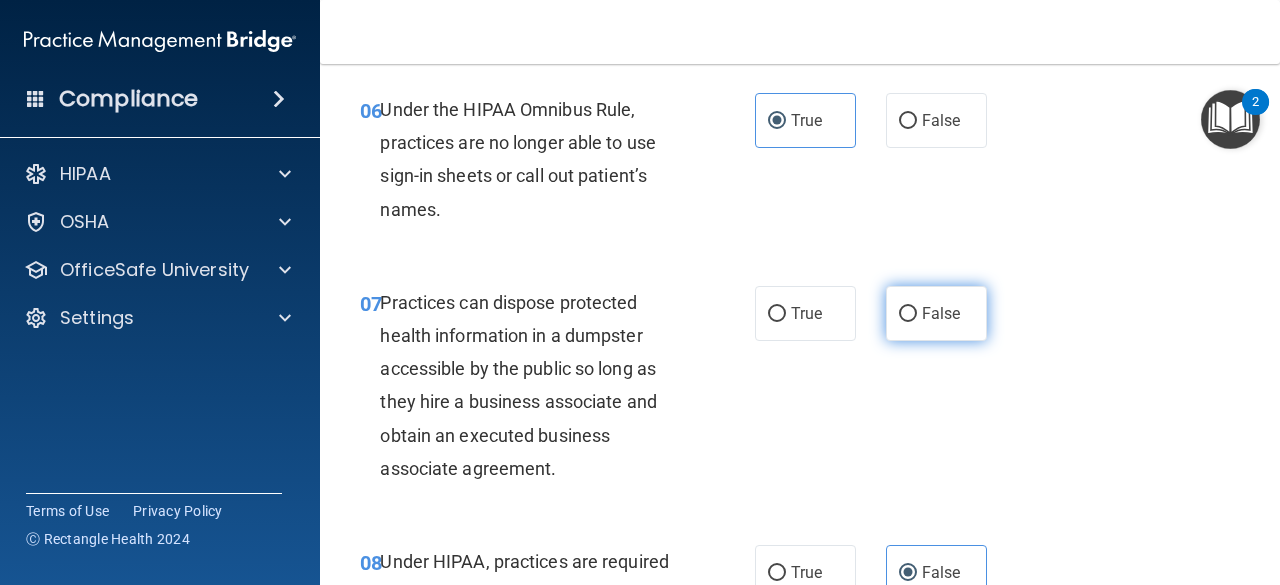 click on "False" at bounding box center [941, 313] 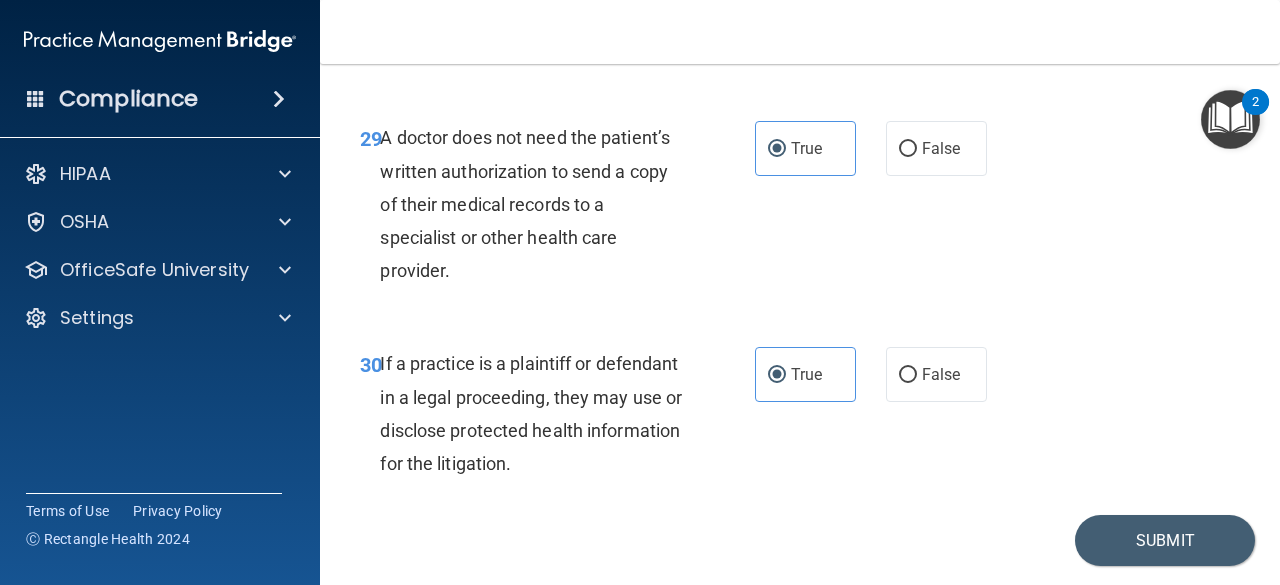 scroll, scrollTop: 5929, scrollLeft: 0, axis: vertical 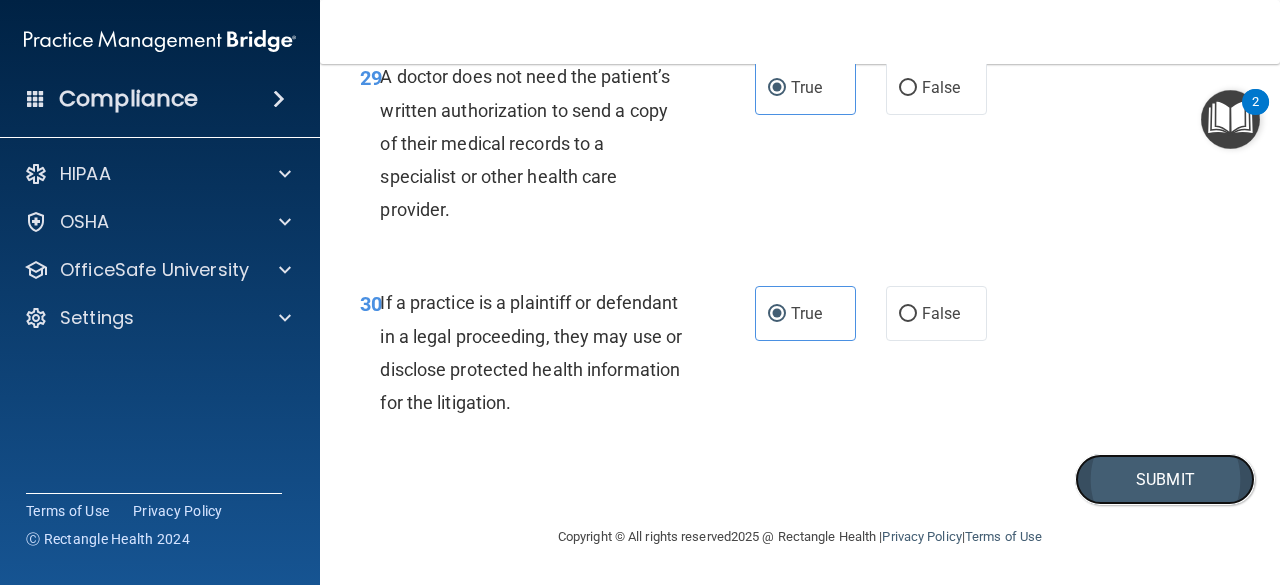 click on "Submit" at bounding box center [1165, 479] 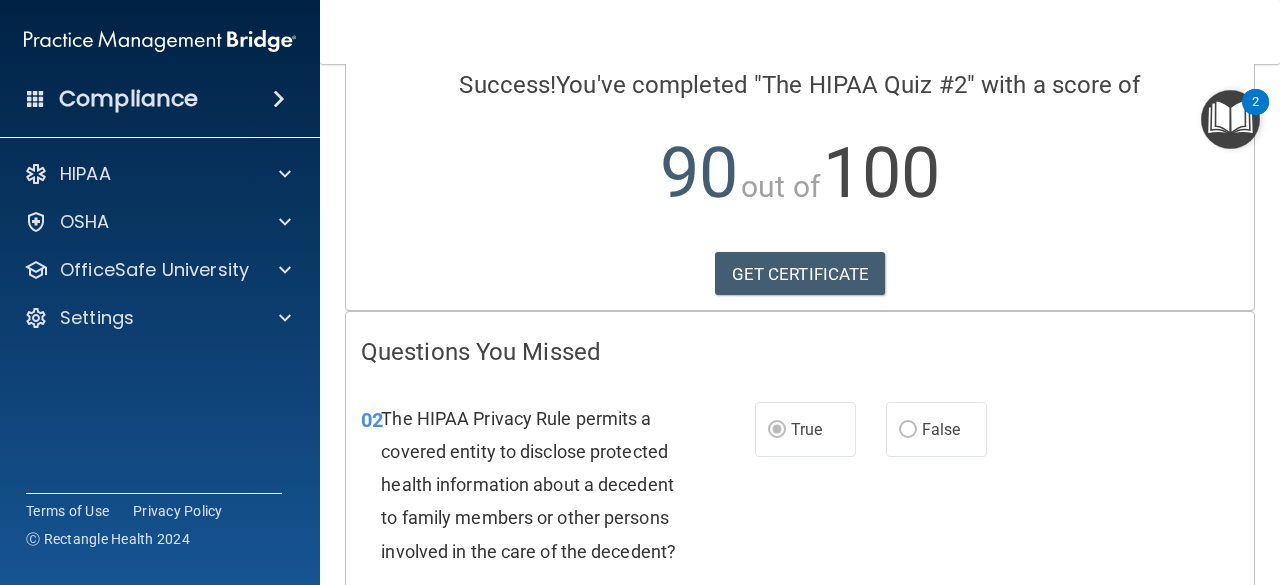 scroll, scrollTop: 0, scrollLeft: 0, axis: both 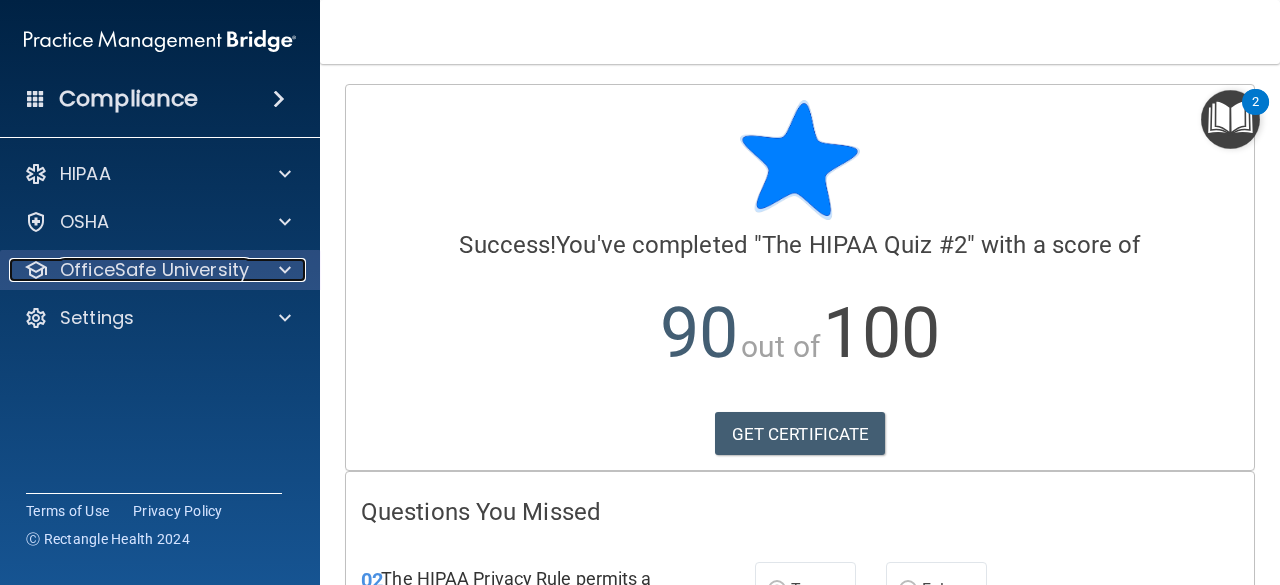 click on "OfficeSafe University" at bounding box center [154, 270] 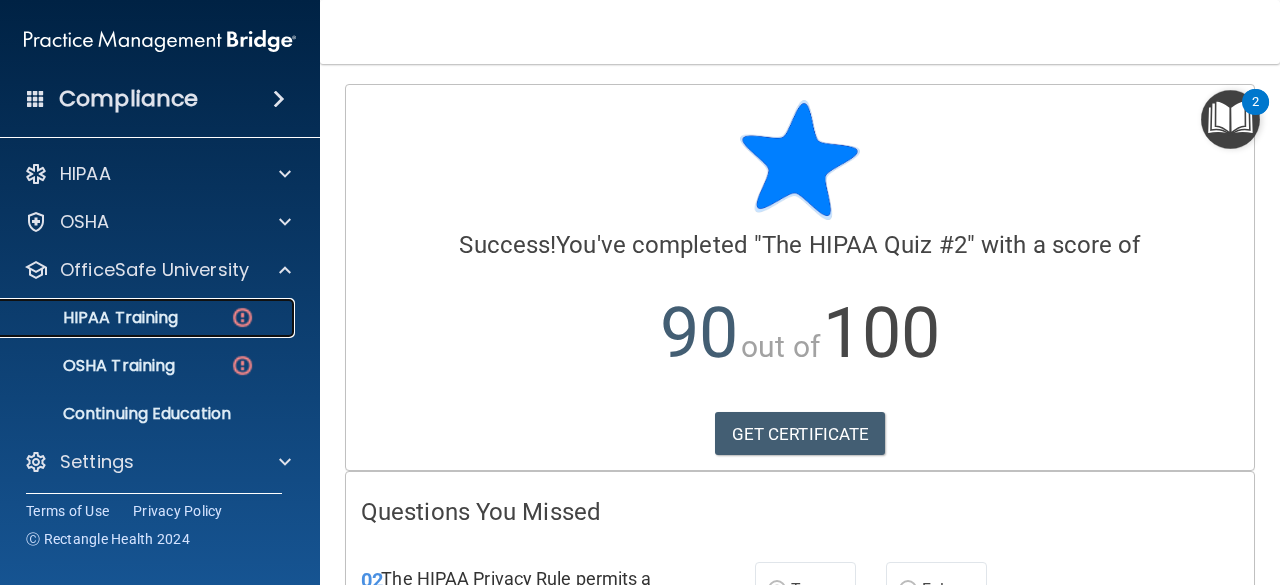 click on "HIPAA Training" at bounding box center [149, 318] 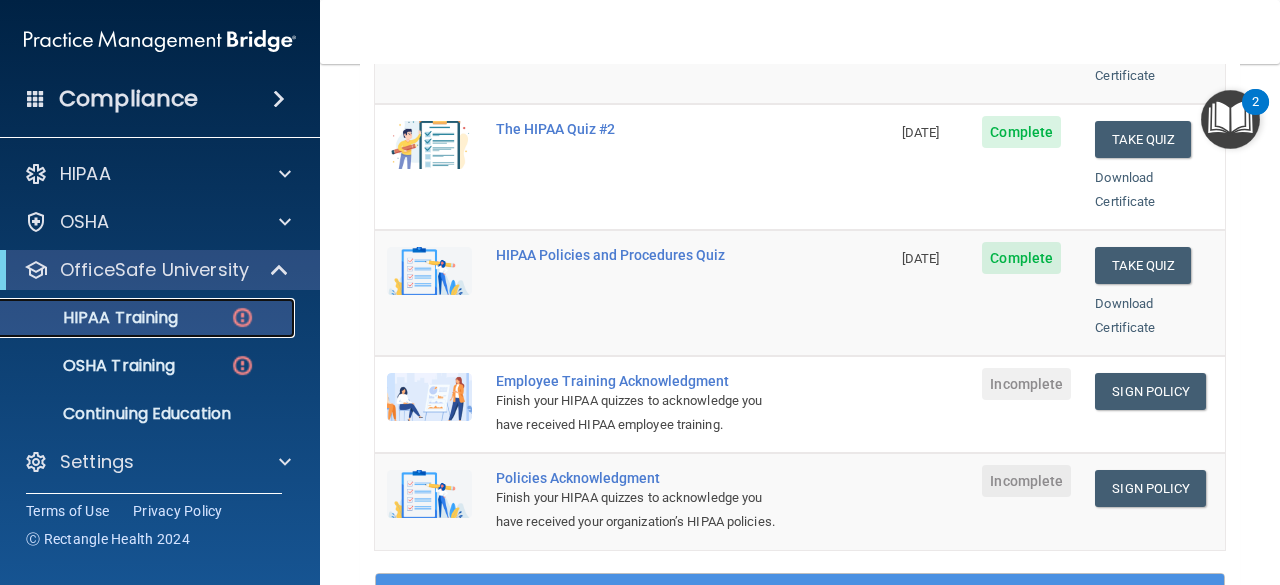 scroll, scrollTop: 402, scrollLeft: 0, axis: vertical 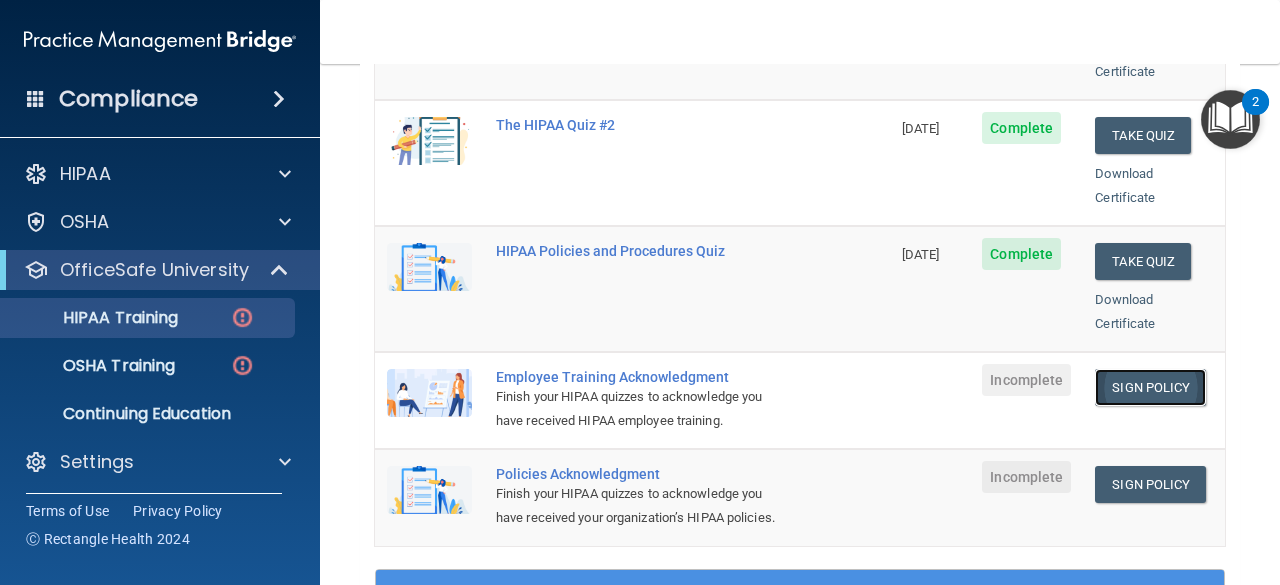 click on "Sign Policy" at bounding box center [1150, 387] 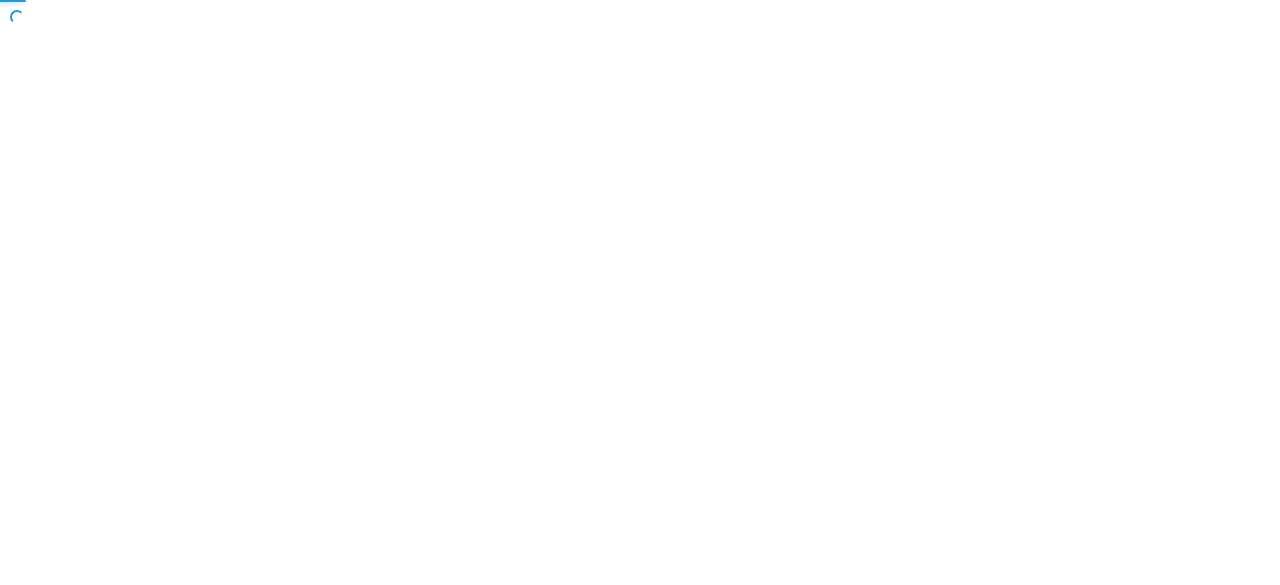 scroll, scrollTop: 0, scrollLeft: 0, axis: both 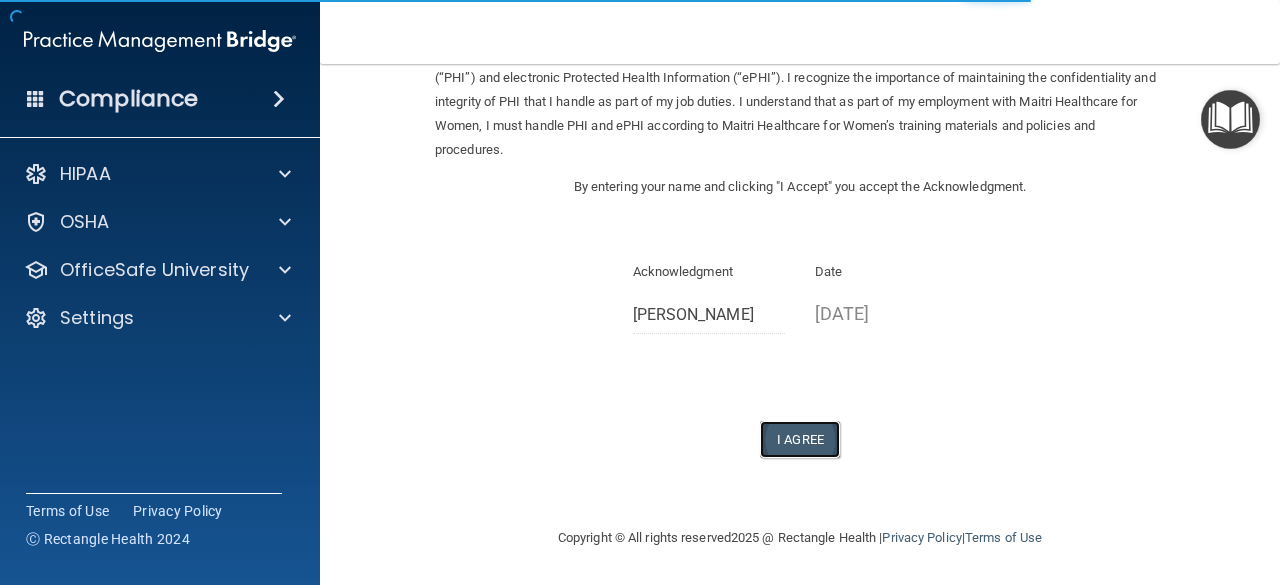 click on "I Agree" at bounding box center [800, 439] 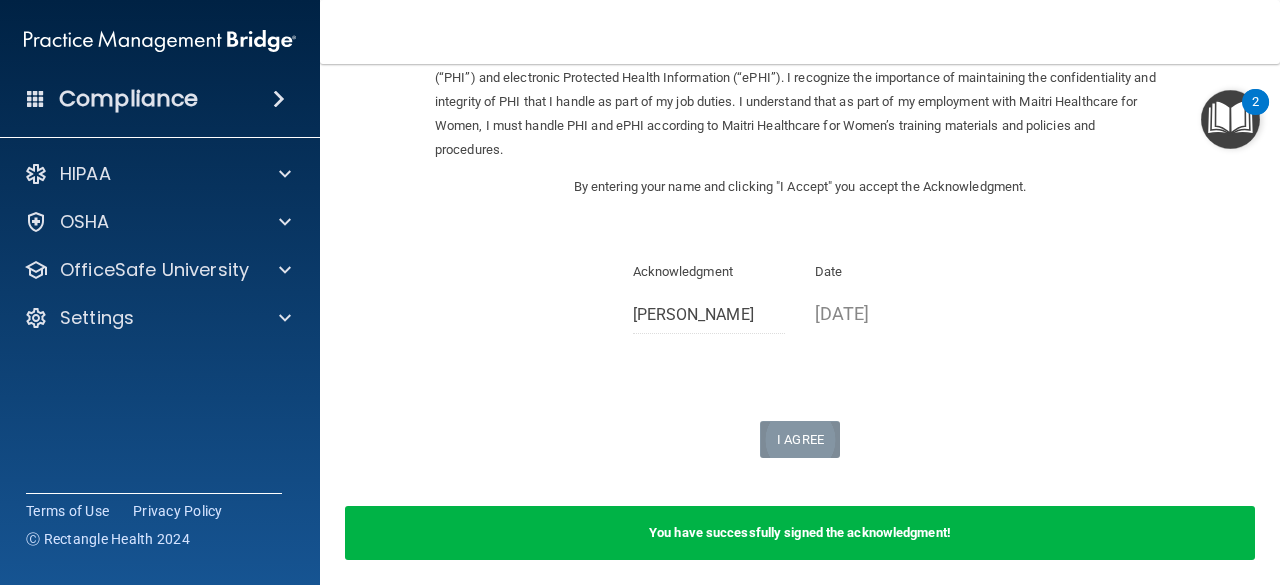 scroll, scrollTop: 216, scrollLeft: 0, axis: vertical 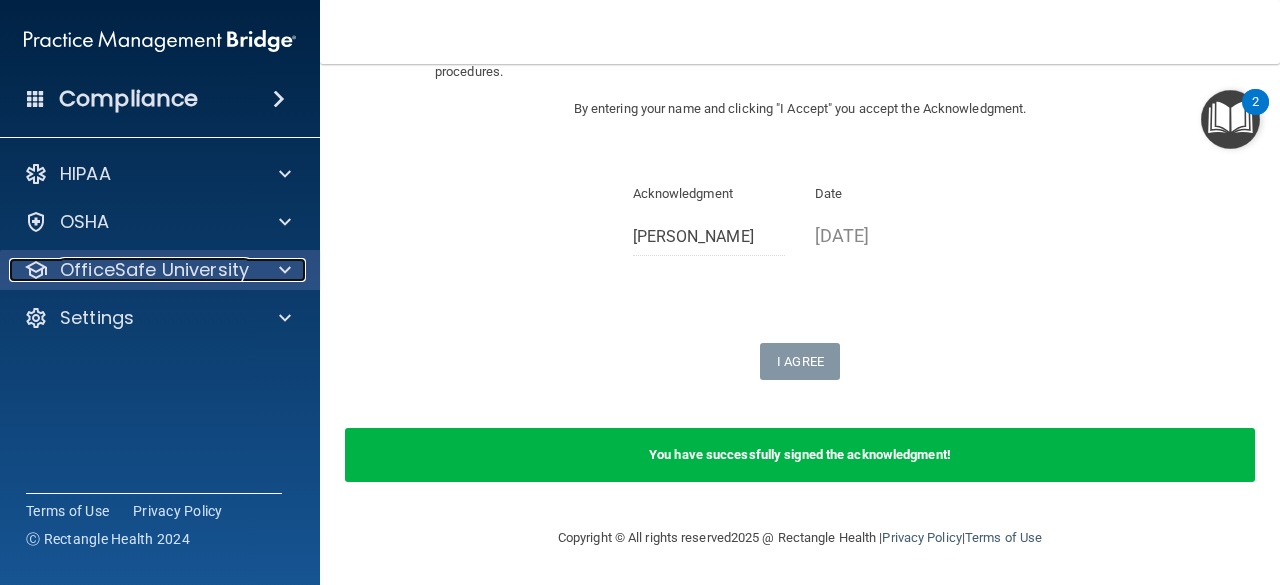 click on "OfficeSafe University" at bounding box center [154, 270] 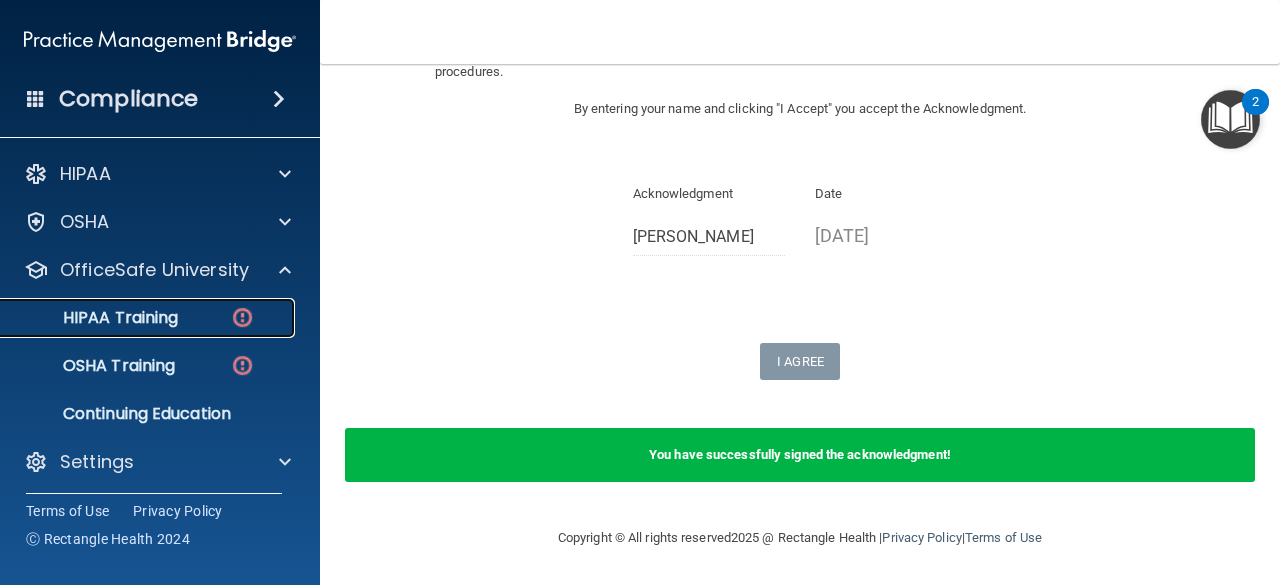 click on "HIPAA Training" at bounding box center [95, 318] 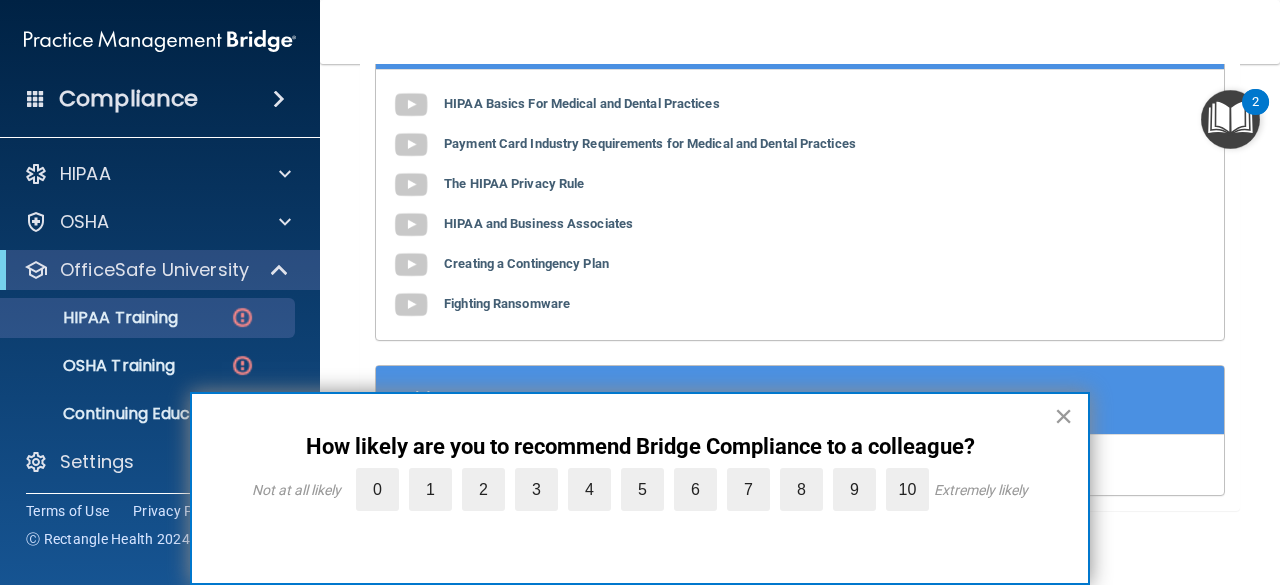 click on "×" at bounding box center (1063, 416) 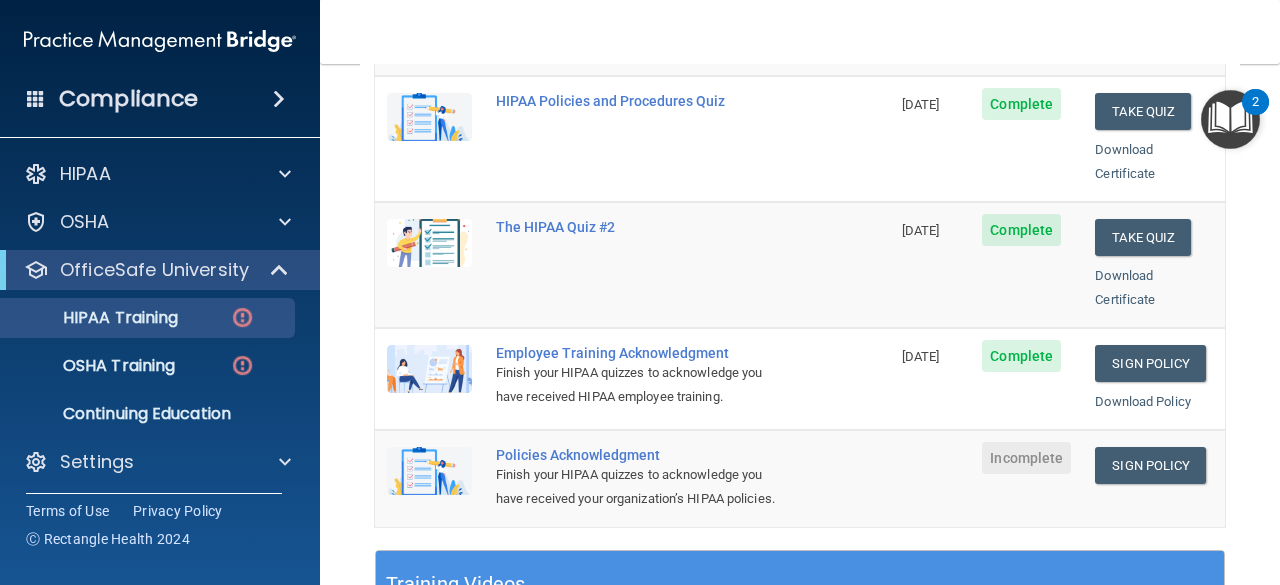 scroll, scrollTop: 408, scrollLeft: 0, axis: vertical 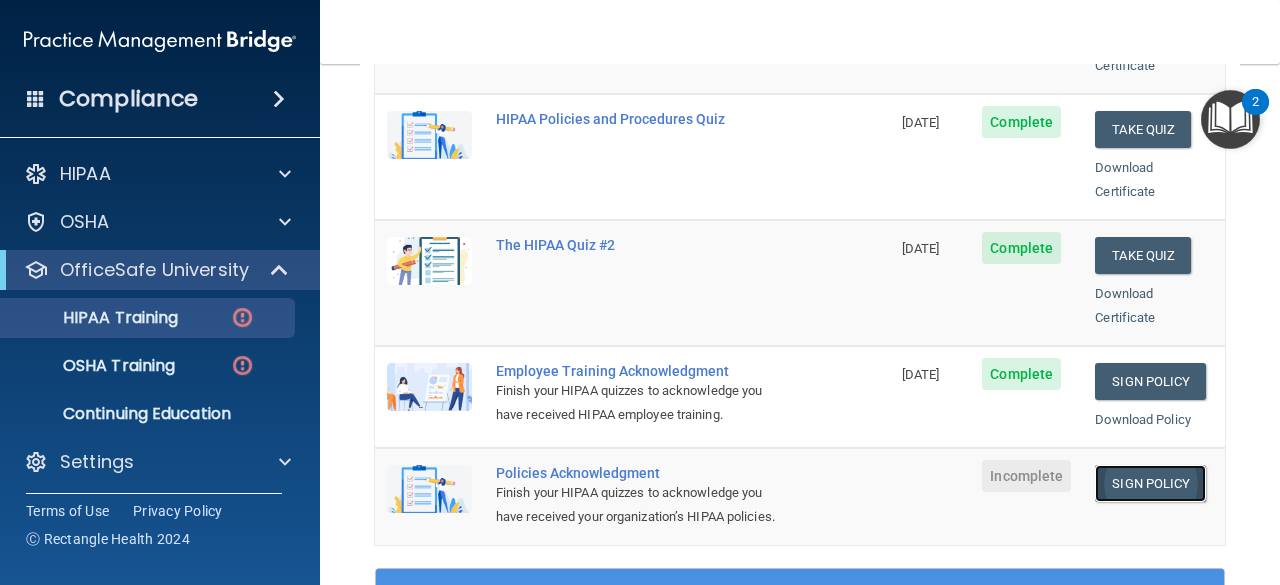 click on "Sign Policy" at bounding box center (1150, 483) 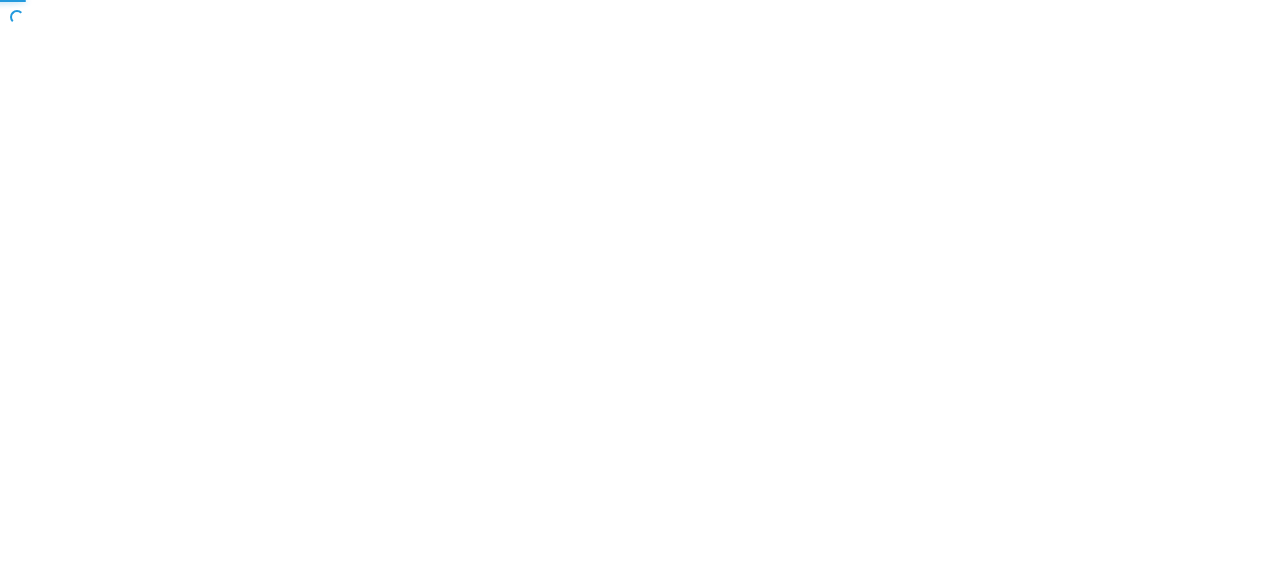scroll, scrollTop: 0, scrollLeft: 0, axis: both 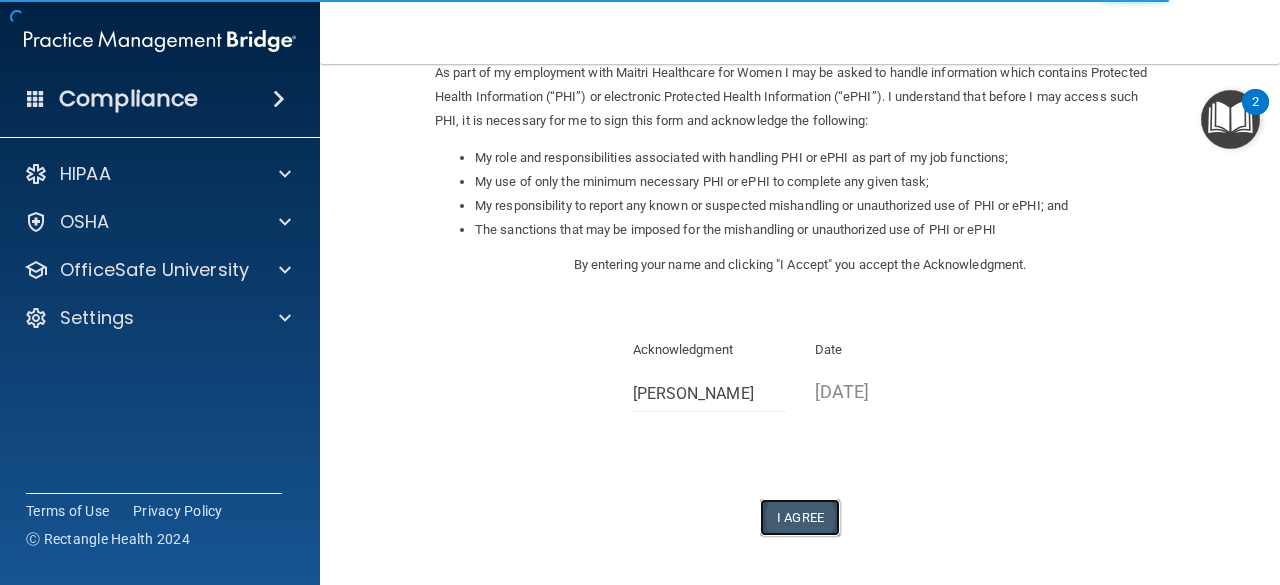 click on "I Agree" at bounding box center [800, 517] 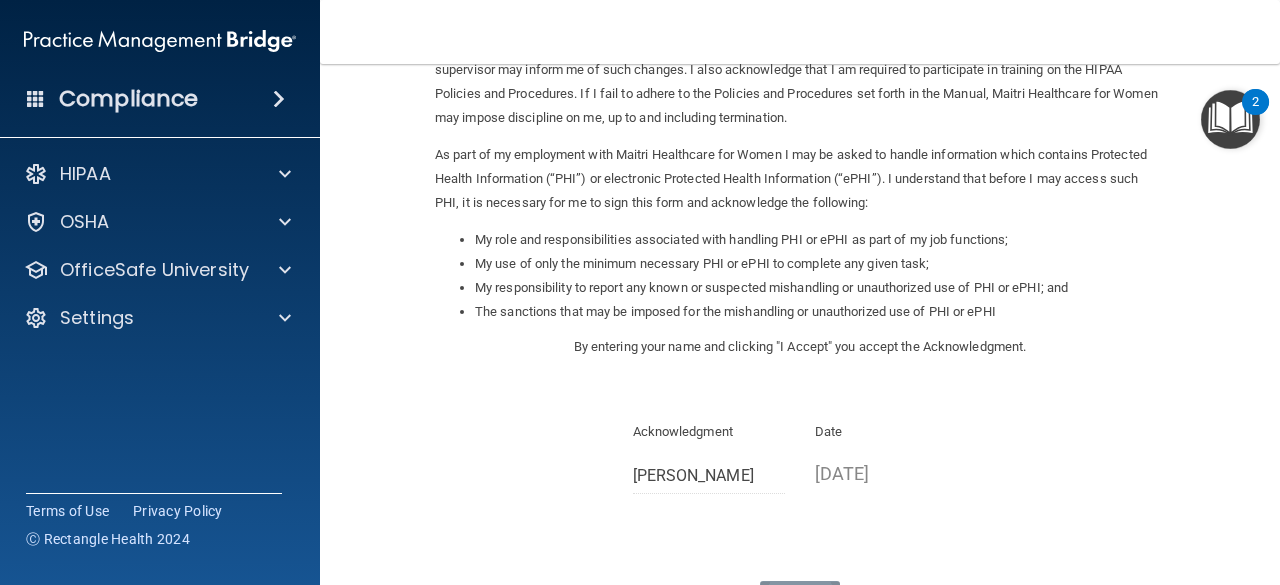 scroll, scrollTop: 408, scrollLeft: 0, axis: vertical 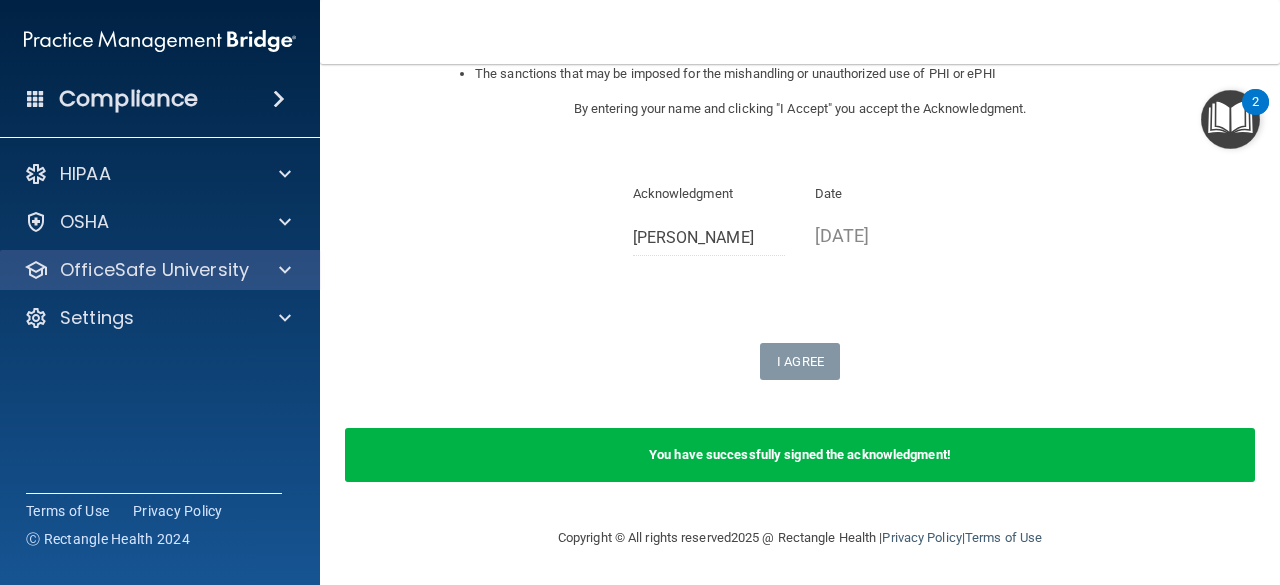 click on "OfficeSafe University" at bounding box center [160, 270] 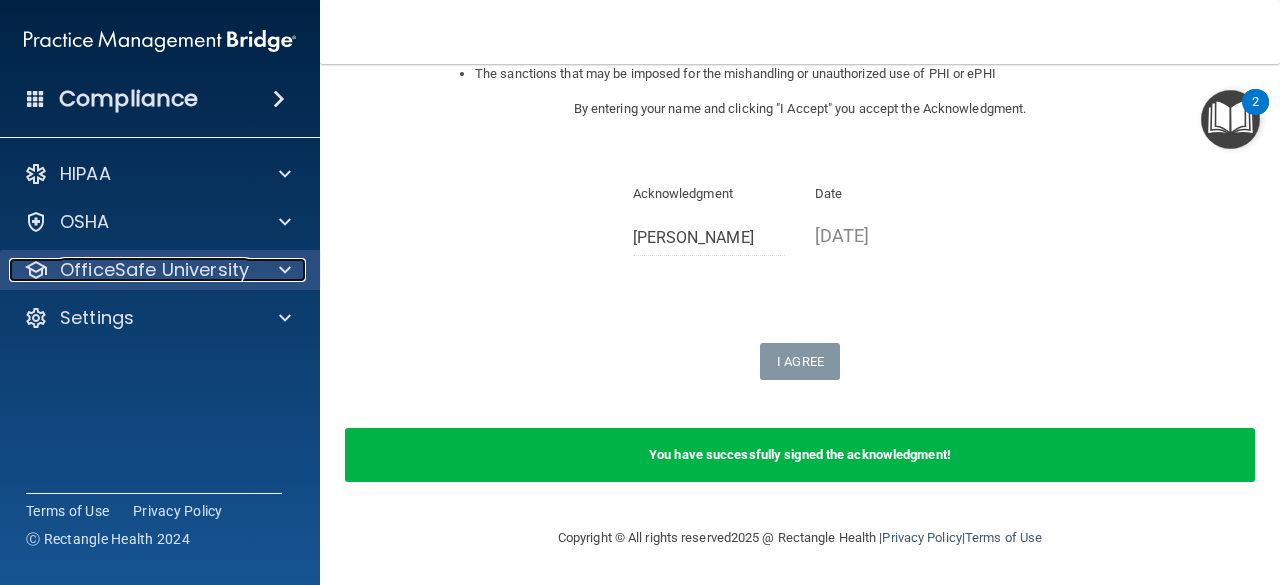 click at bounding box center [282, 270] 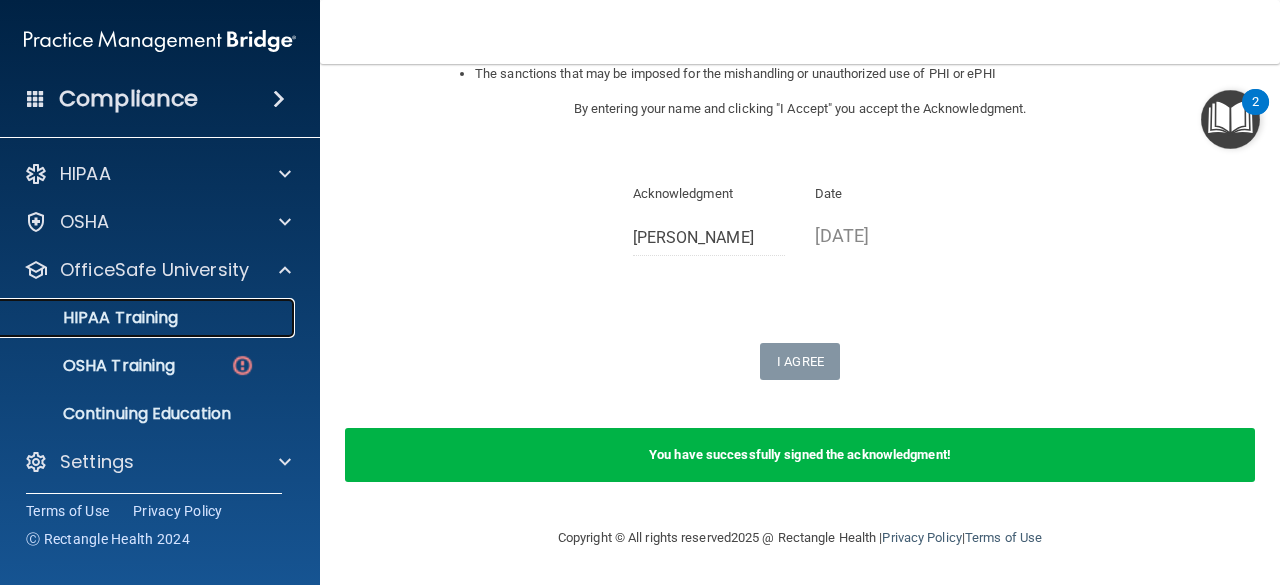 click on "HIPAA Training" at bounding box center (149, 318) 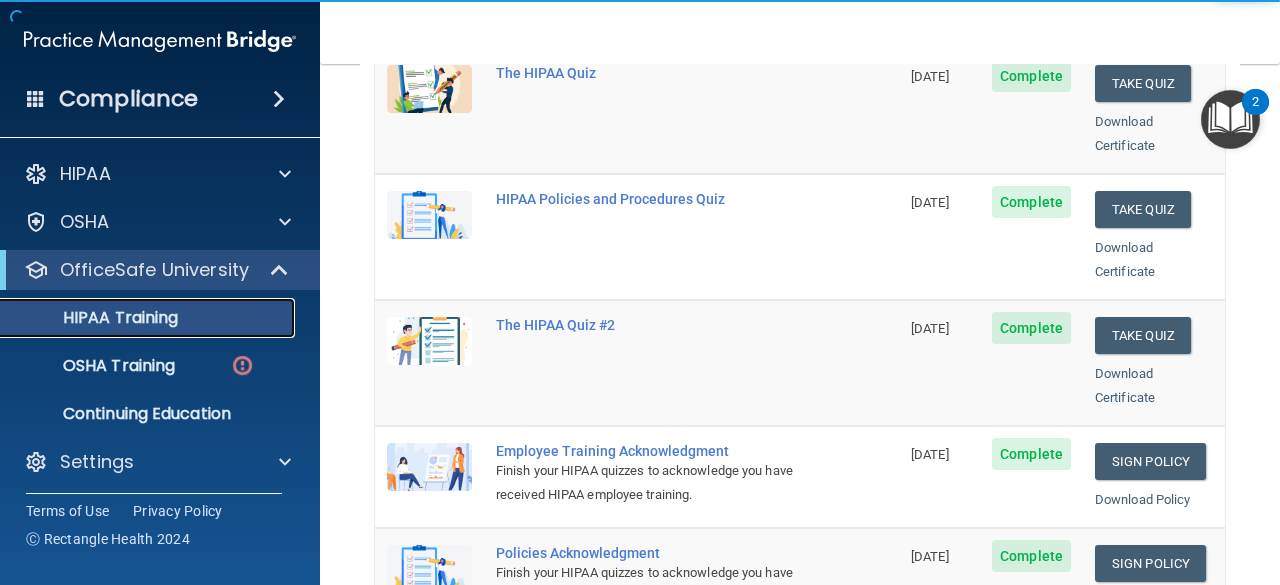 scroll, scrollTop: 224, scrollLeft: 0, axis: vertical 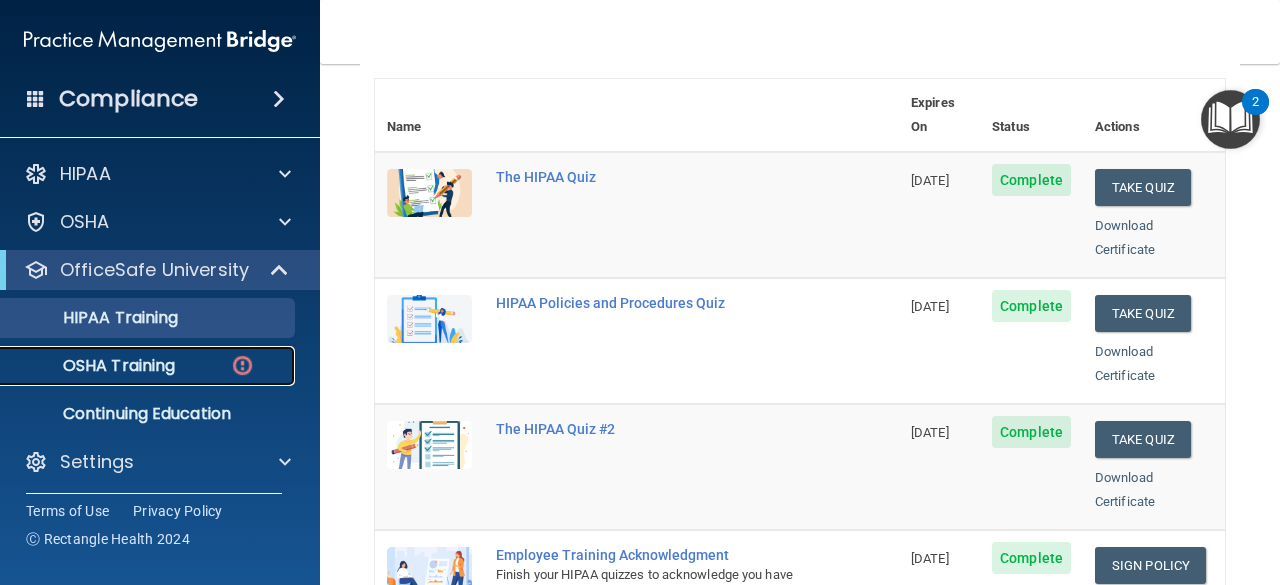 click on "OSHA Training" at bounding box center [94, 366] 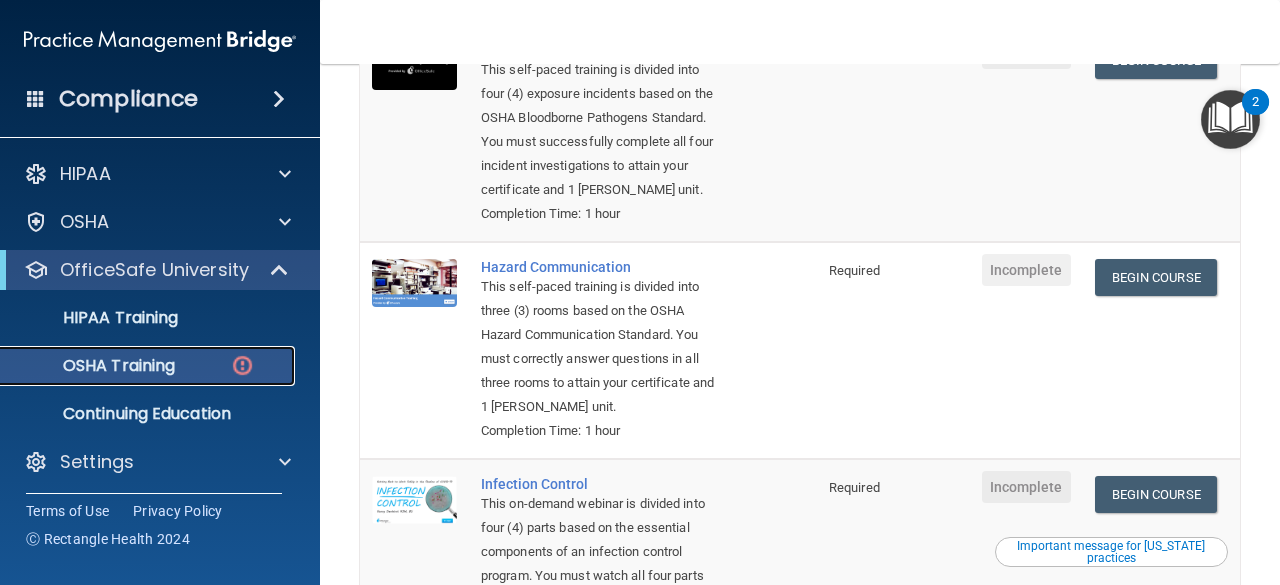 scroll, scrollTop: 203, scrollLeft: 0, axis: vertical 